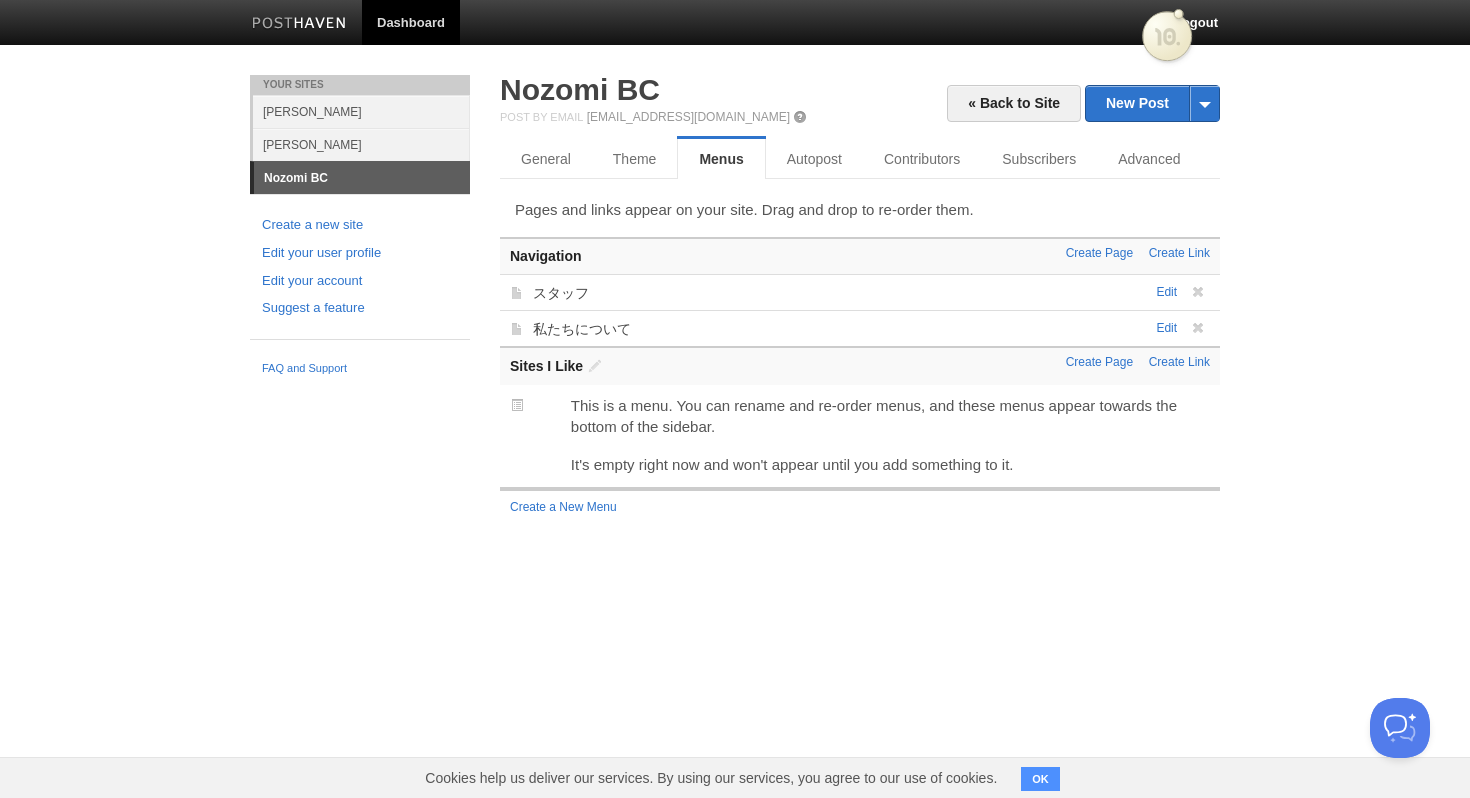 scroll, scrollTop: 0, scrollLeft: 0, axis: both 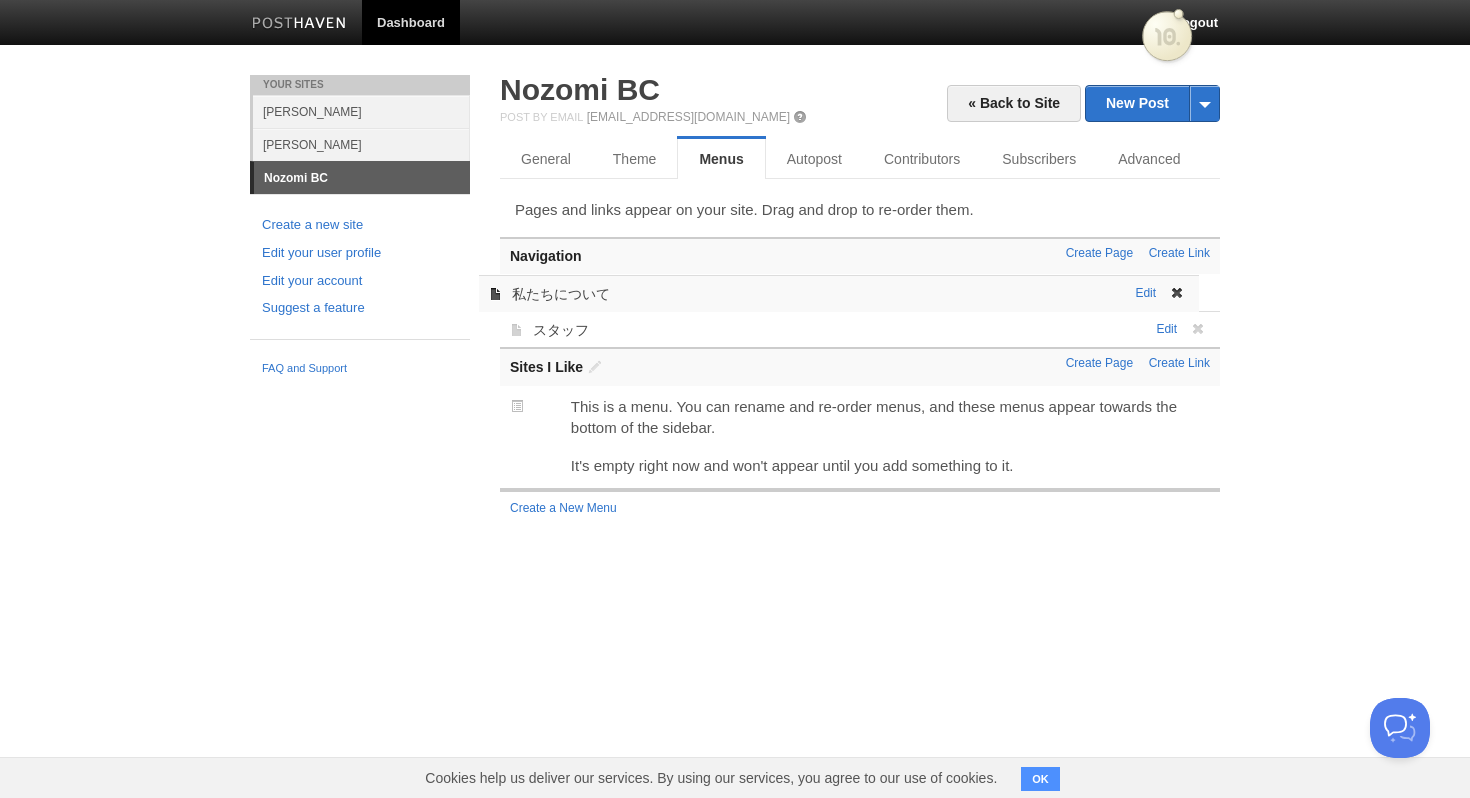 drag, startPoint x: 1059, startPoint y: 331, endPoint x: 1039, endPoint y: 295, distance: 41.18252 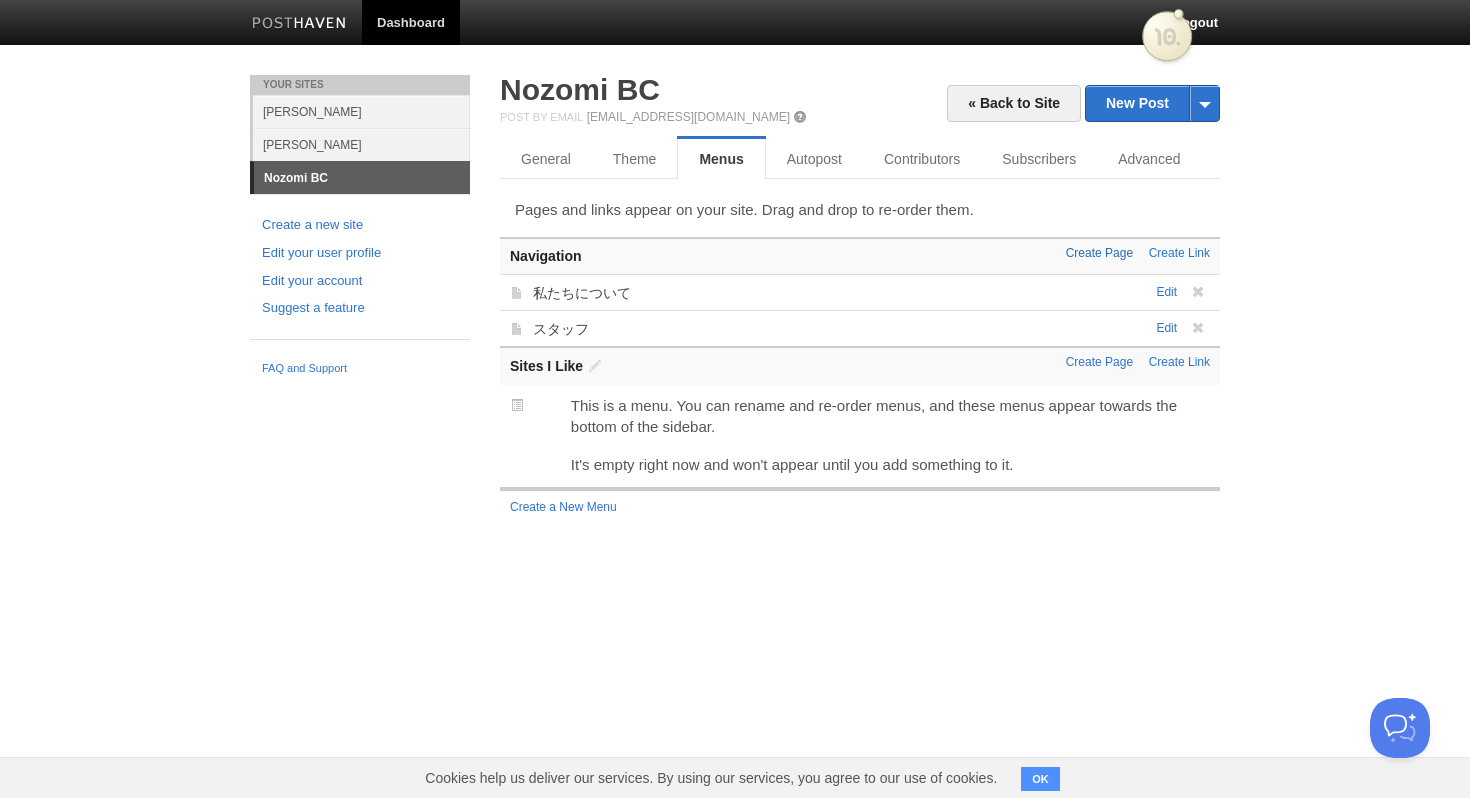 click on "Create Page" at bounding box center (1099, 253) 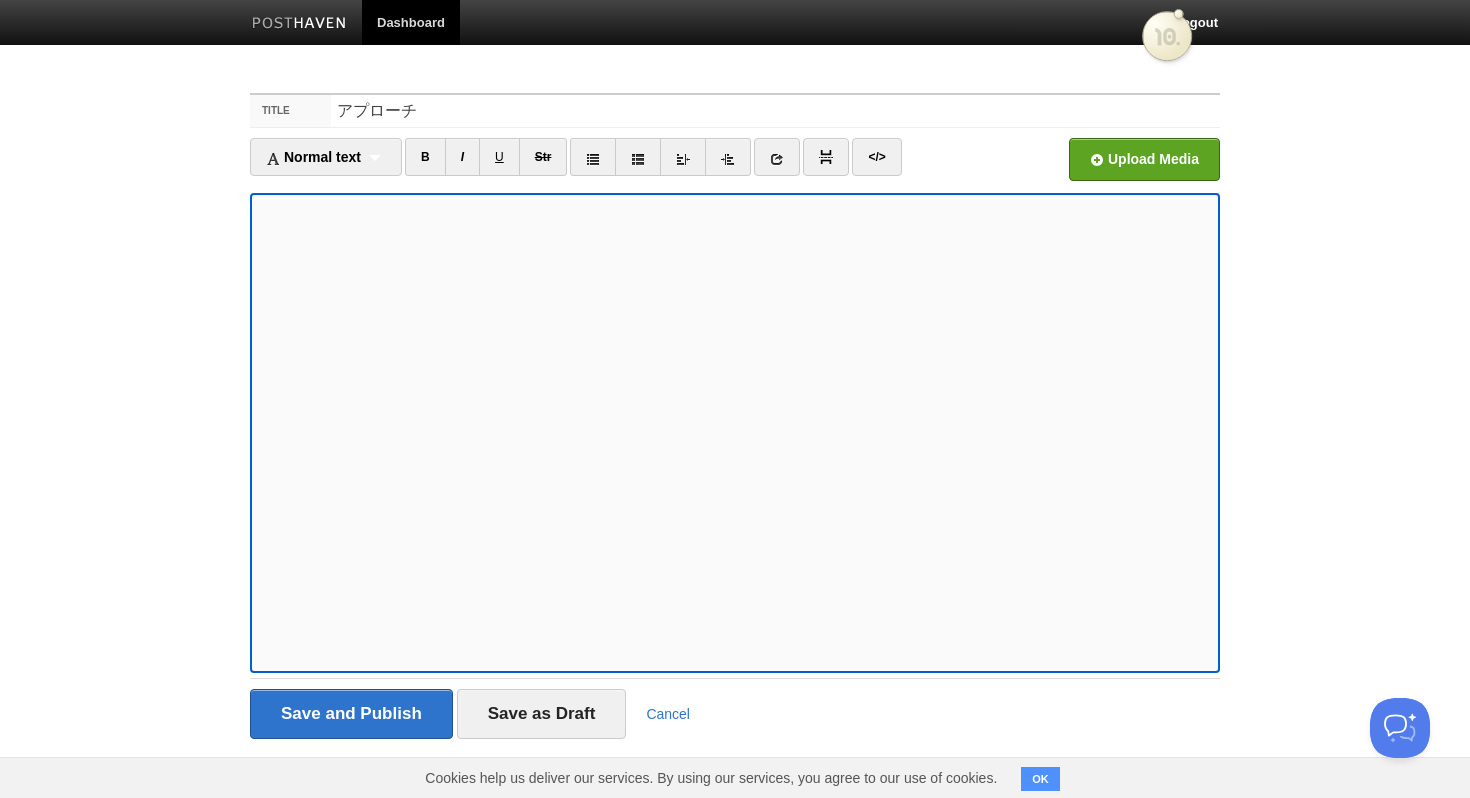 click on "Title
アプローチ
Normal text
Normal text
Heading 1
Heading 2
Heading 3
B
I
U
Str" at bounding box center (735, 423) 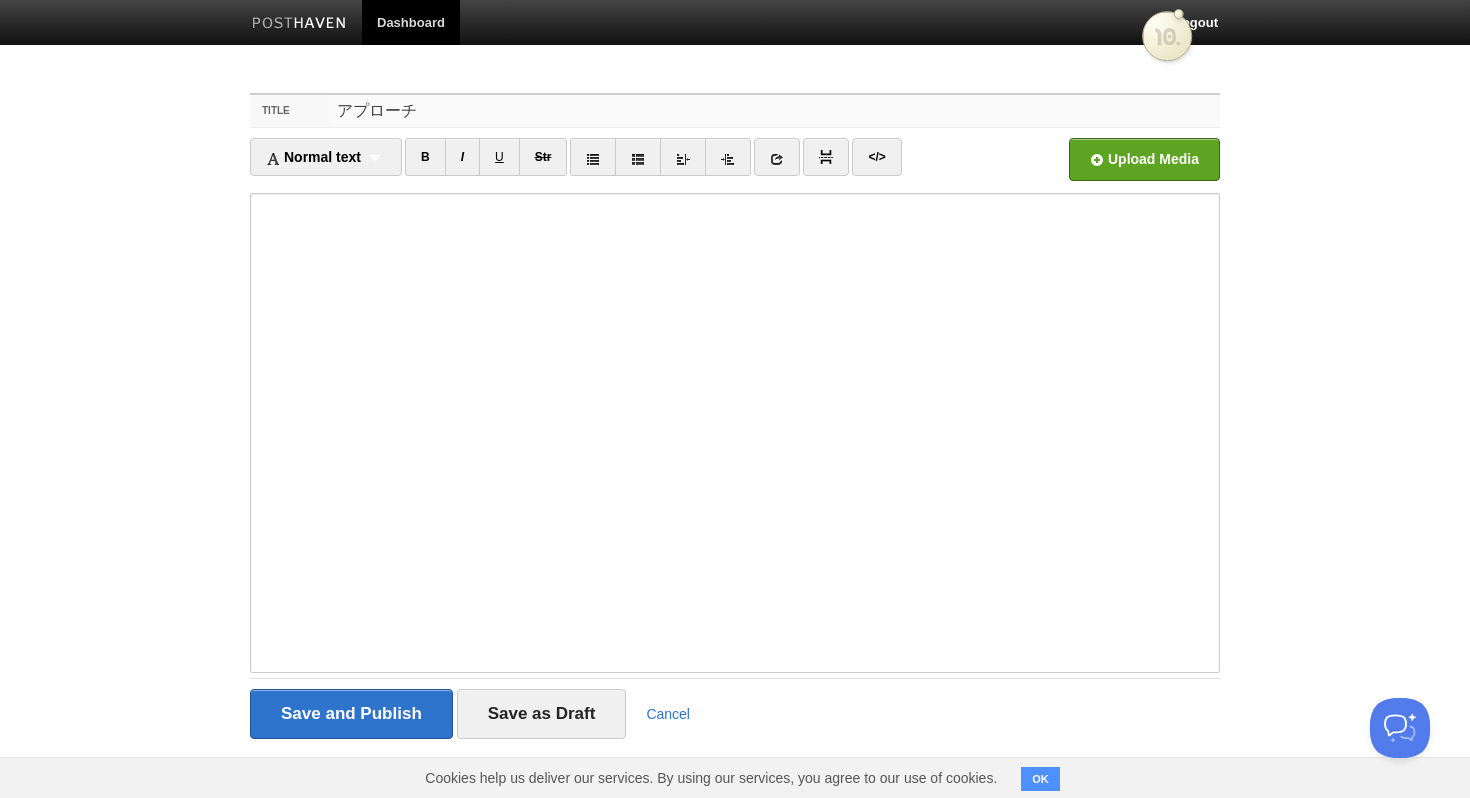 click on "アプローチ" at bounding box center [775, 111] 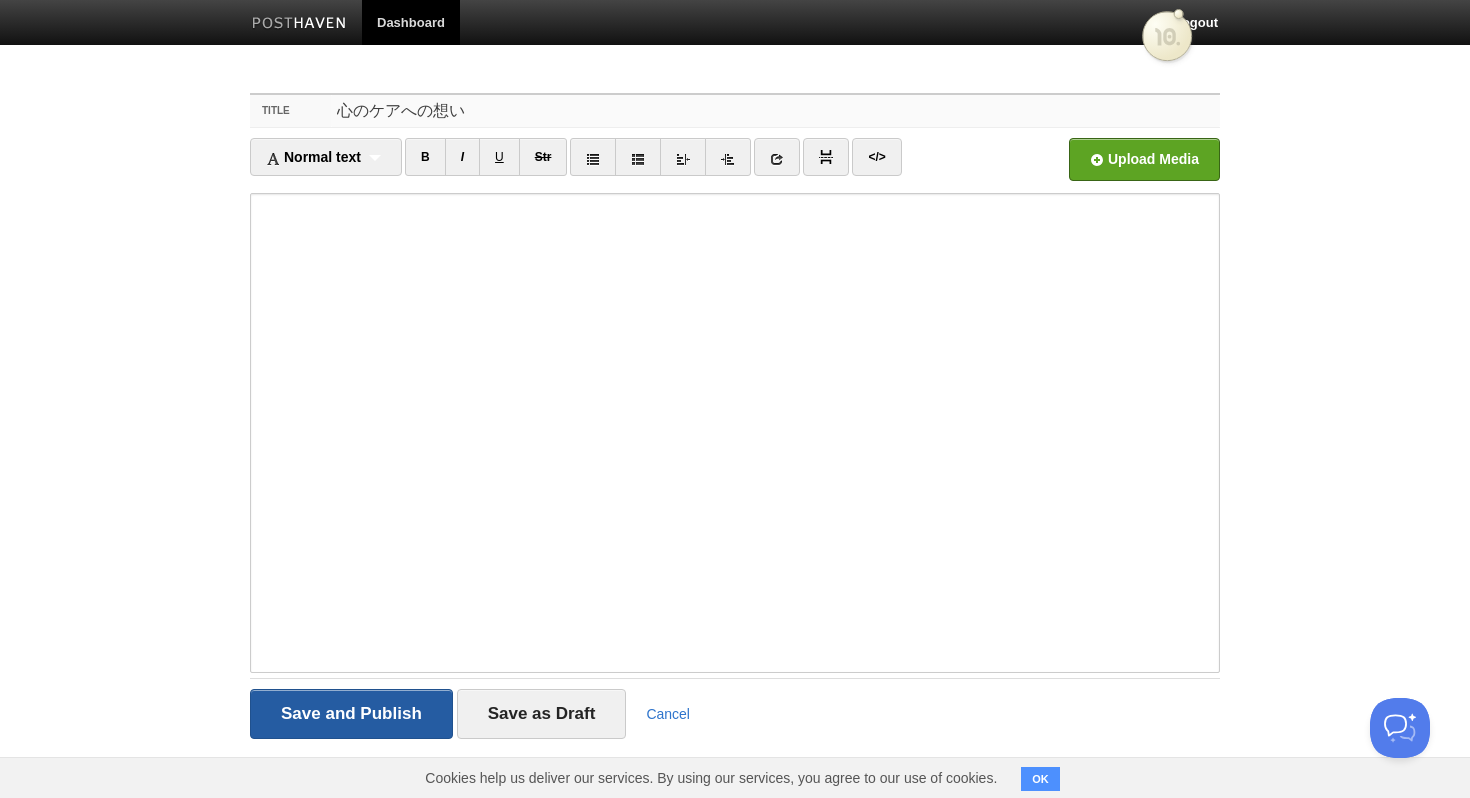 type on "心のケアへの想い" 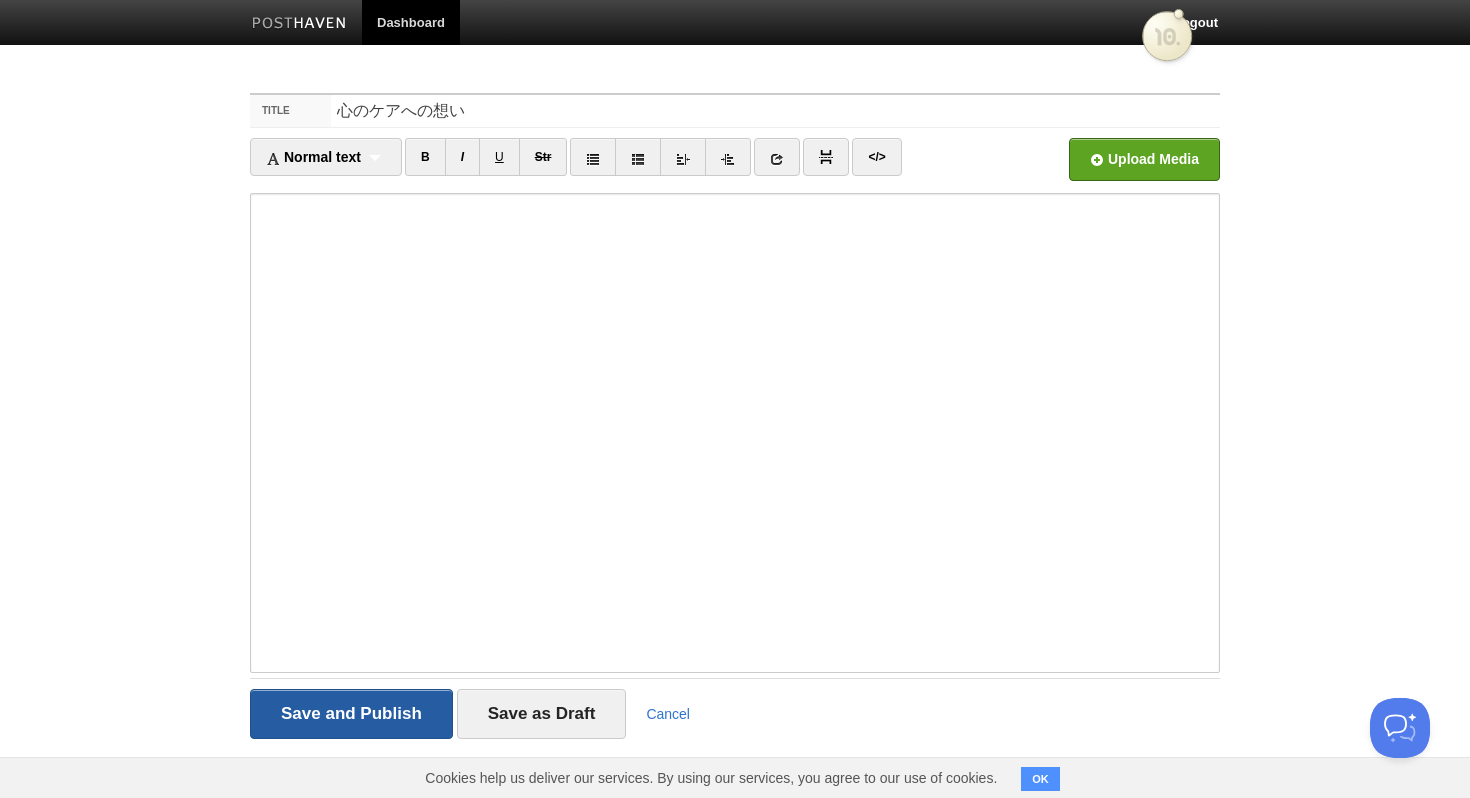 click on "Save and Publish" at bounding box center (351, 714) 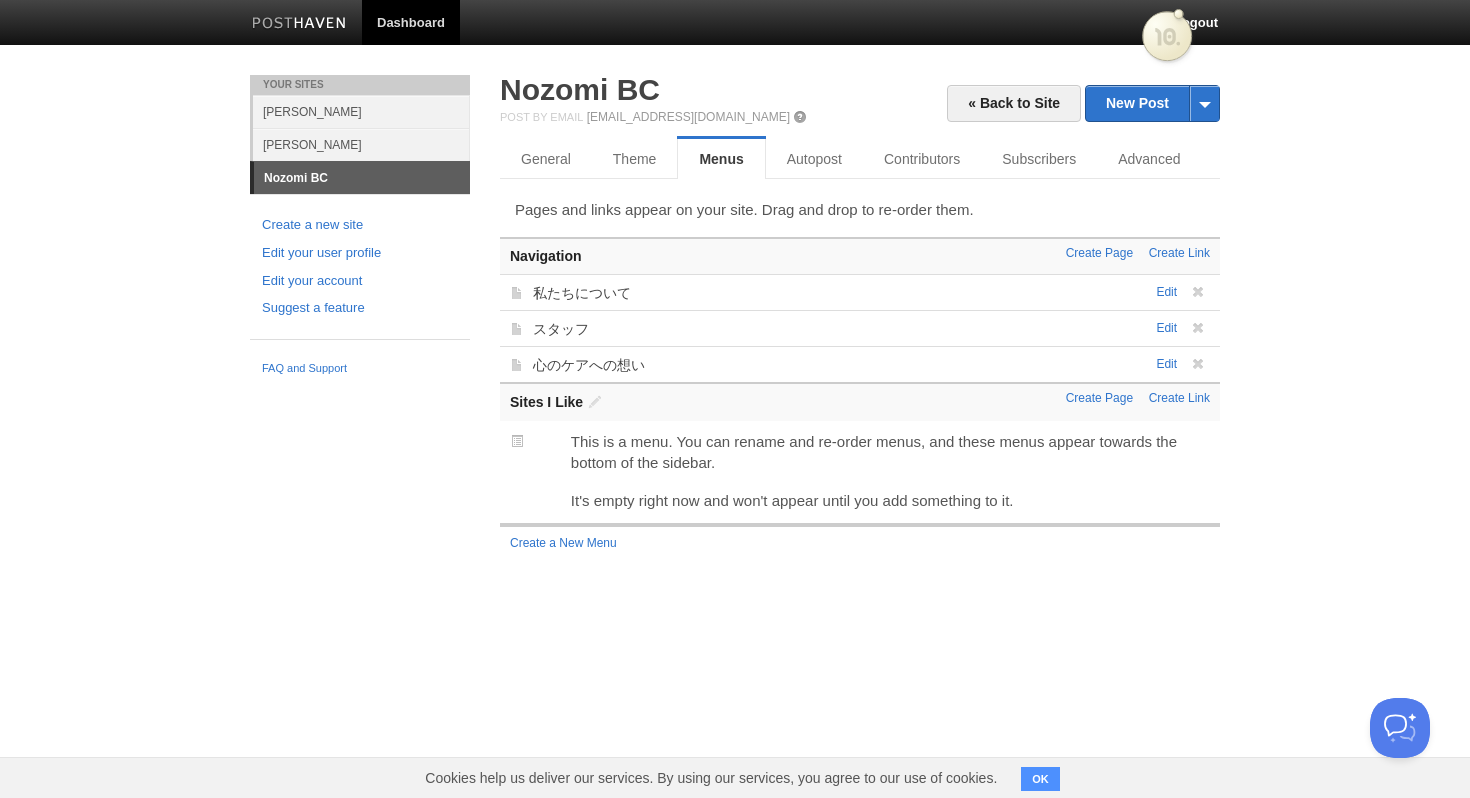 click on "Create Page
Create Link
Navigation" at bounding box center [860, 256] 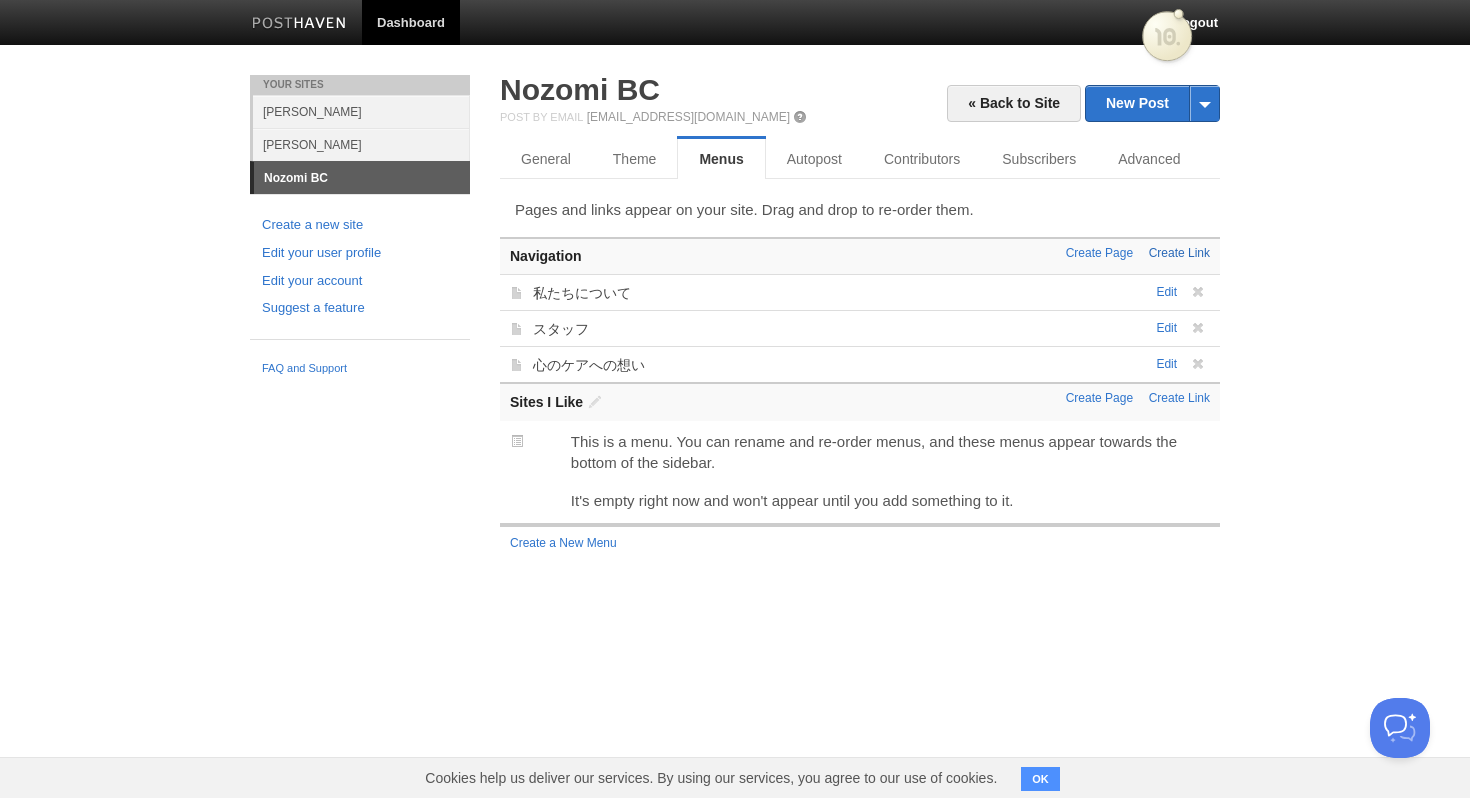 click on "Create Link" at bounding box center [1179, 253] 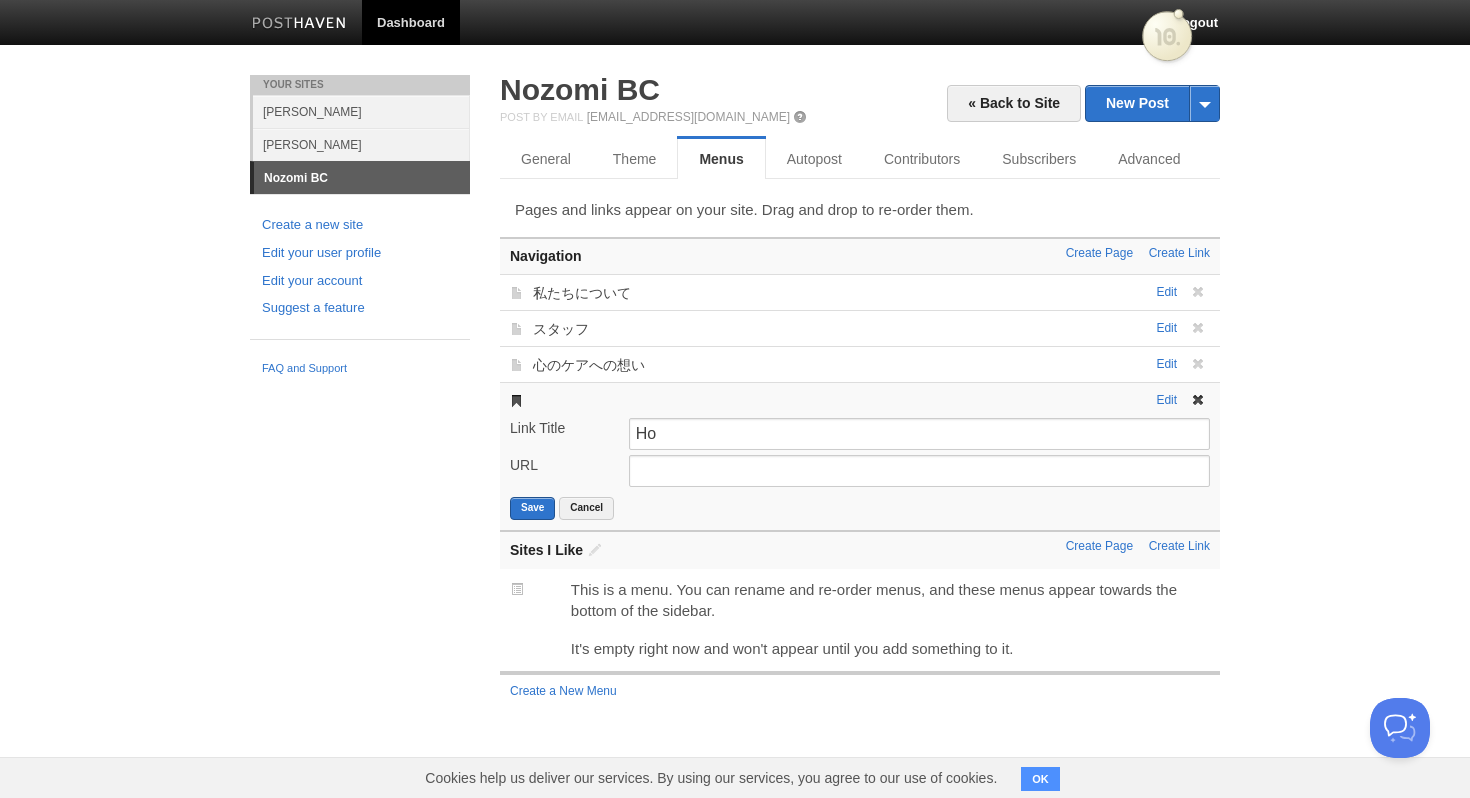type on "H" 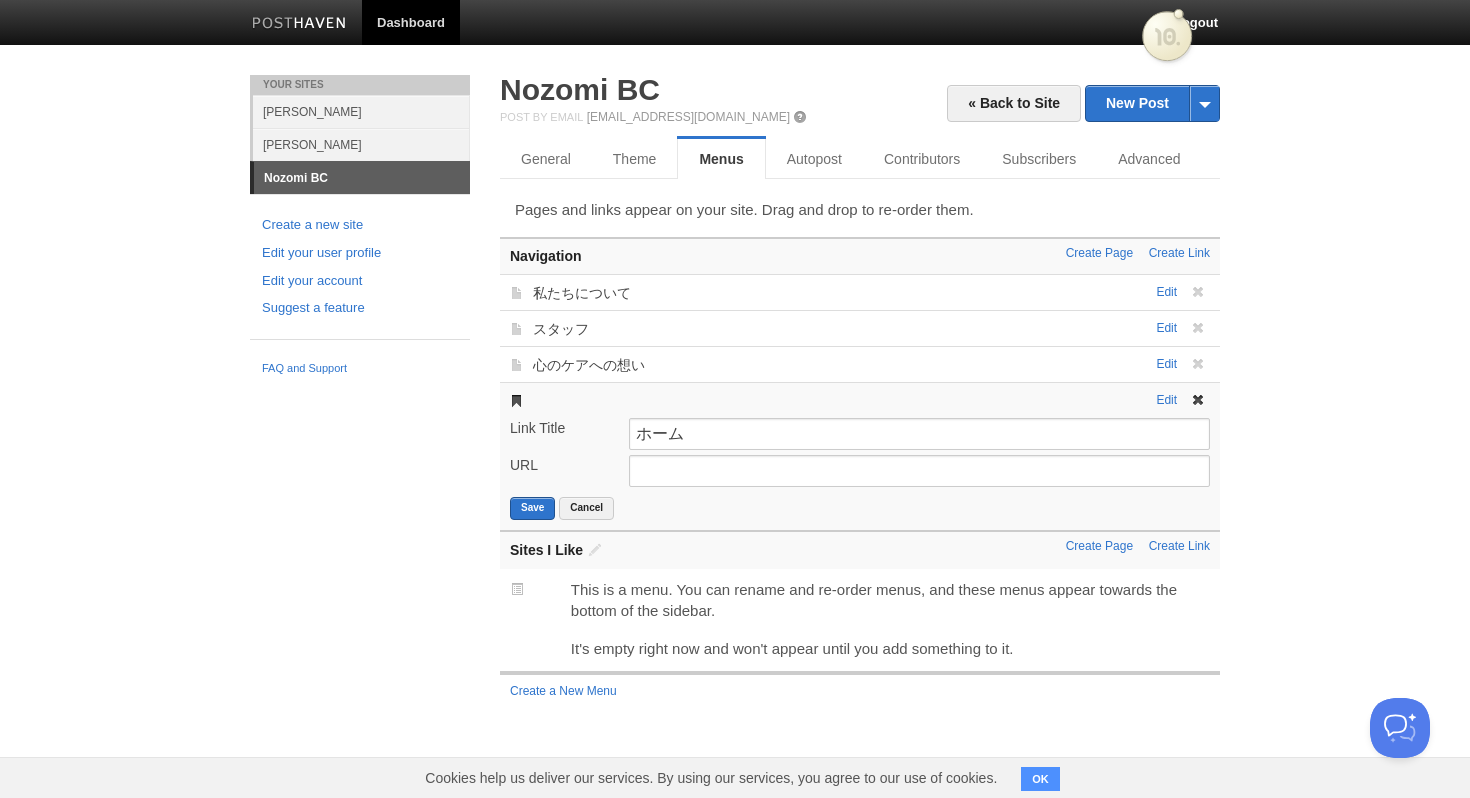 type on "ホーム" 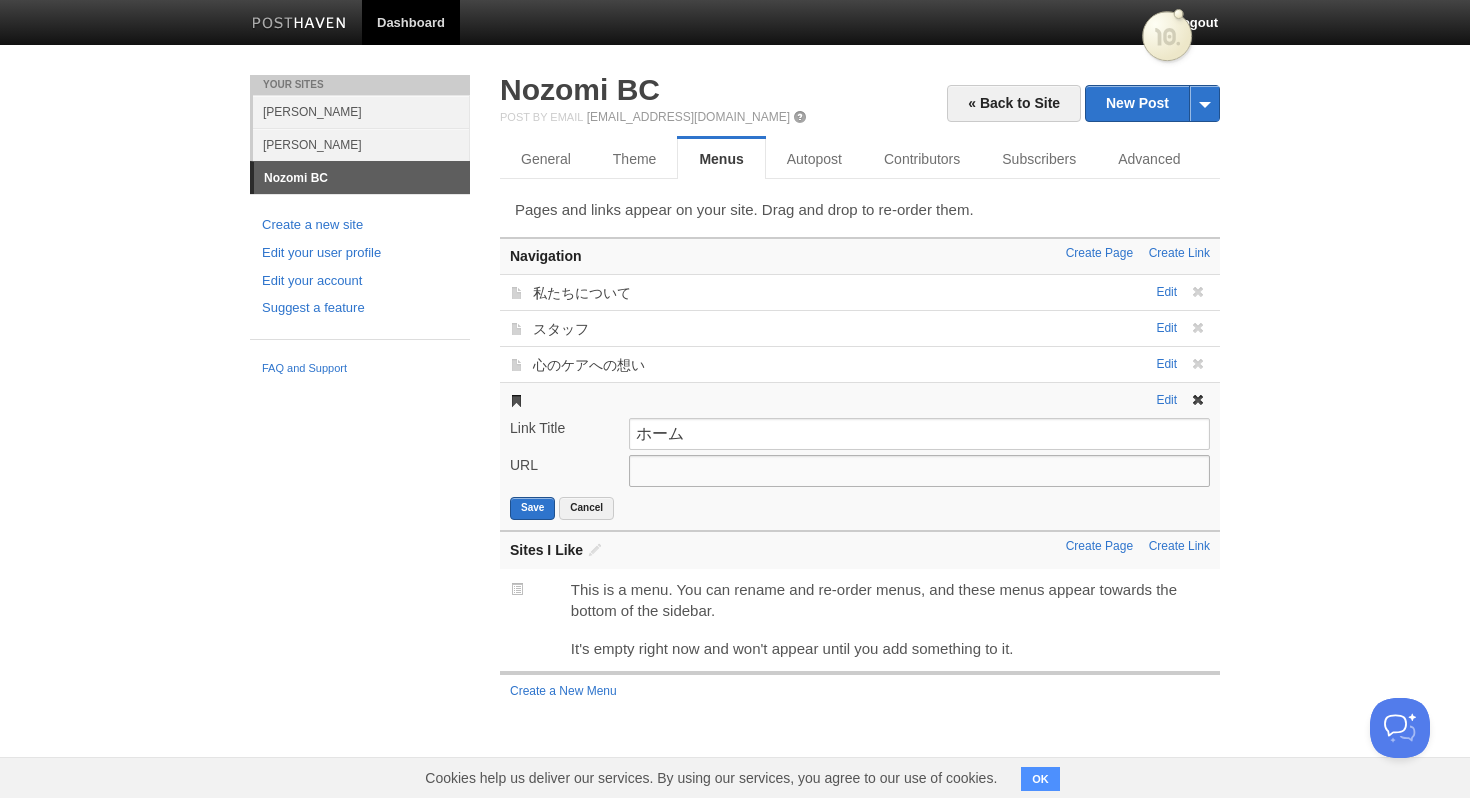 click on "URL" at bounding box center [919, 471] 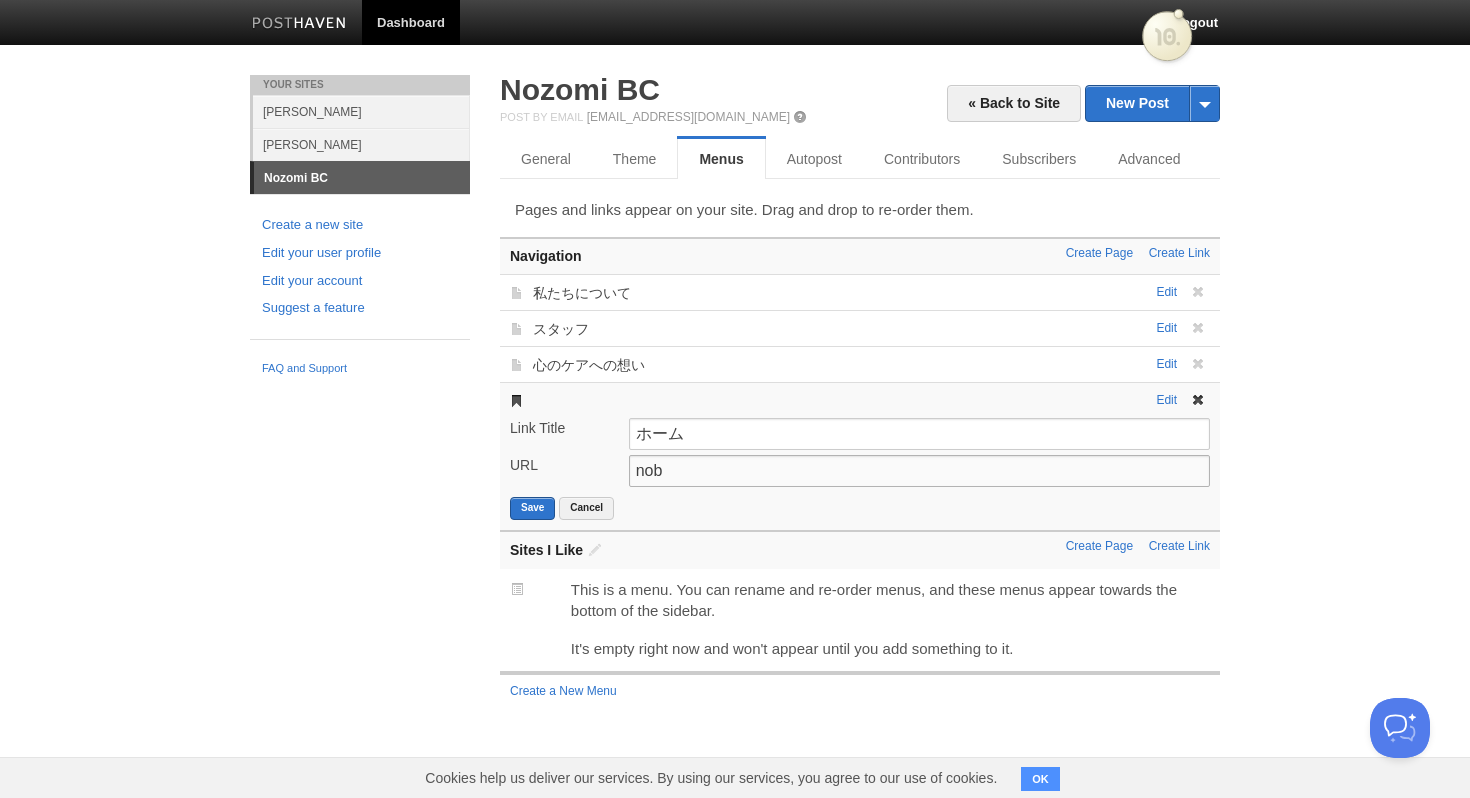 paste on "[URL][DOMAIN_NAME]" 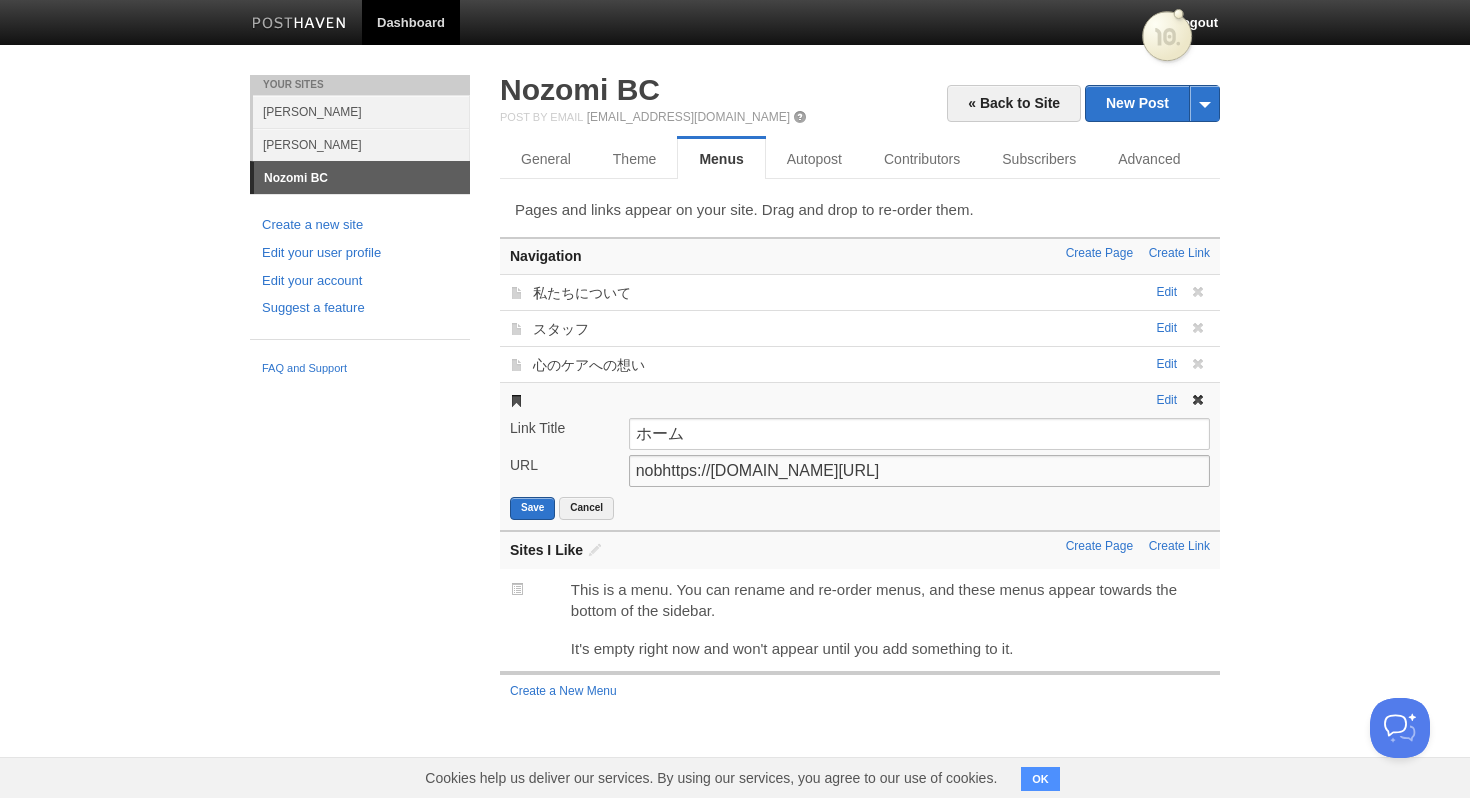 paste 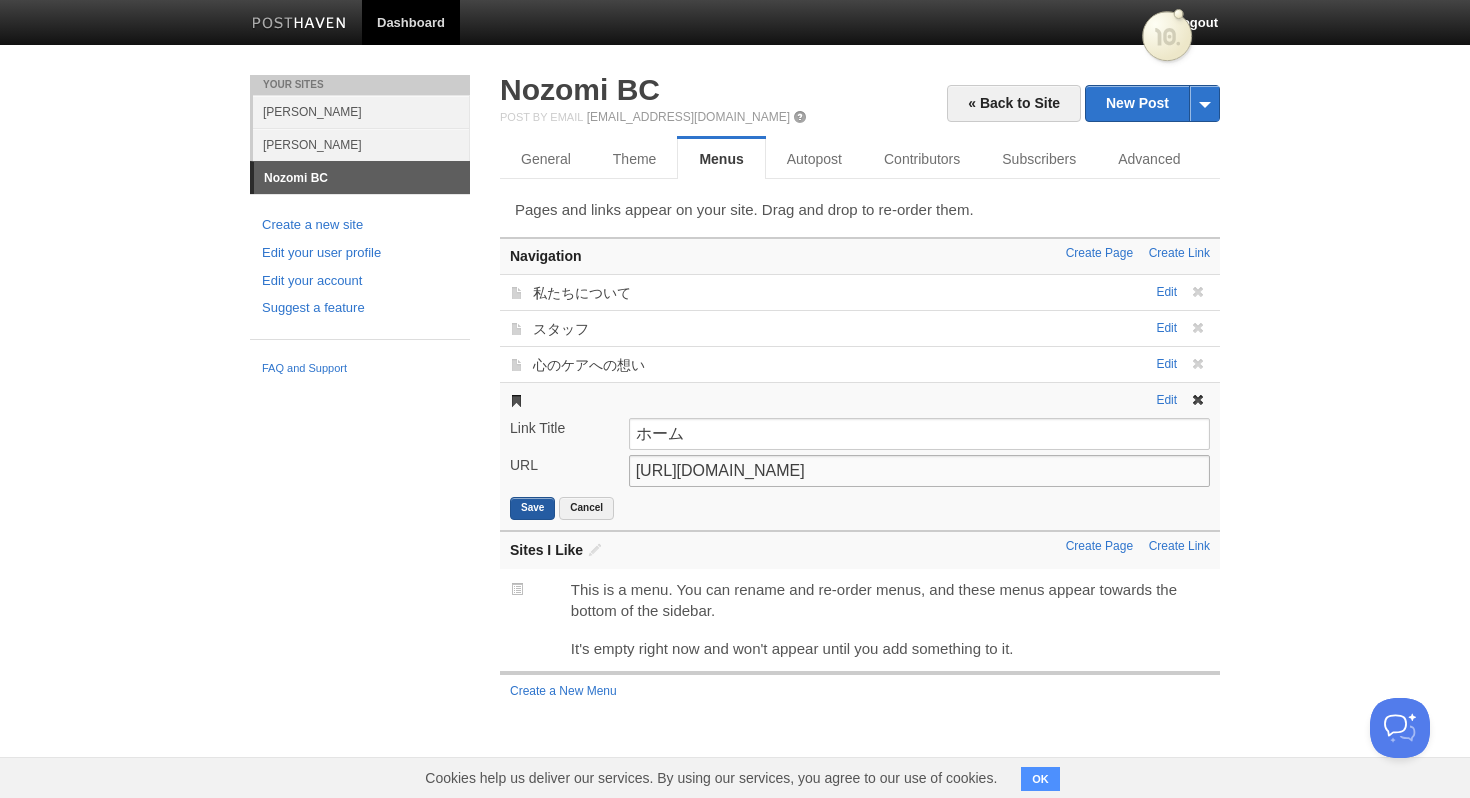 type on "[URL][DOMAIN_NAME]" 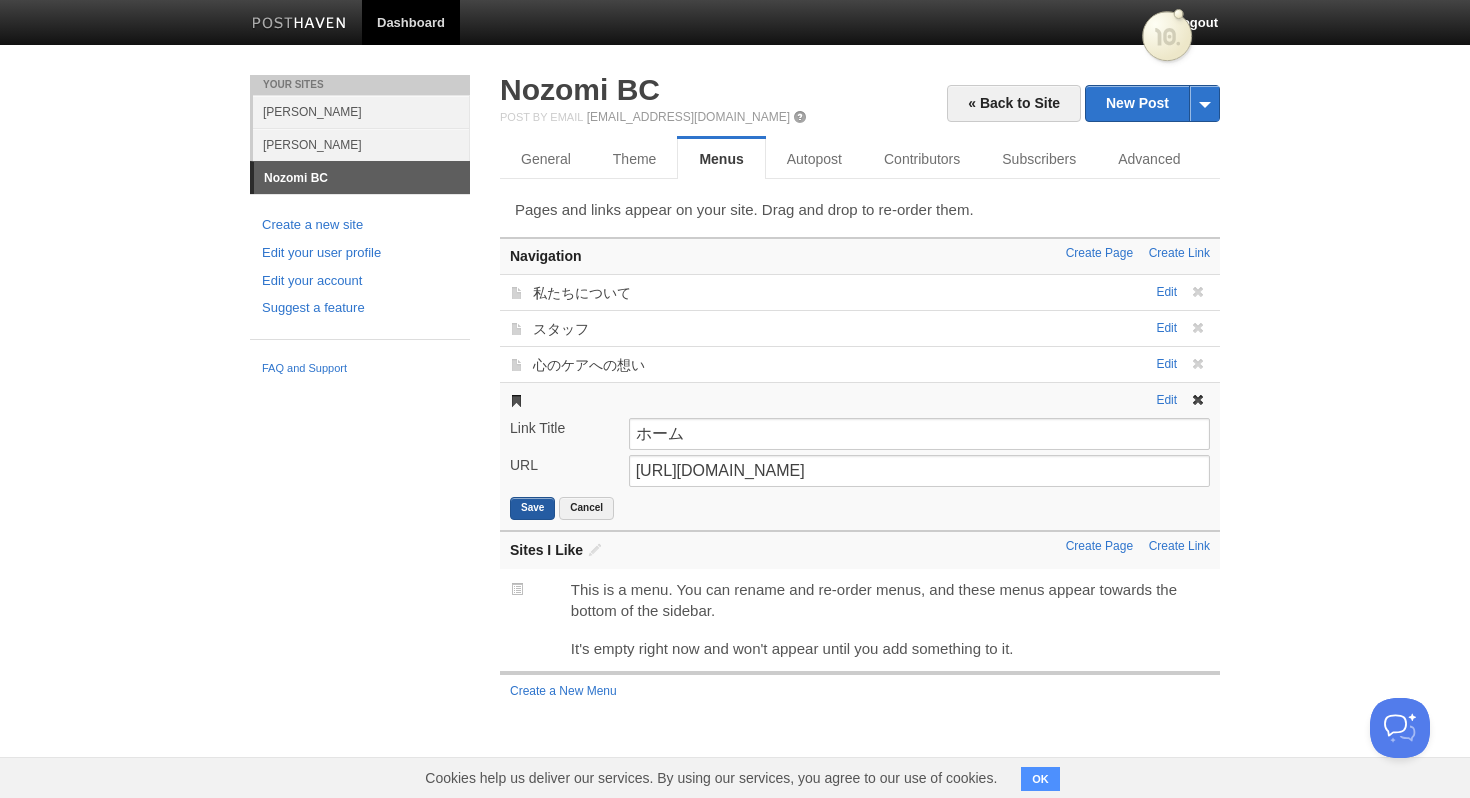 click on "Save" at bounding box center [532, 508] 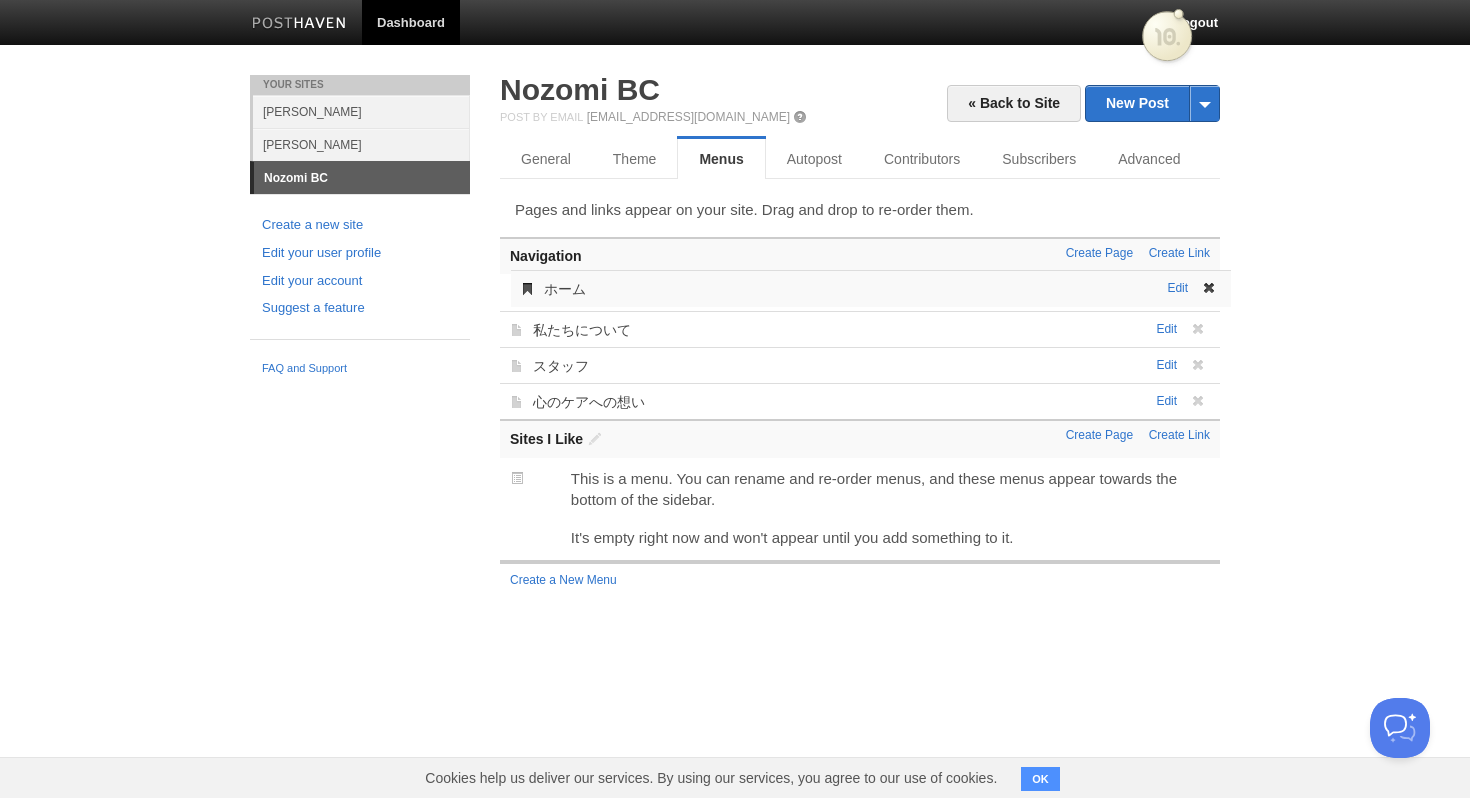 drag, startPoint x: 691, startPoint y: 404, endPoint x: 702, endPoint y: 291, distance: 113.534134 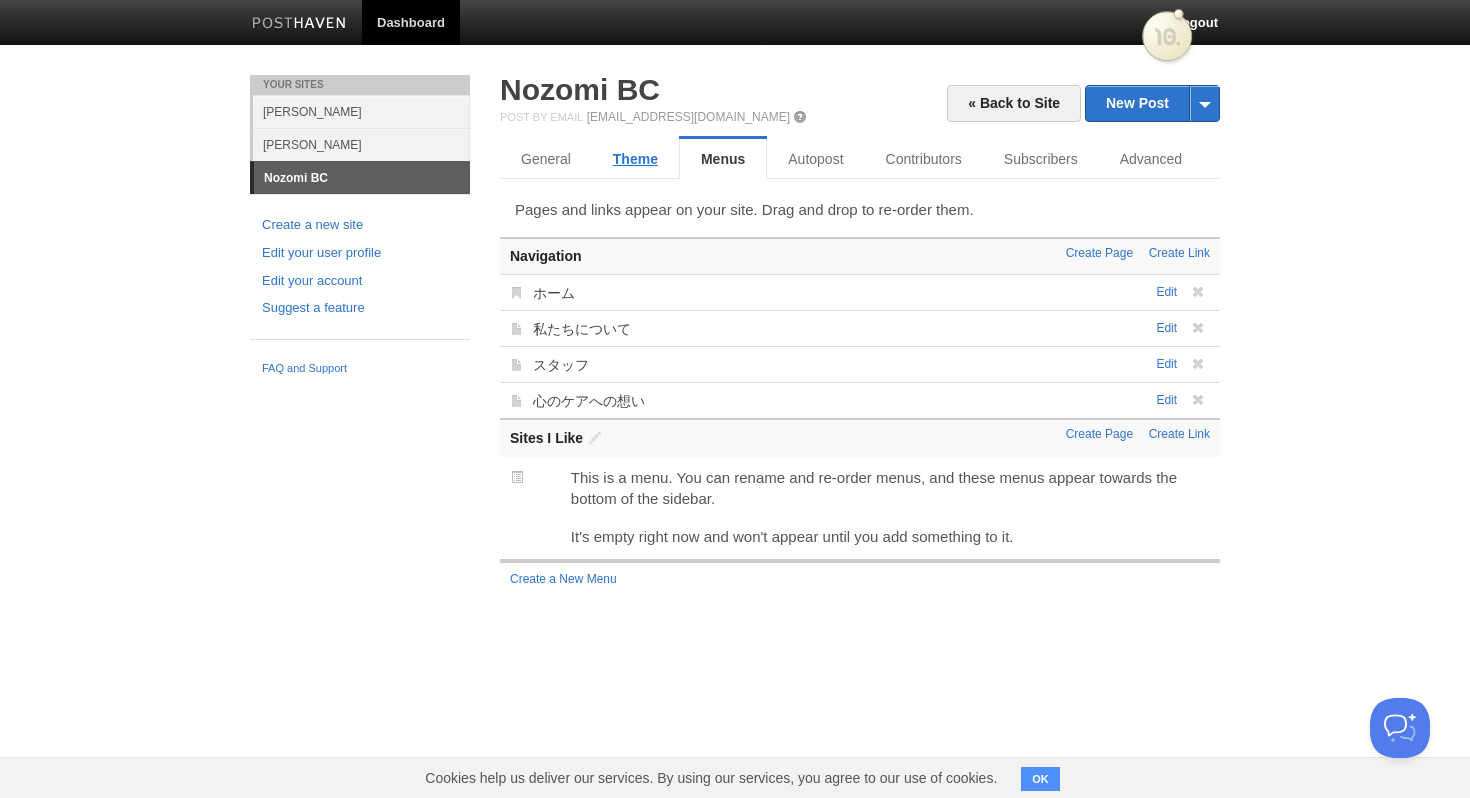 click on "Theme" at bounding box center [635, 159] 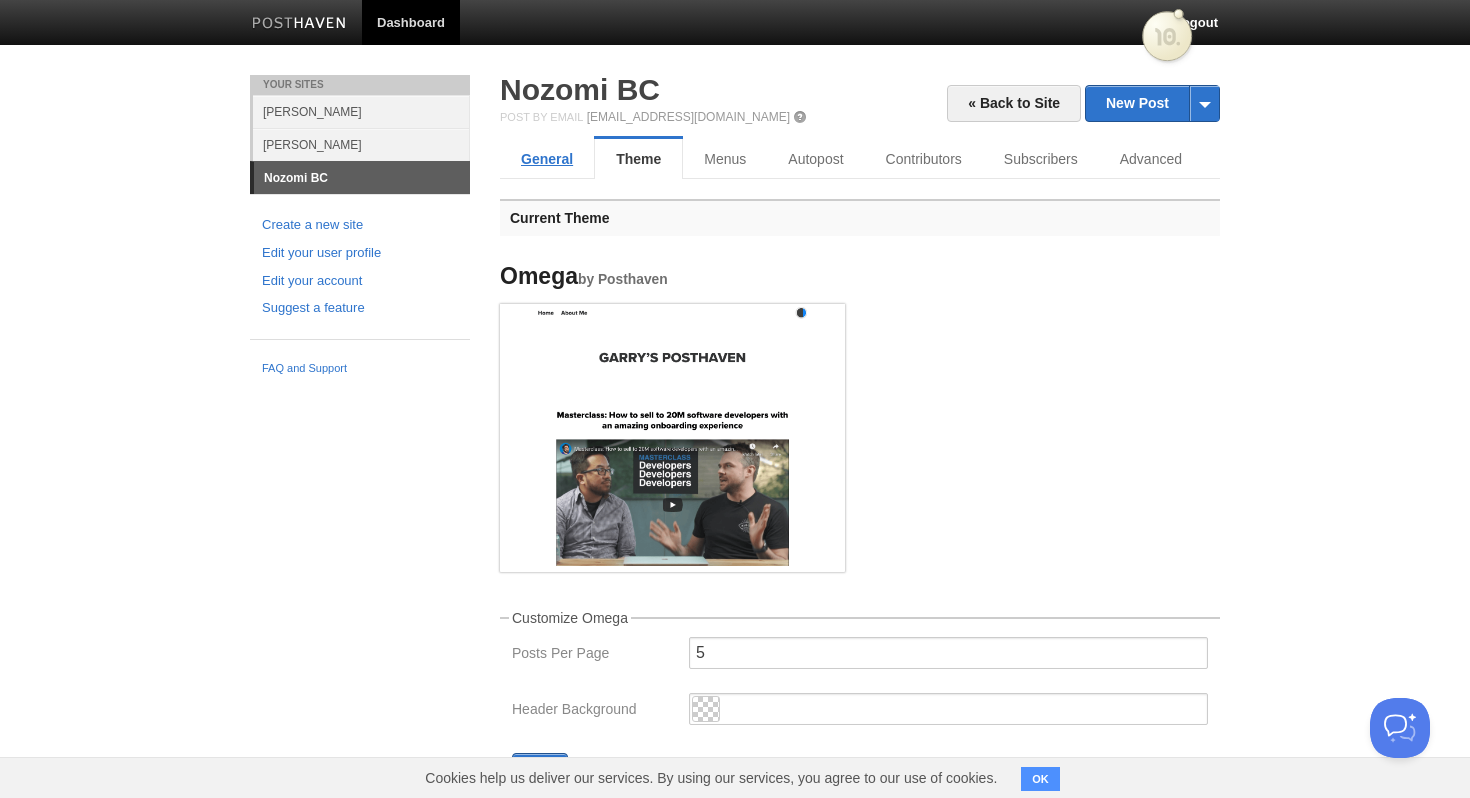 click on "General" at bounding box center [547, 159] 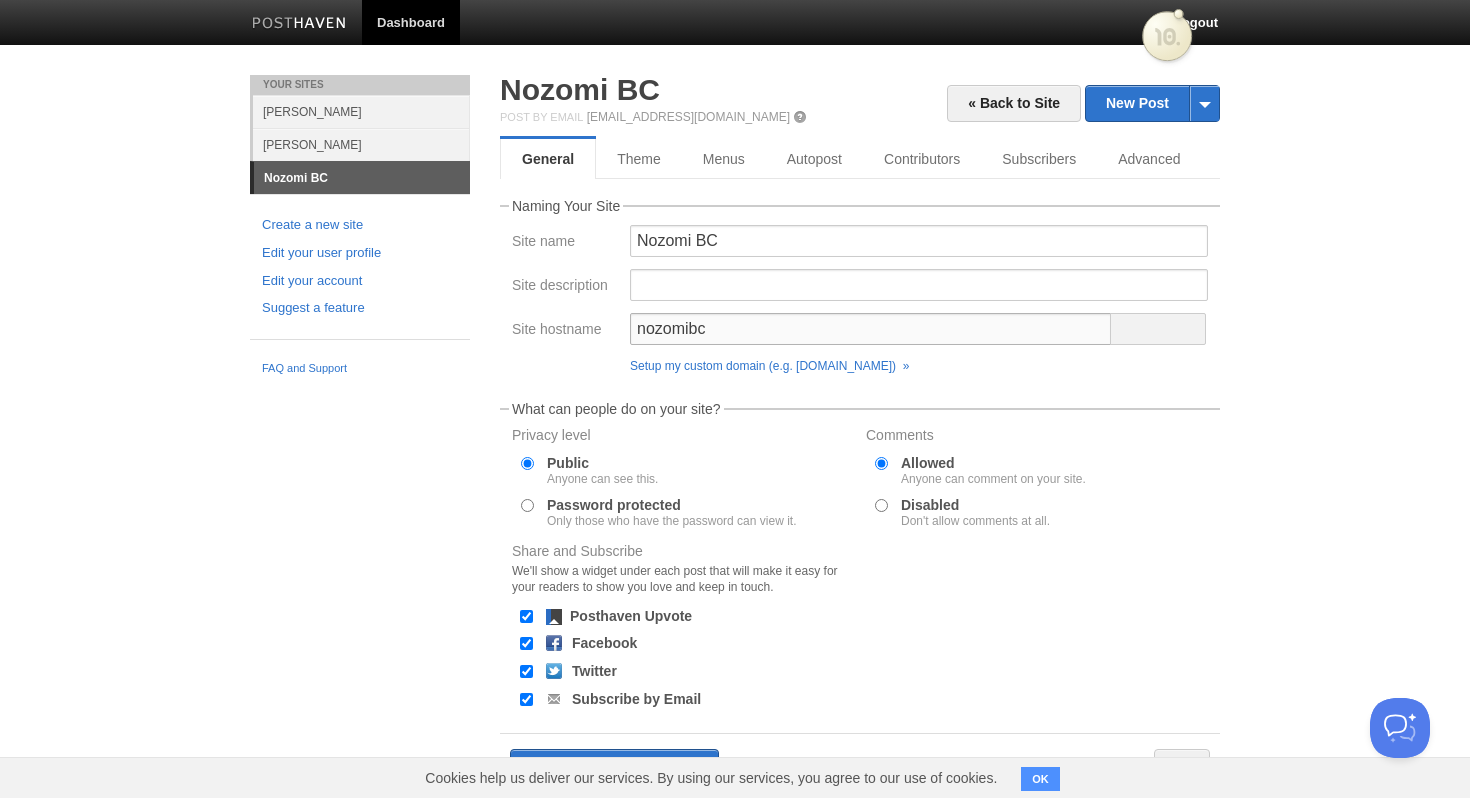 type on "[PERSON_NAME]" 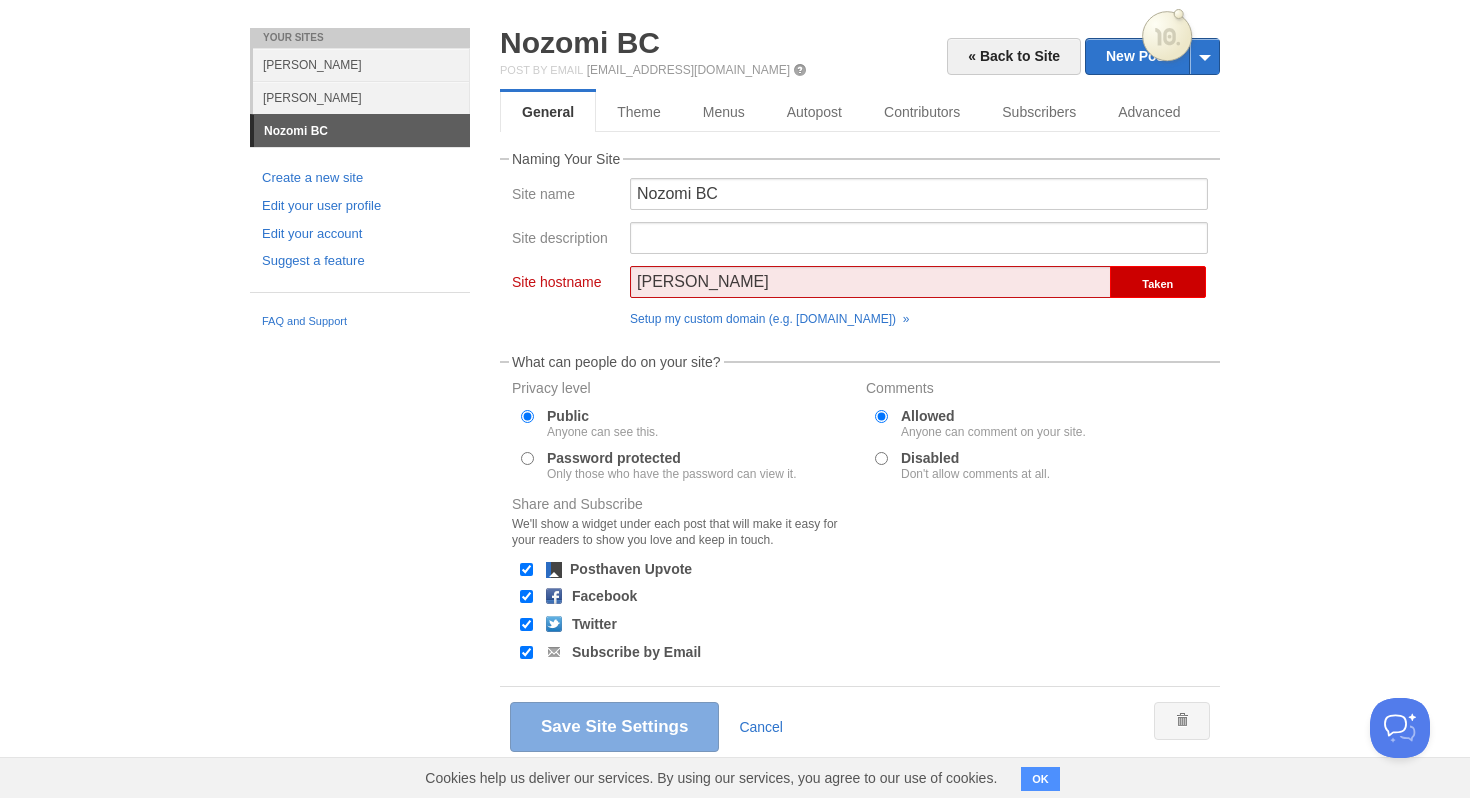 scroll, scrollTop: 40, scrollLeft: 0, axis: vertical 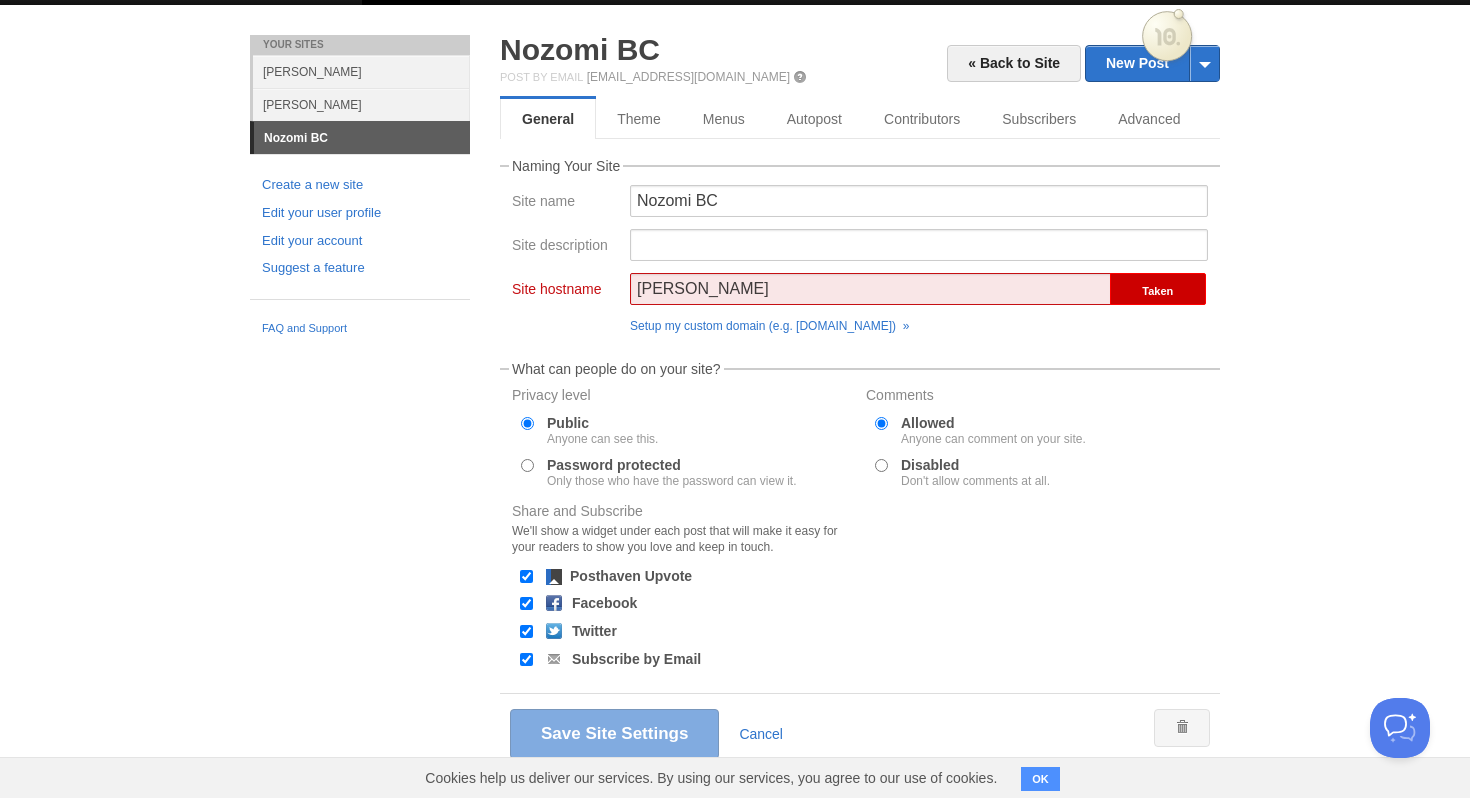 click on "« Back to Site
New Post
by Web
by Email
Nozomi BC
Post by Email
post@nozomibc.posthaven.com
General
Theme
Menus
Autopost
Contributors
Subscribers
Advanced
Naming Your Site
Site name
Nozomi BC
Site description
Site hostname
eulalie Taken" at bounding box center [860, 404] 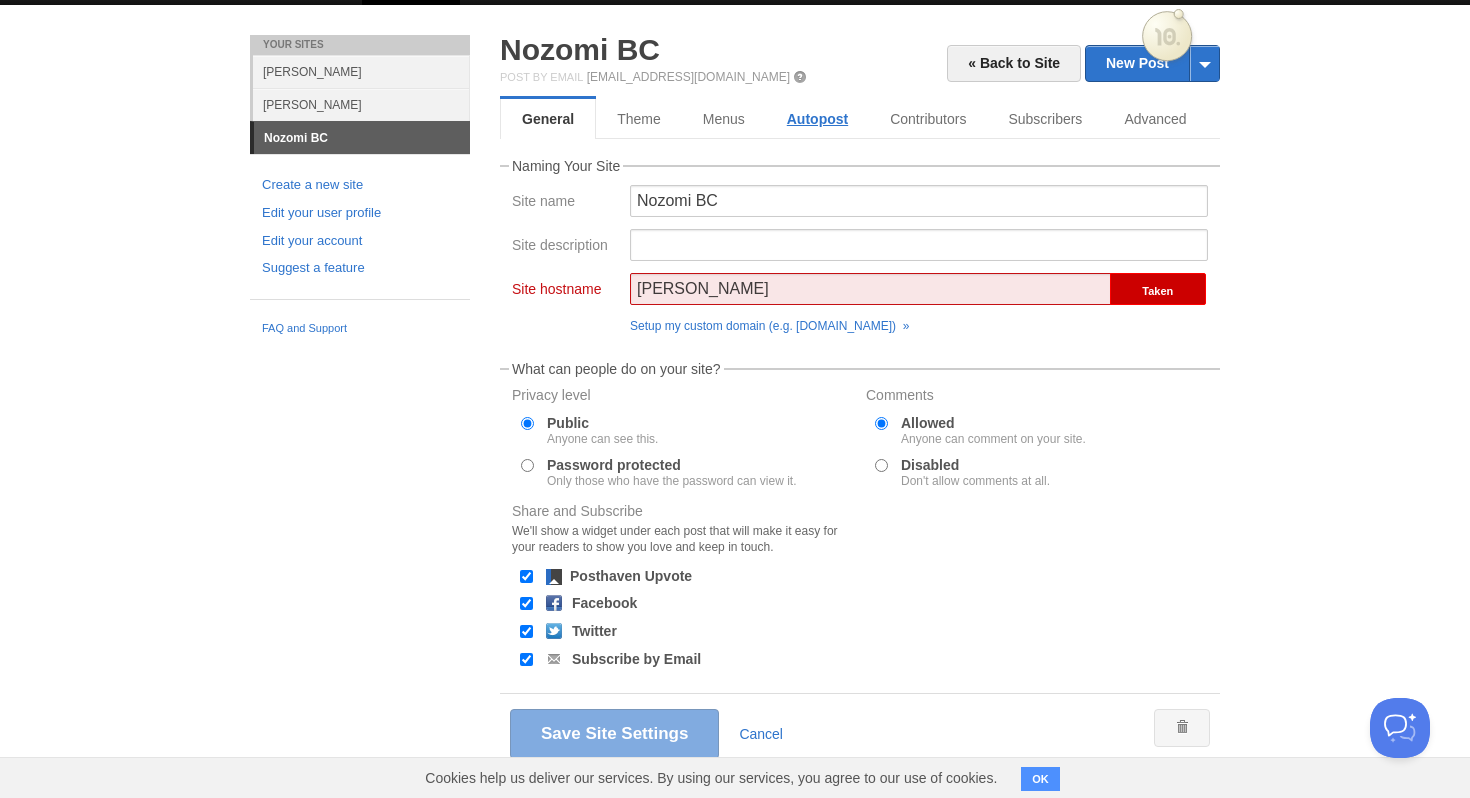 click on "Autopost" at bounding box center [817, 119] 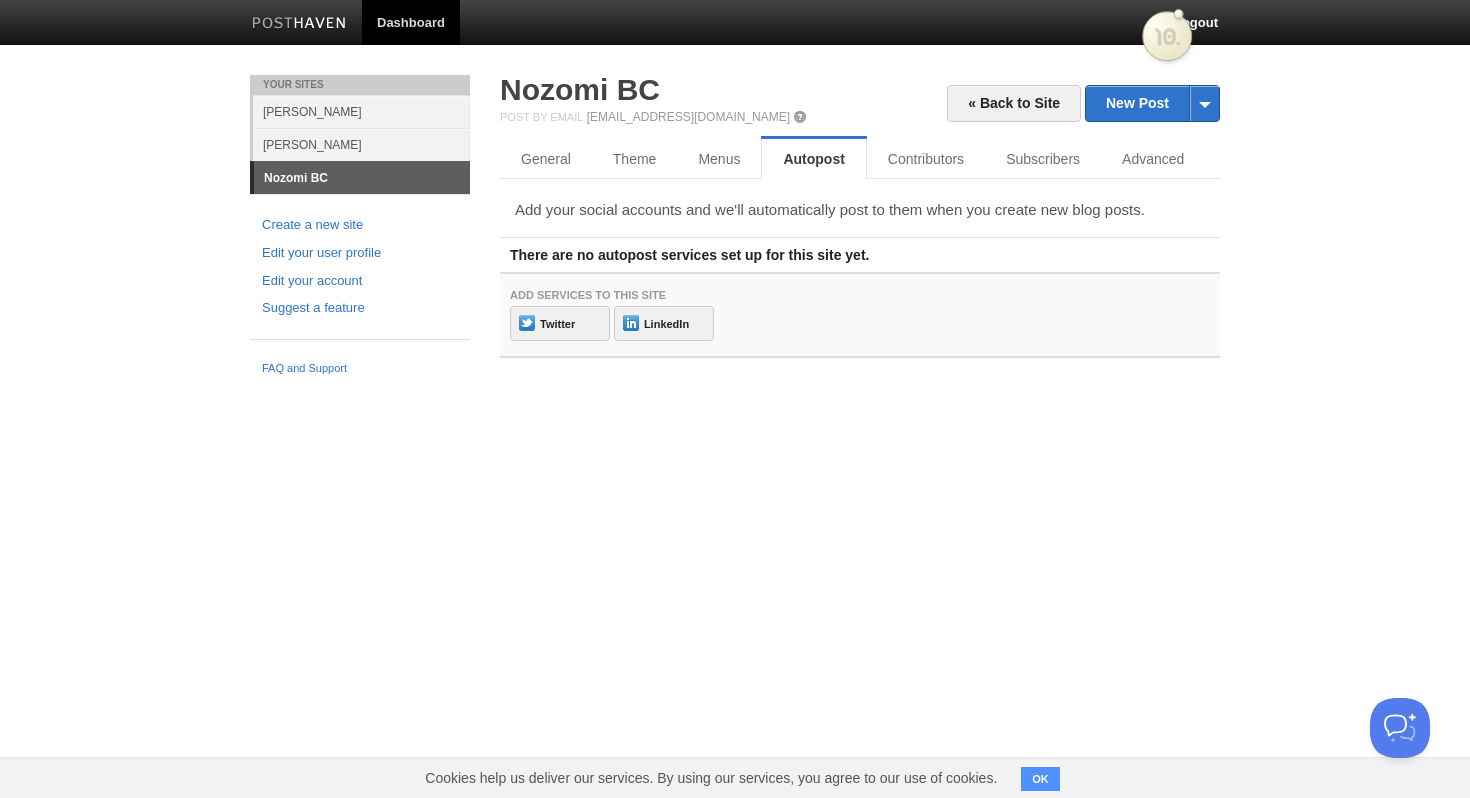 scroll, scrollTop: 0, scrollLeft: 0, axis: both 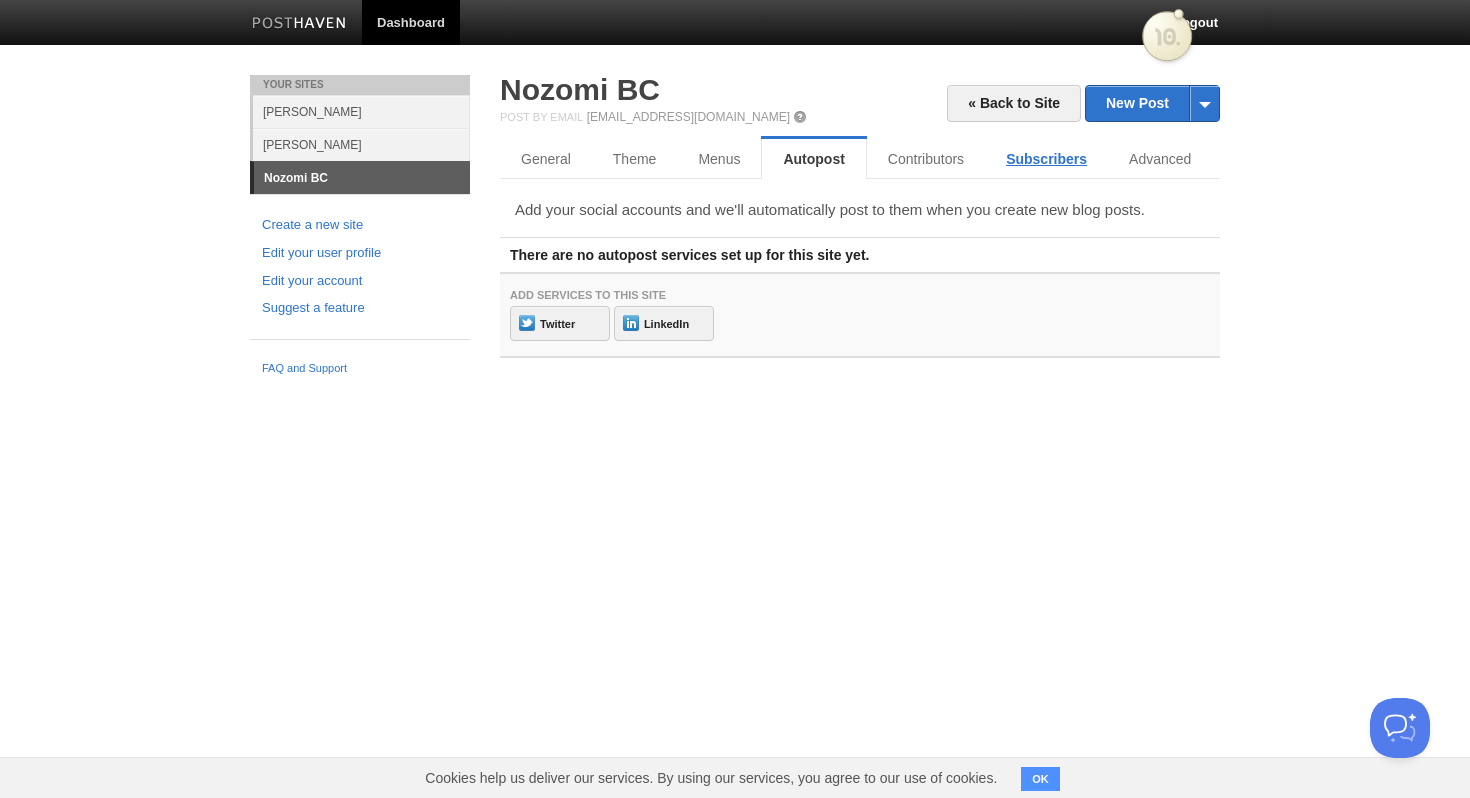 click on "Subscribers" at bounding box center [1046, 159] 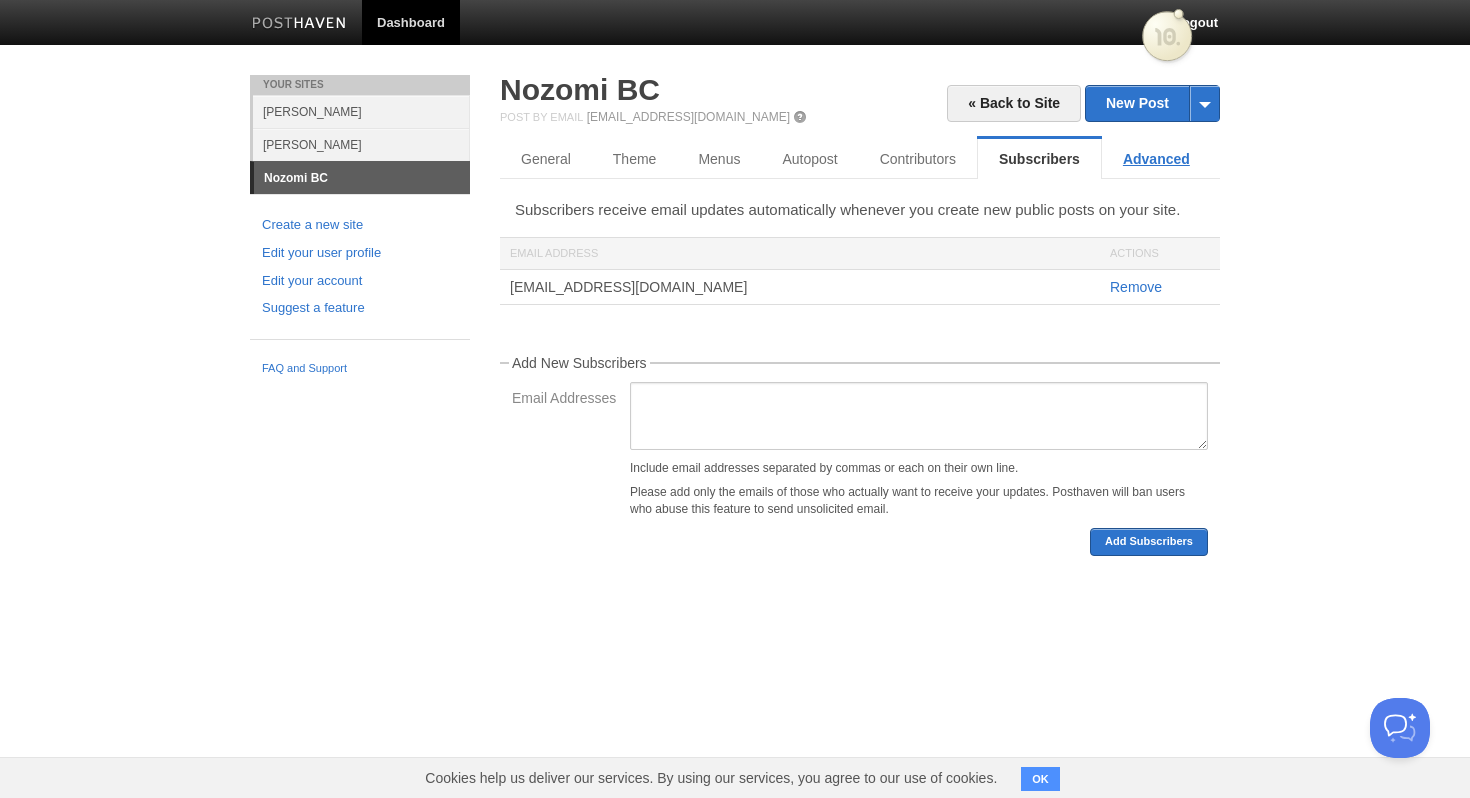 click on "Advanced" at bounding box center (1156, 159) 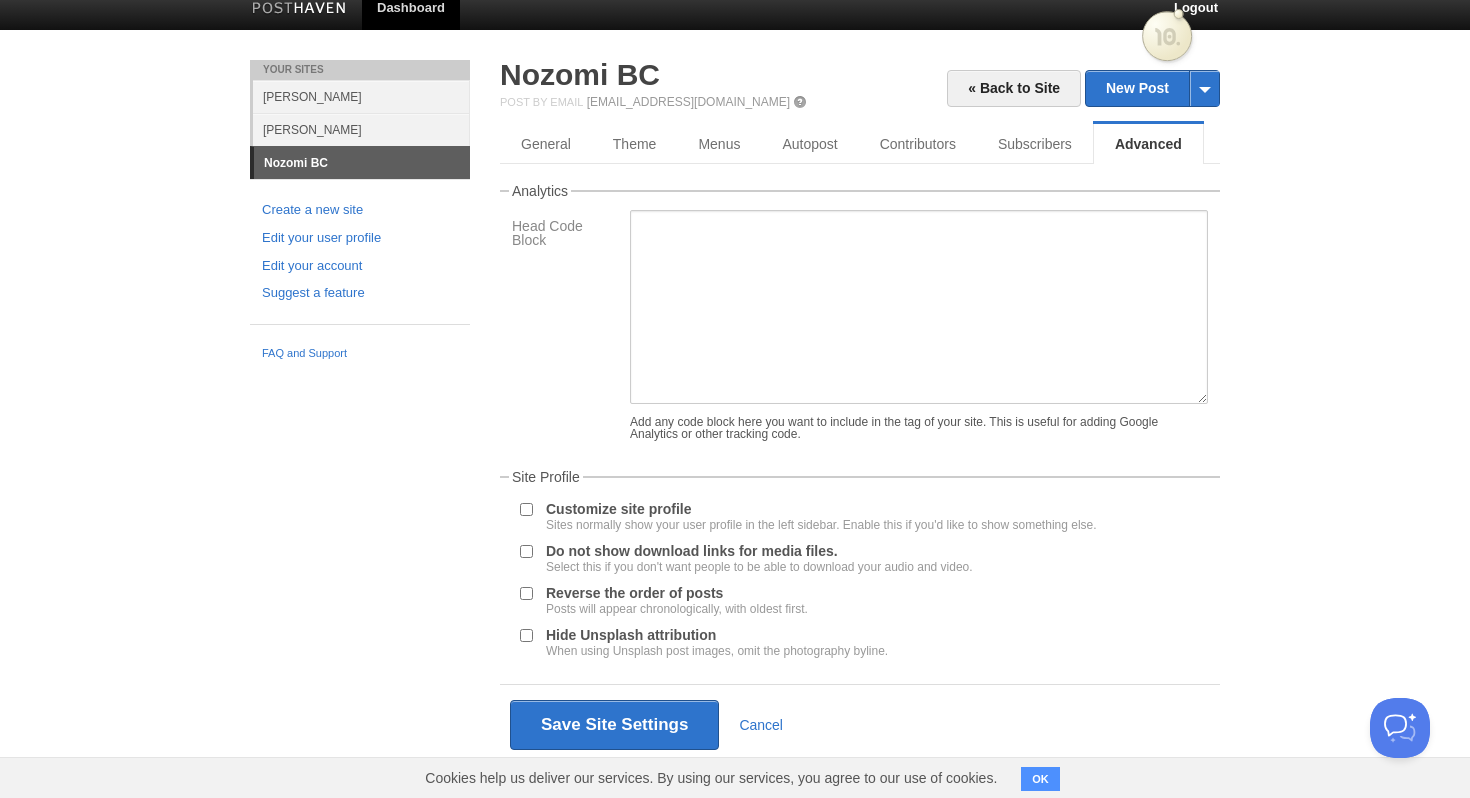 scroll, scrollTop: 0, scrollLeft: 0, axis: both 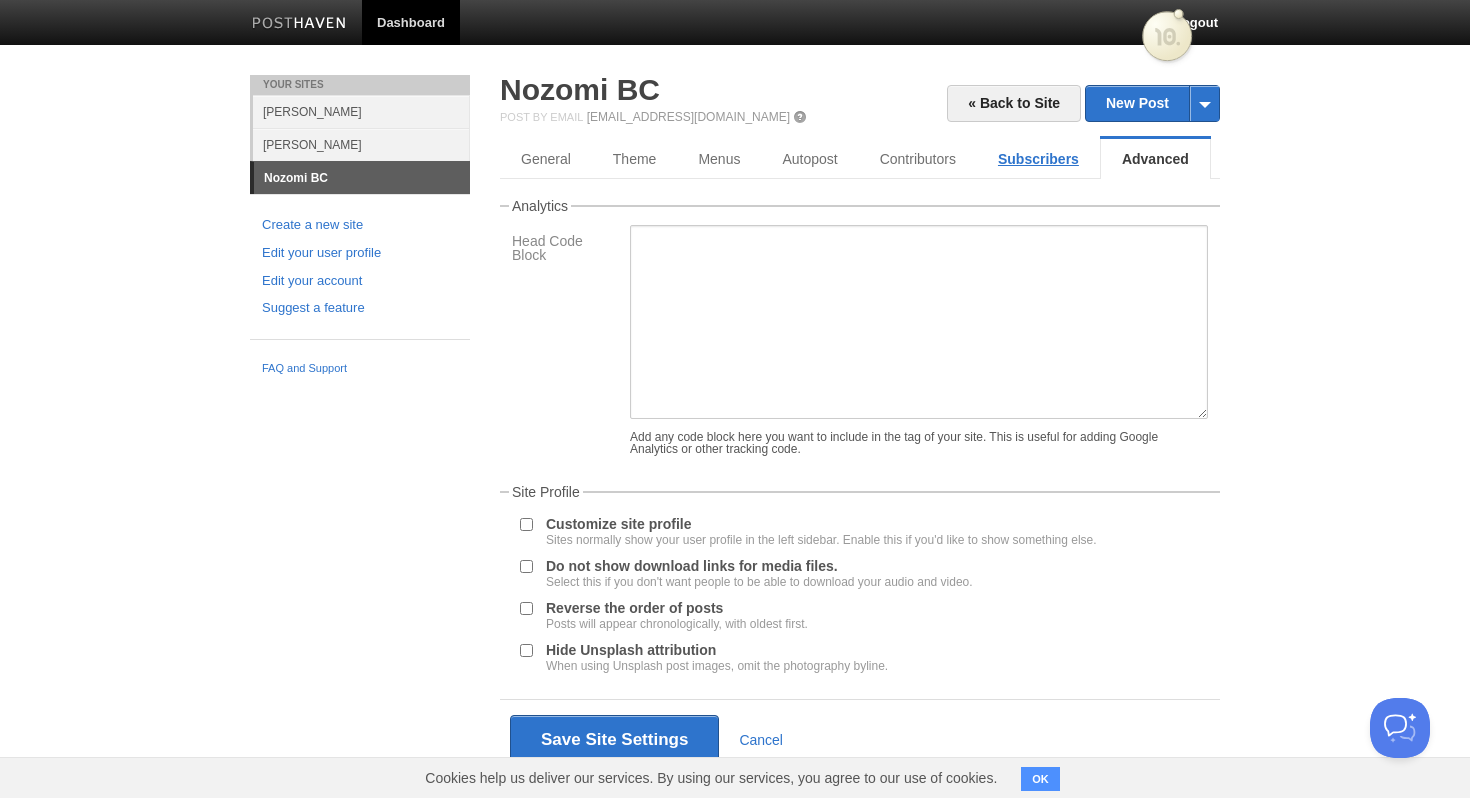 click on "Subscribers" at bounding box center [1038, 159] 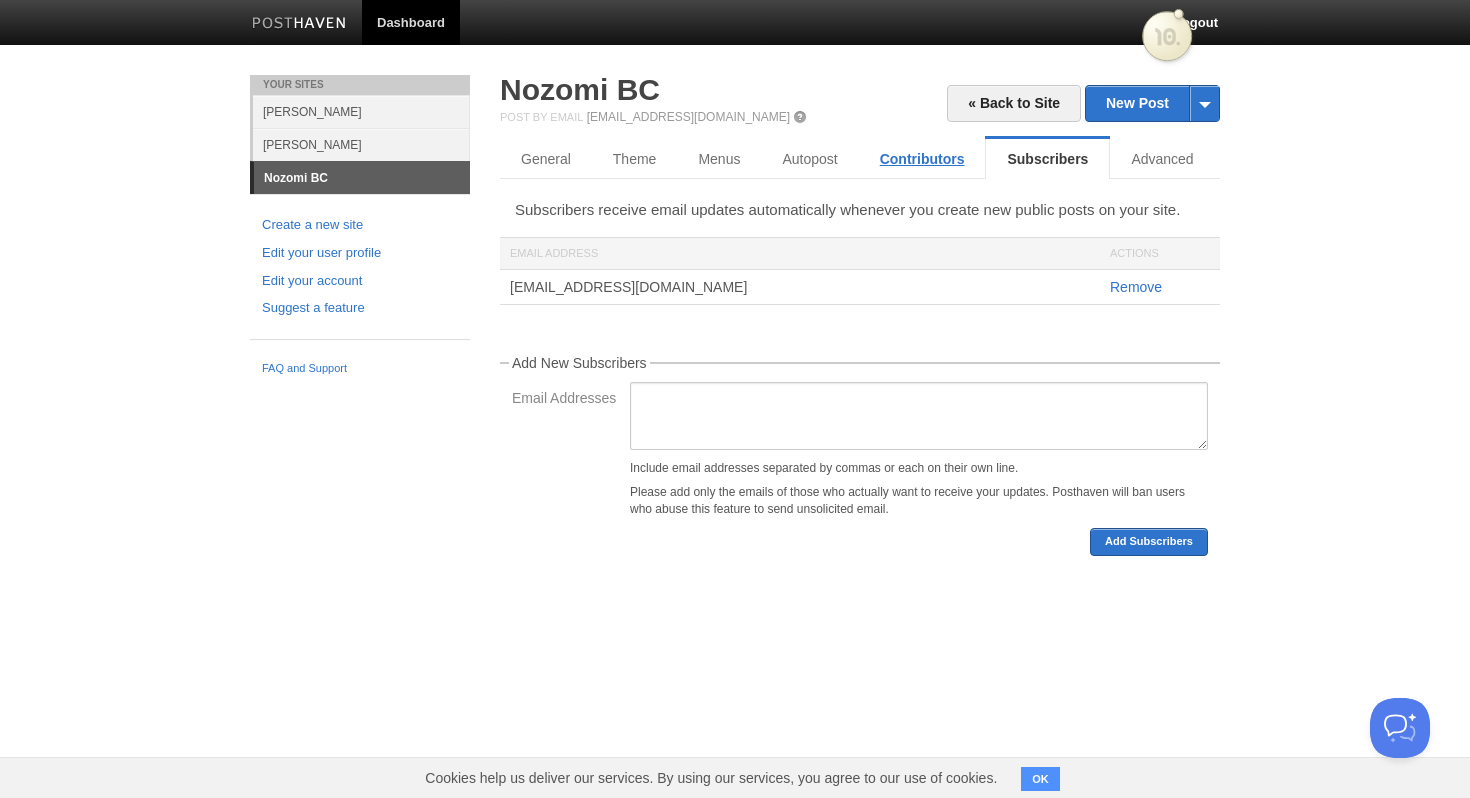click on "Contributors" at bounding box center (922, 159) 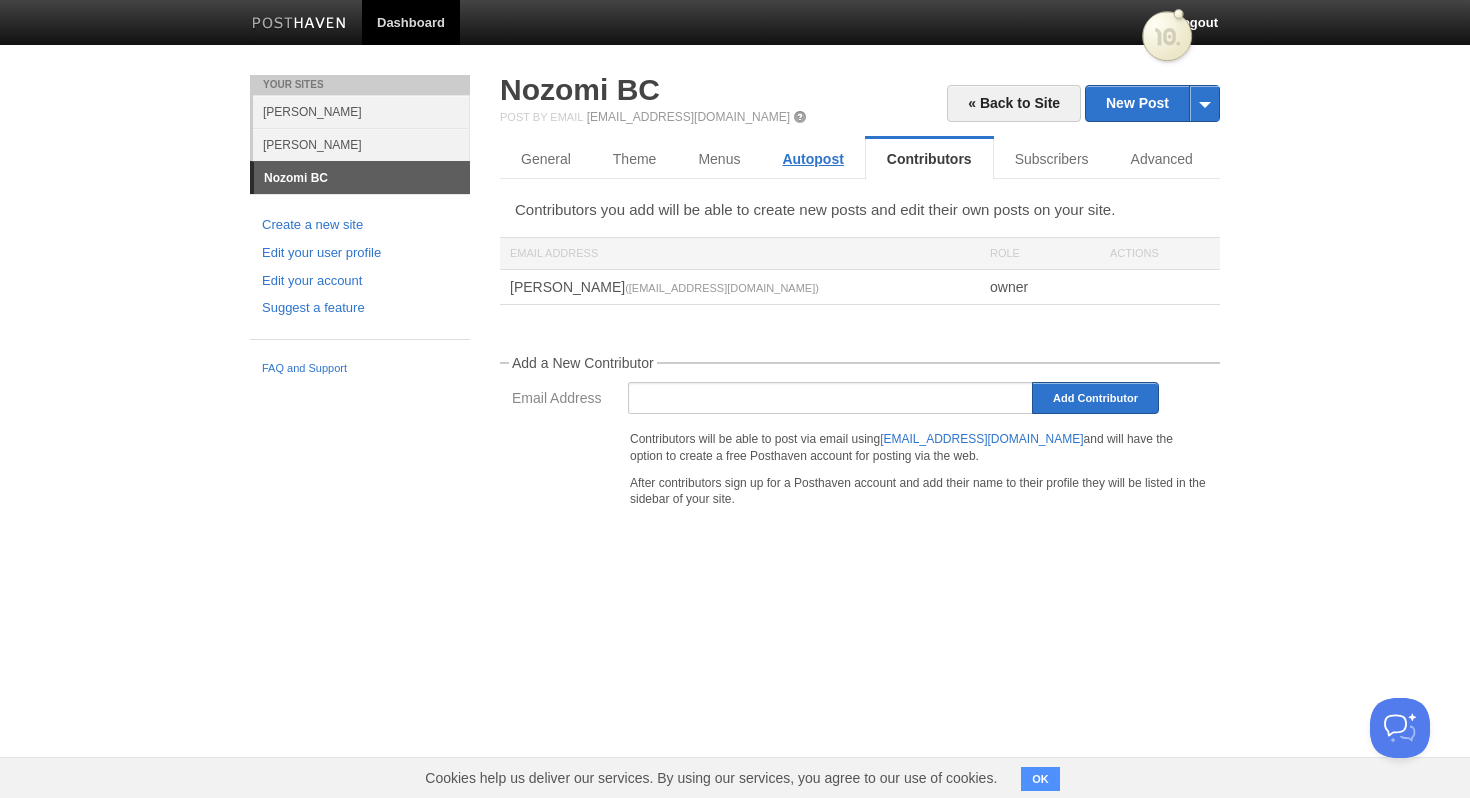 click on "Autopost" at bounding box center [812, 159] 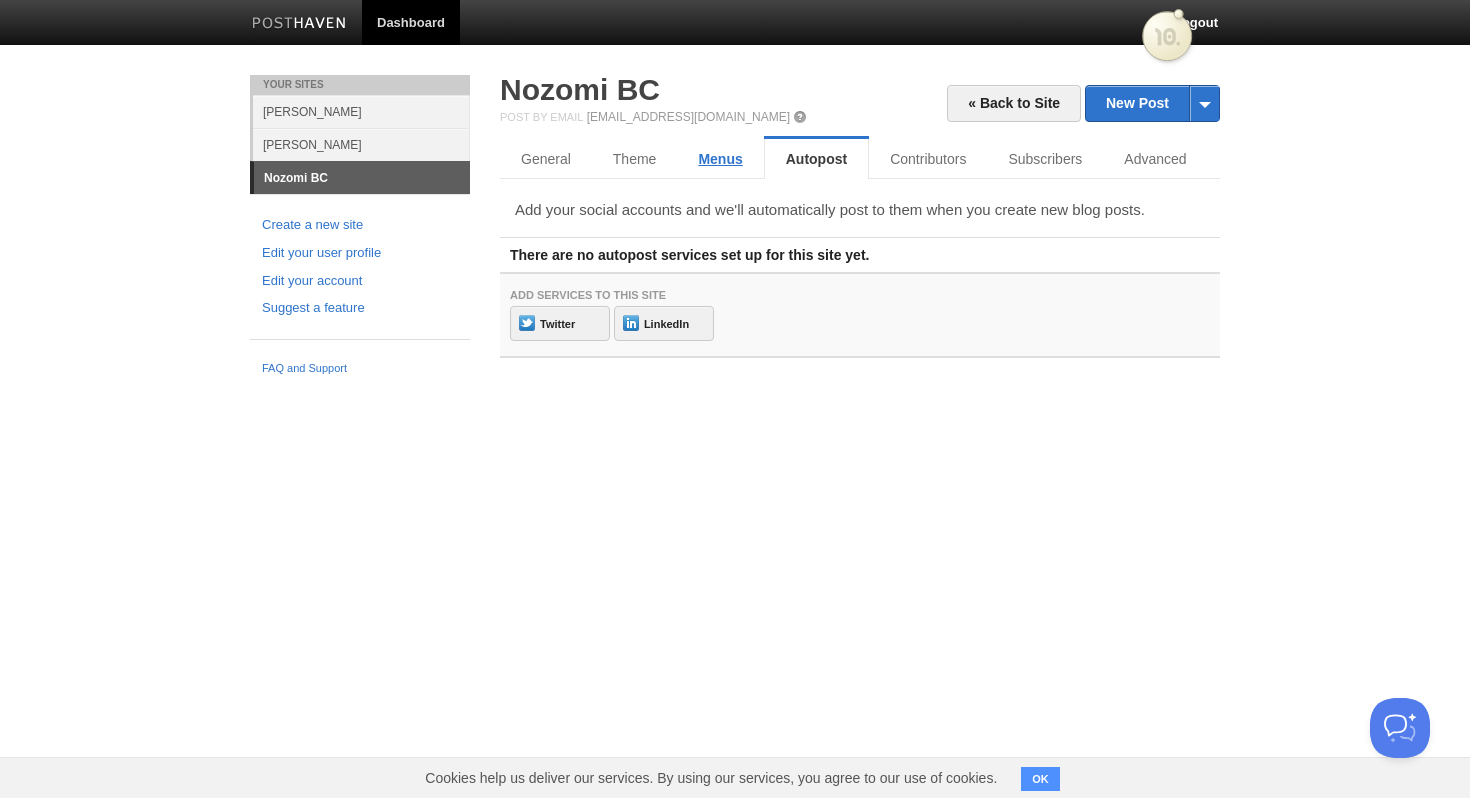 click on "Menus" at bounding box center [720, 159] 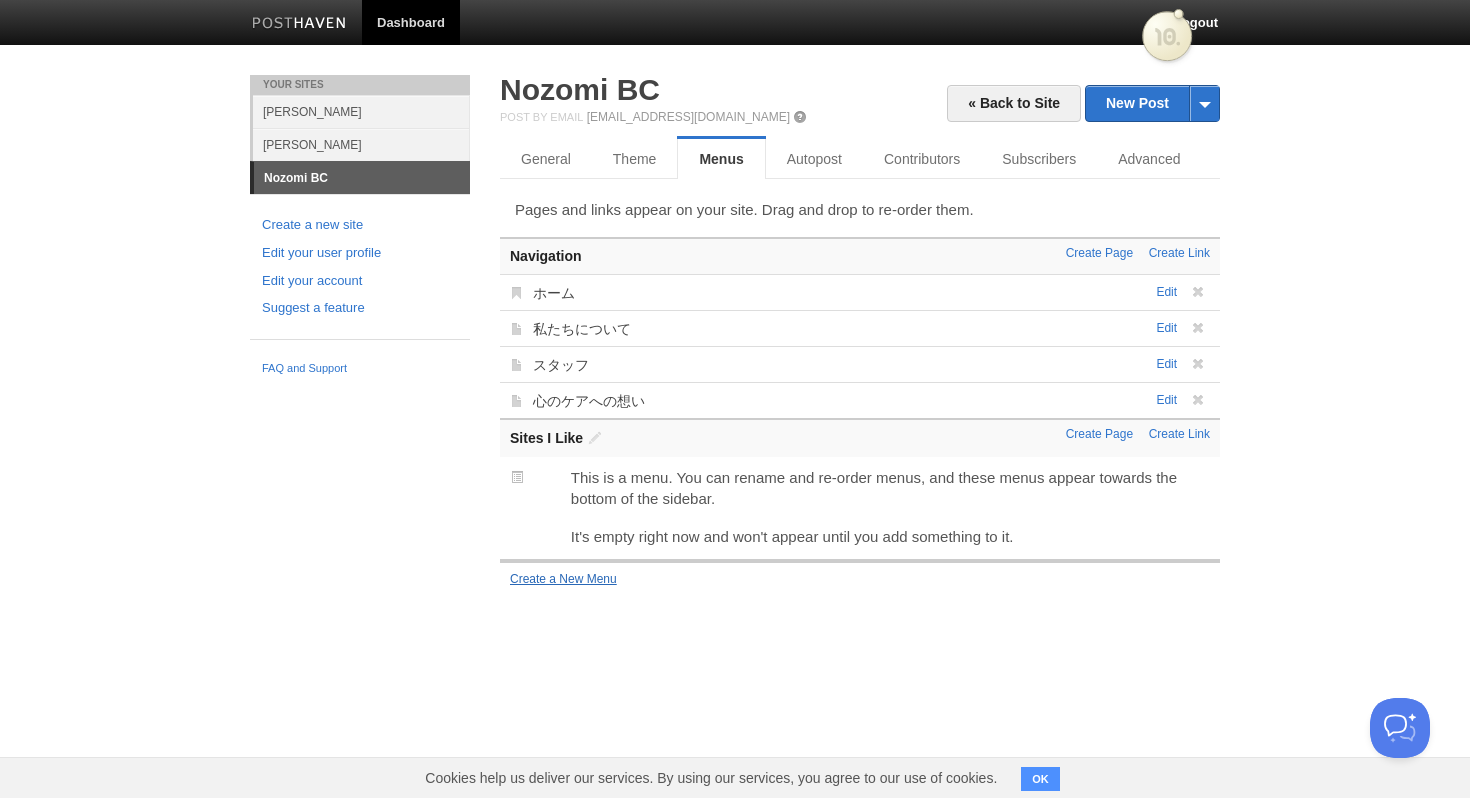 click on "Create a New Menu" at bounding box center [563, 579] 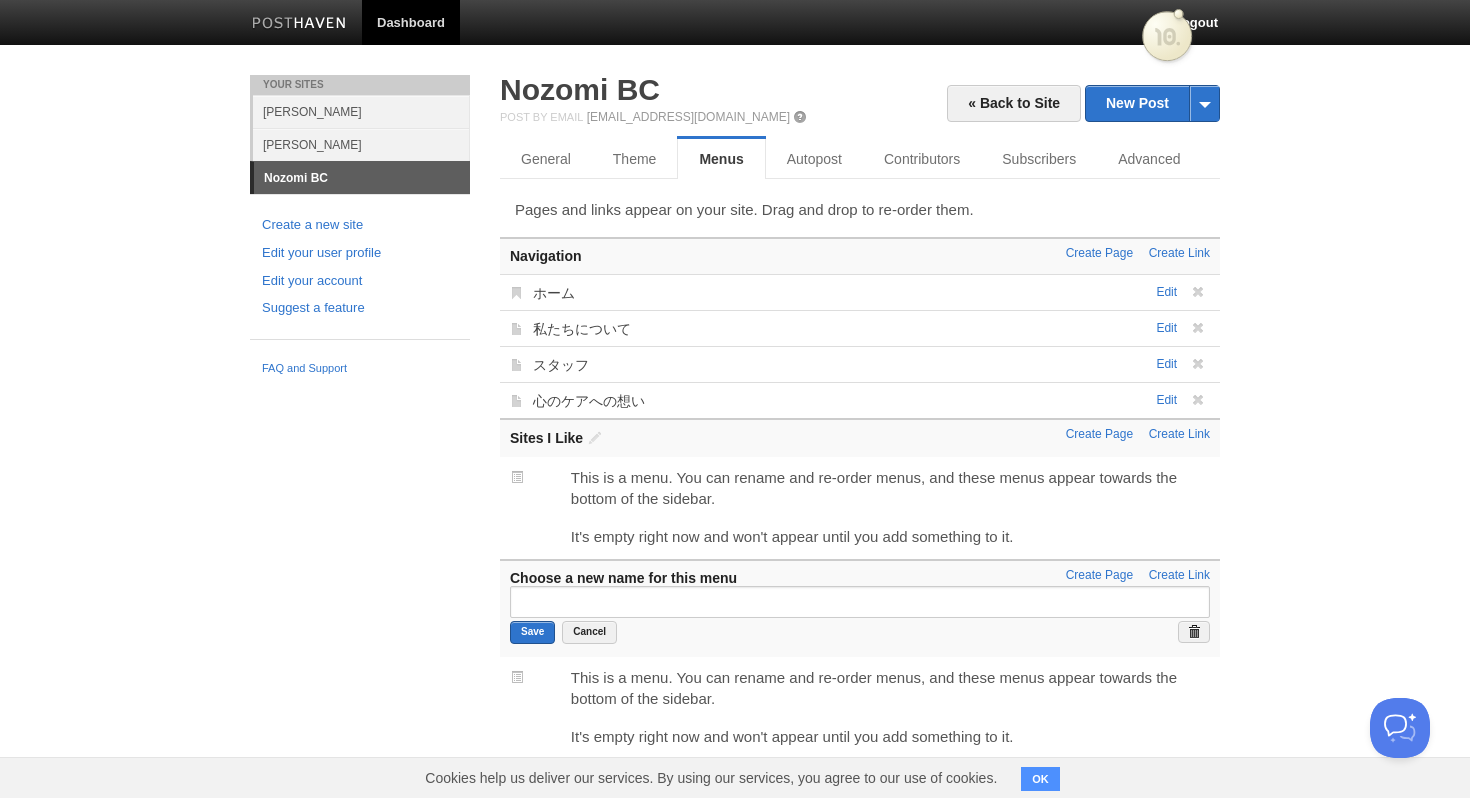 scroll, scrollTop: 39, scrollLeft: 0, axis: vertical 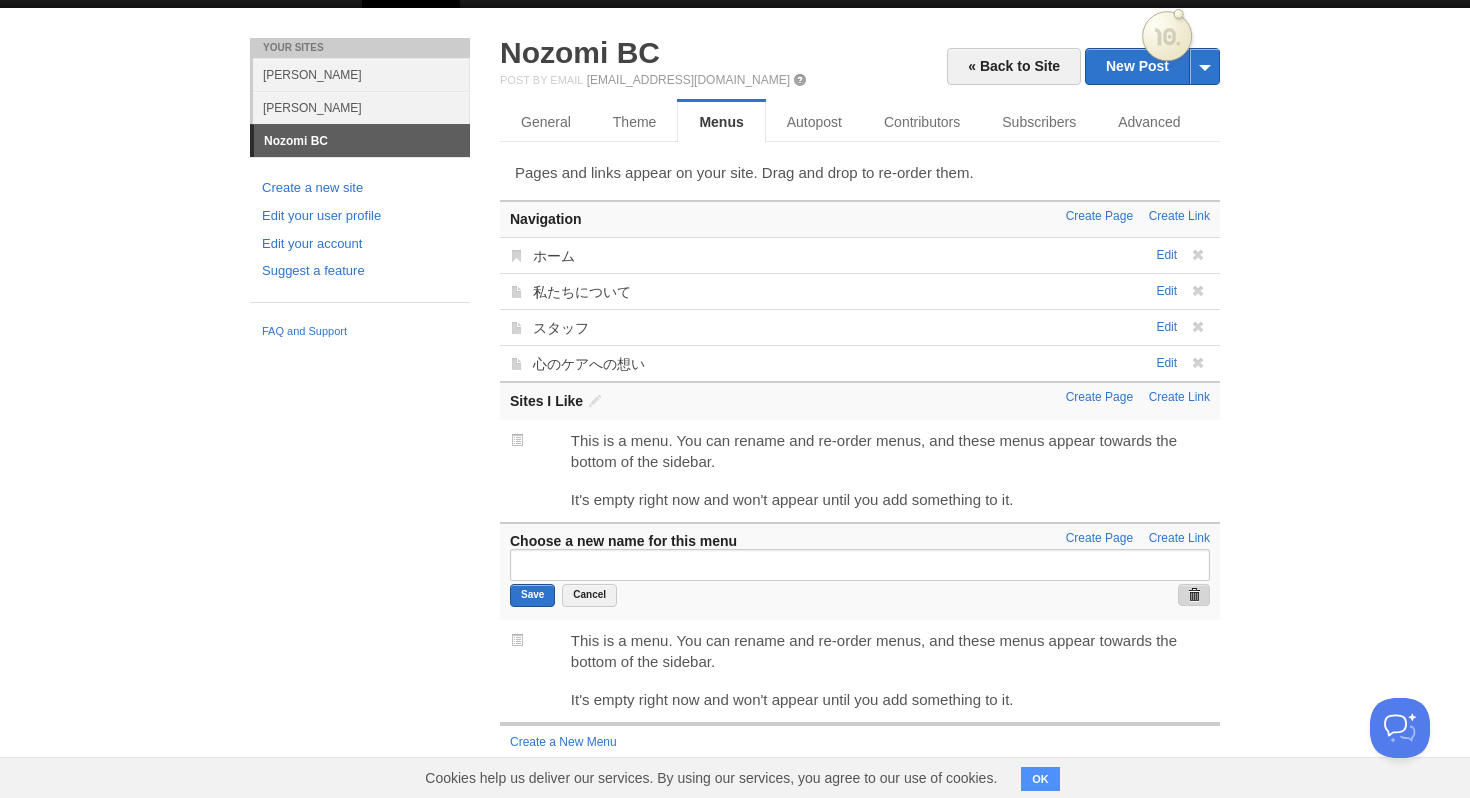 click at bounding box center (1194, 595) 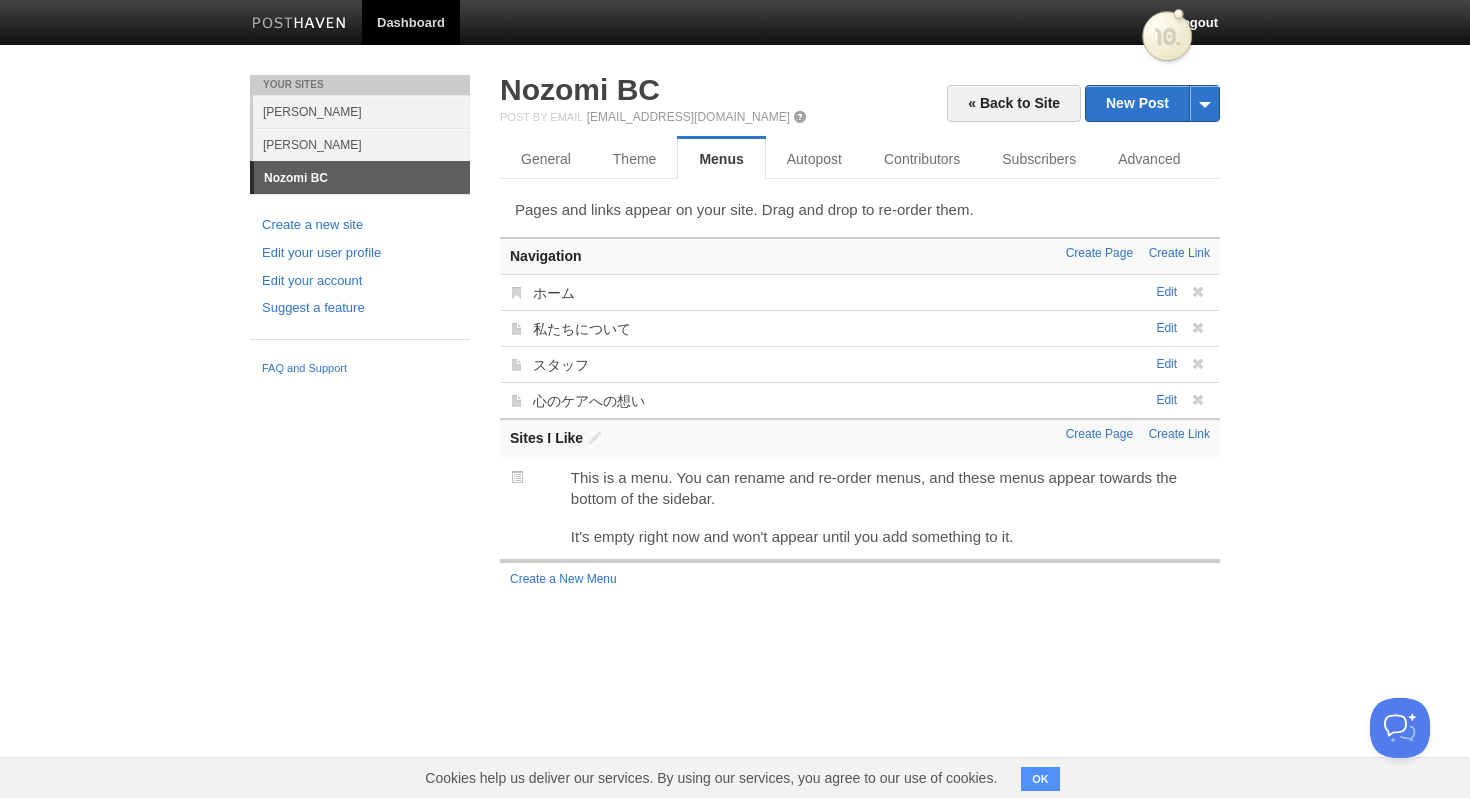 scroll, scrollTop: 0, scrollLeft: 0, axis: both 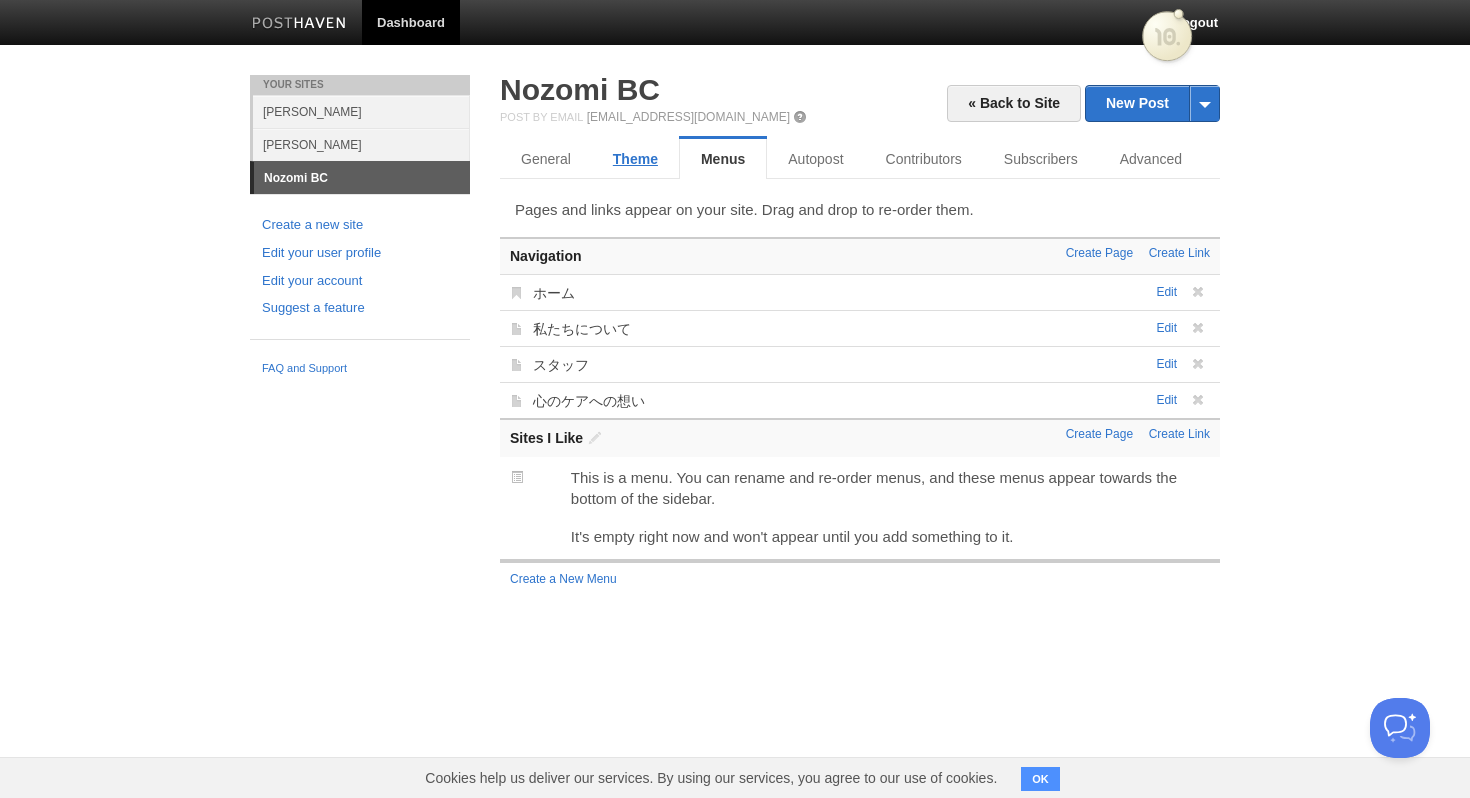 click on "Theme" at bounding box center (635, 159) 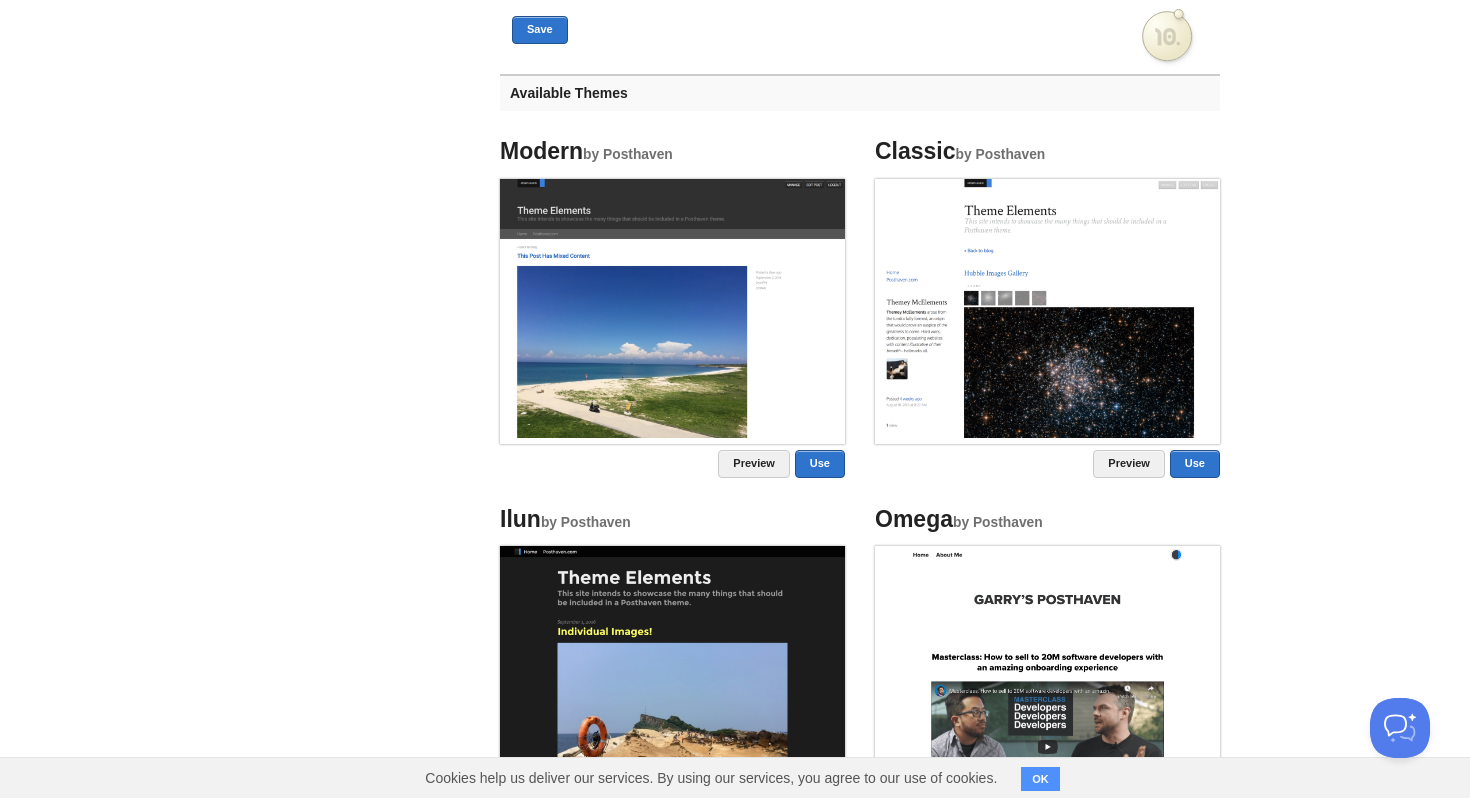 scroll, scrollTop: 0, scrollLeft: 0, axis: both 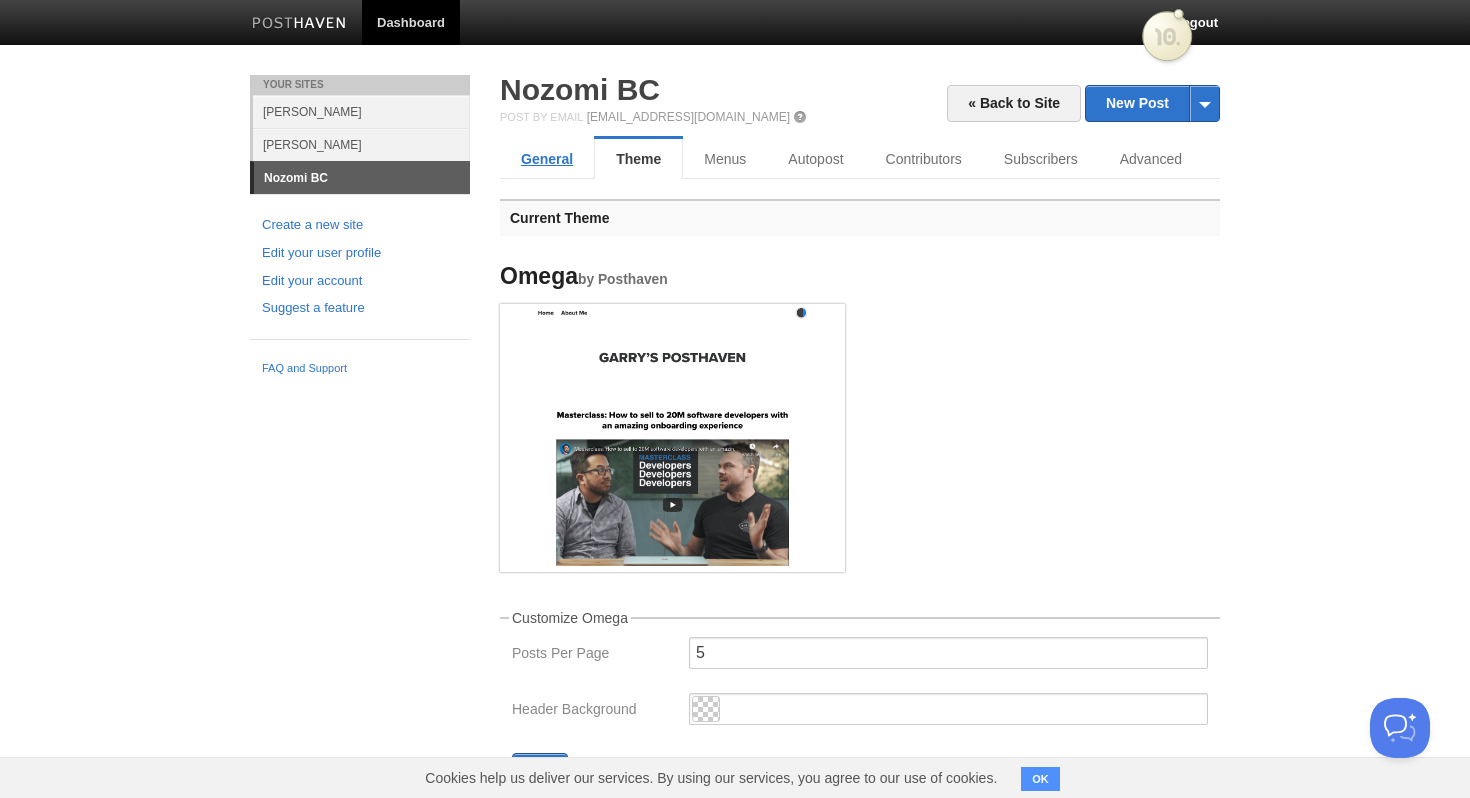 click on "General" at bounding box center (547, 159) 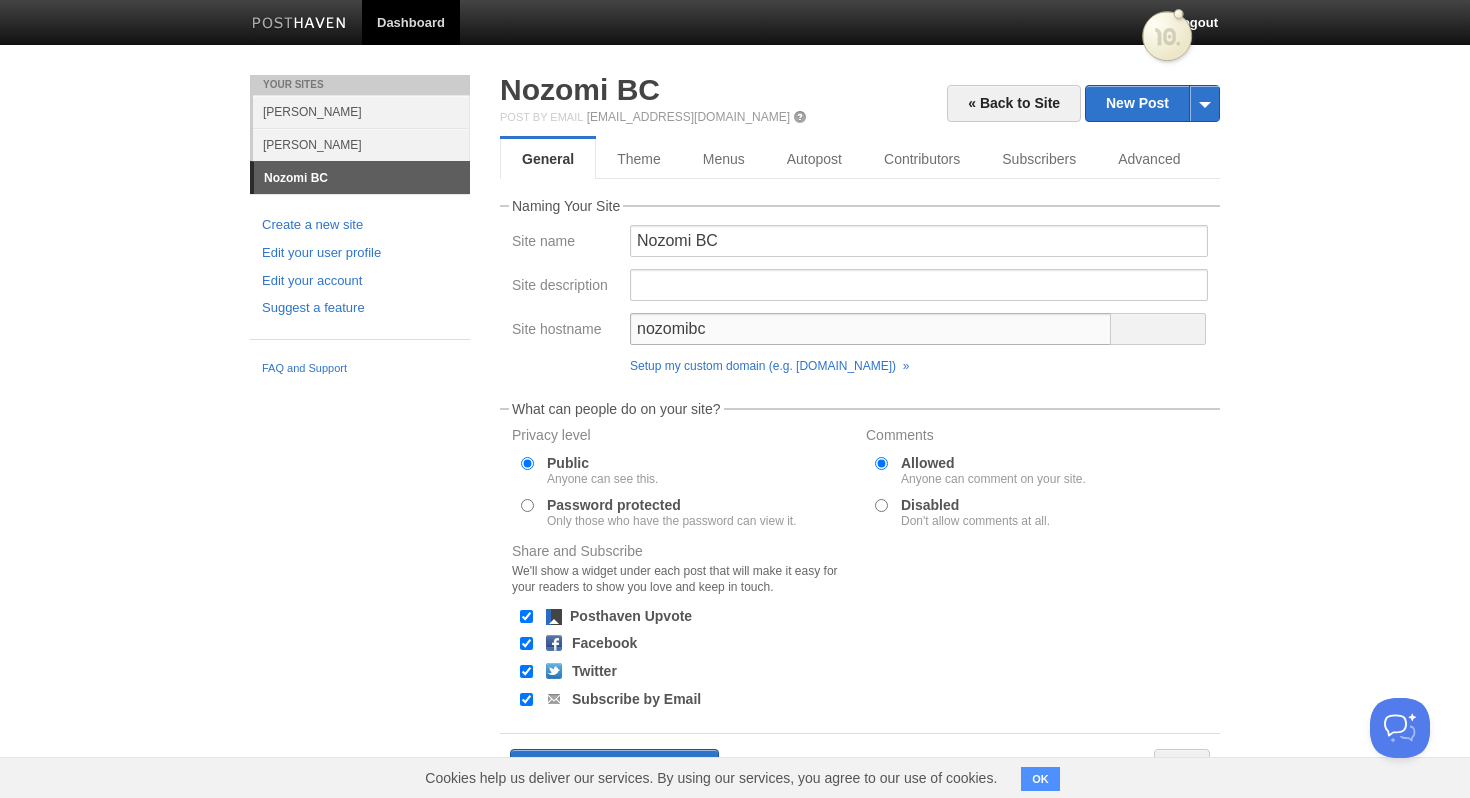 type on "[PERSON_NAME]" 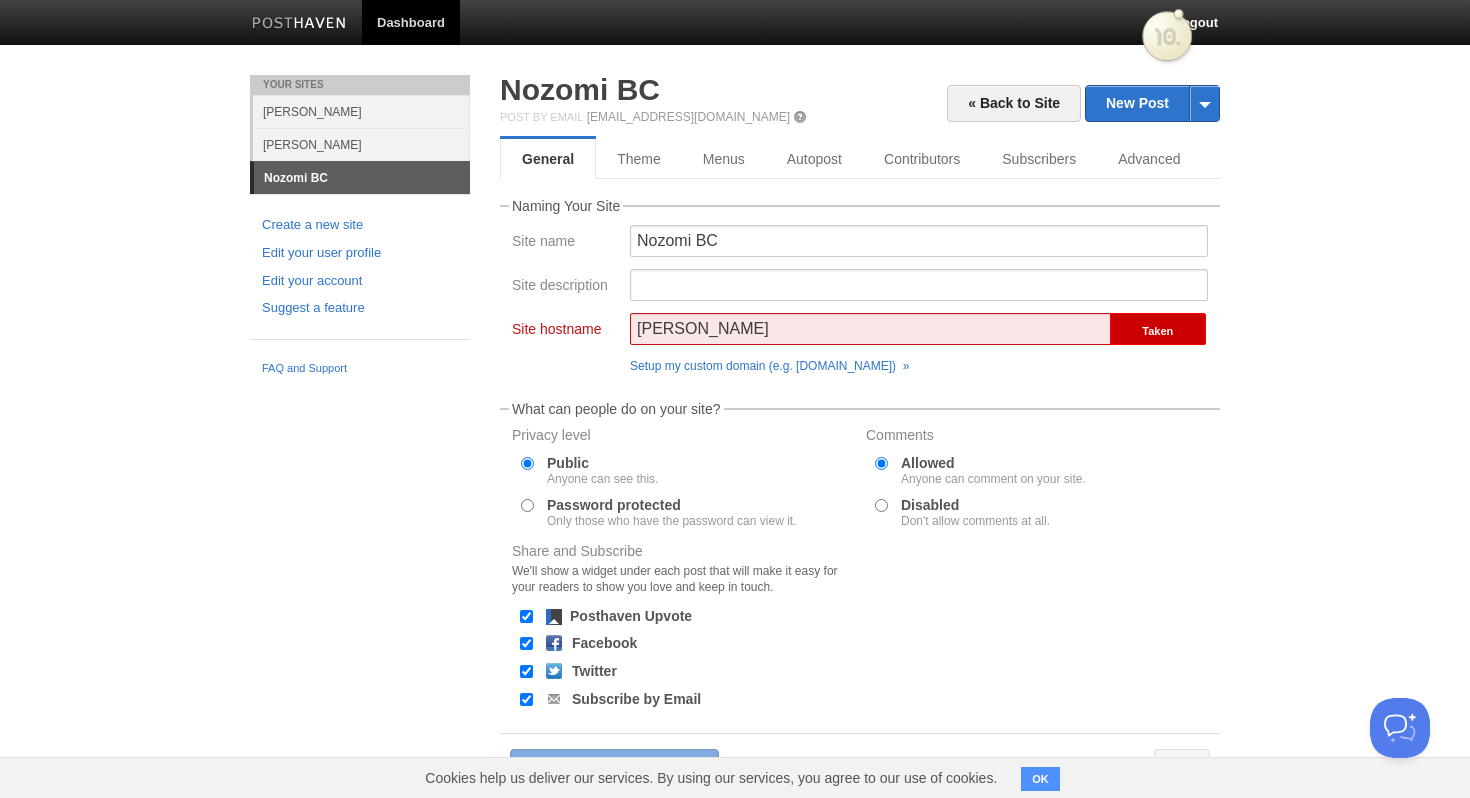 click on "Create a new site
Edit your user profile
Edit your account
Suggest a feature" at bounding box center (360, 267) 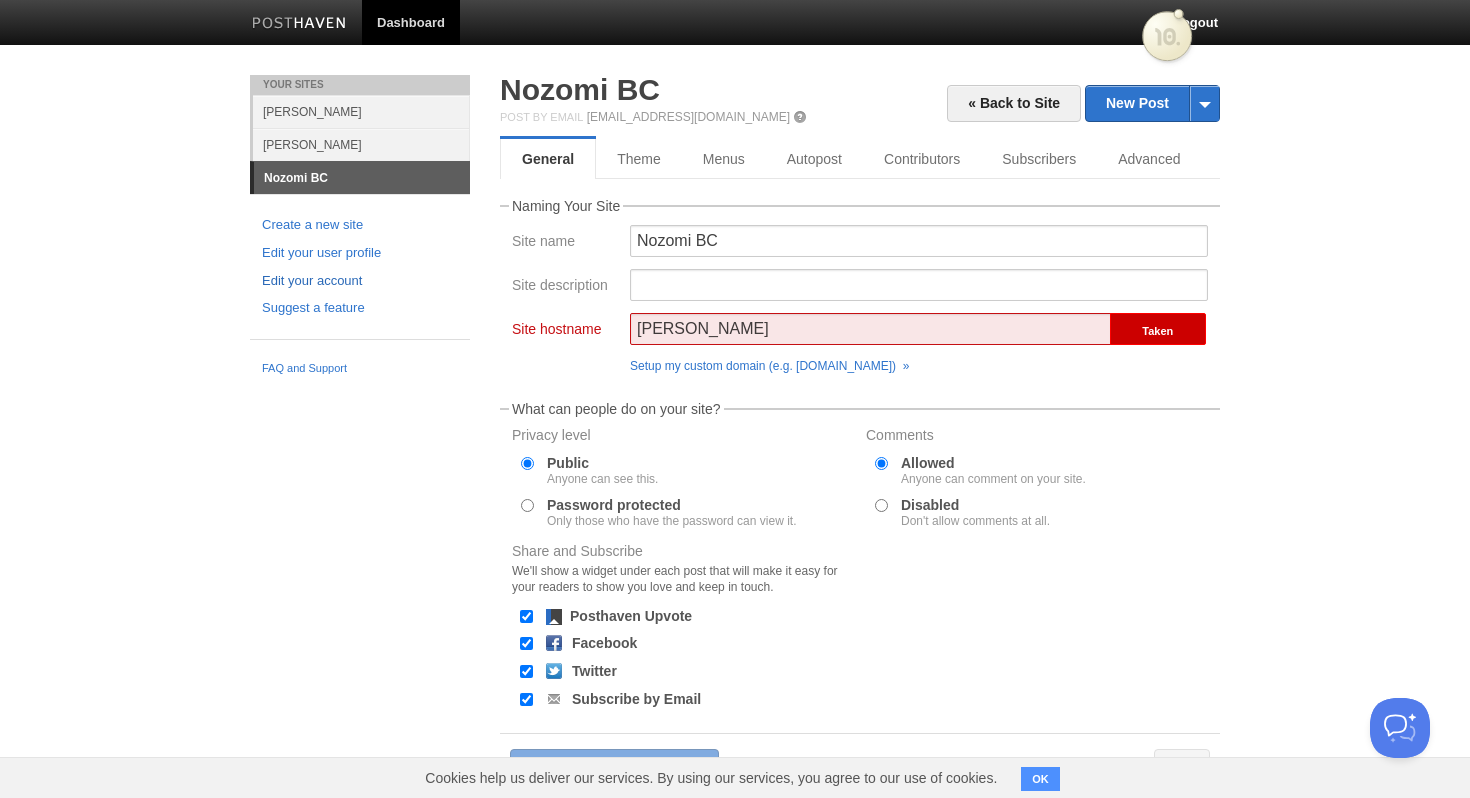 click on "Edit your account" at bounding box center [360, 281] 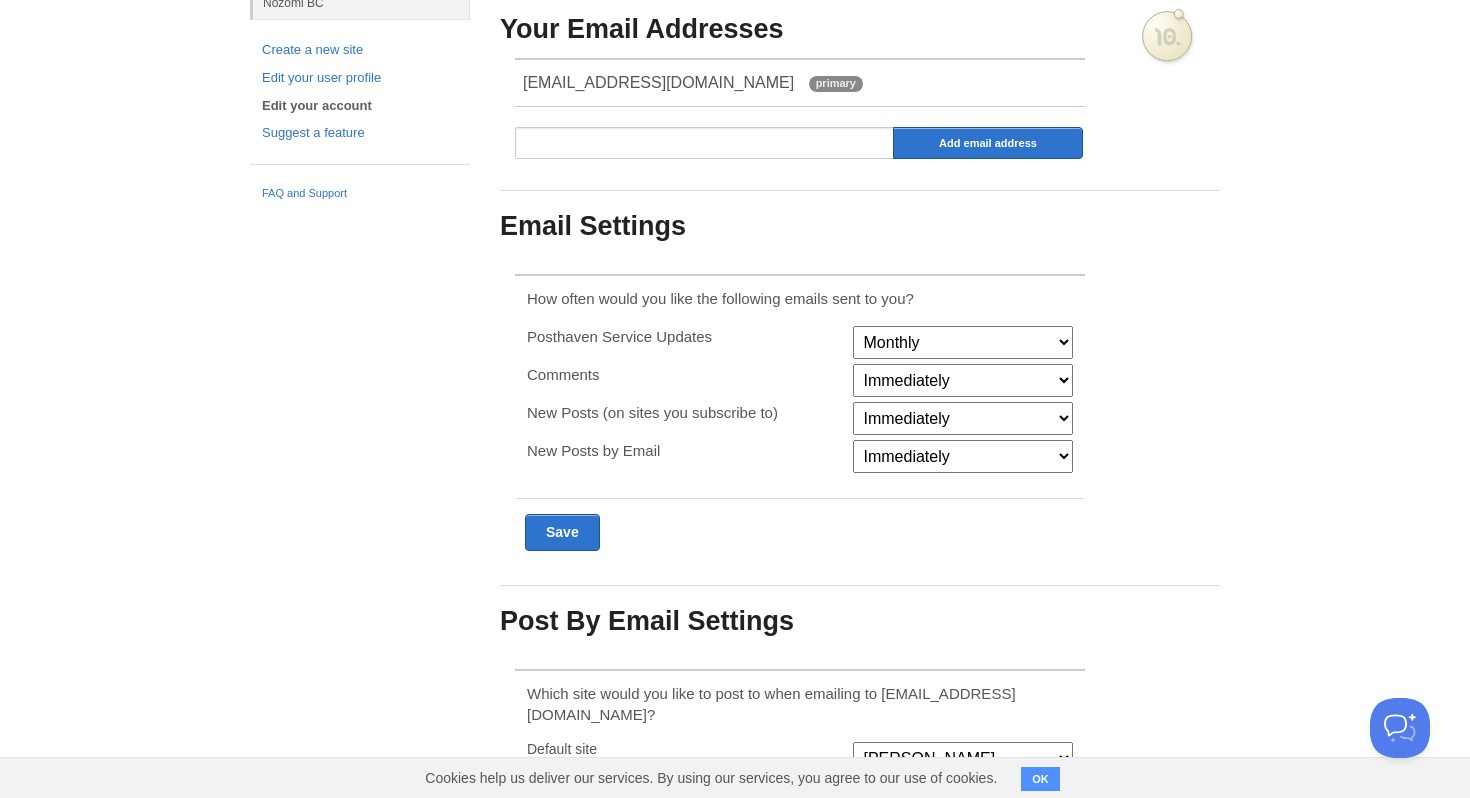 scroll, scrollTop: 314, scrollLeft: 0, axis: vertical 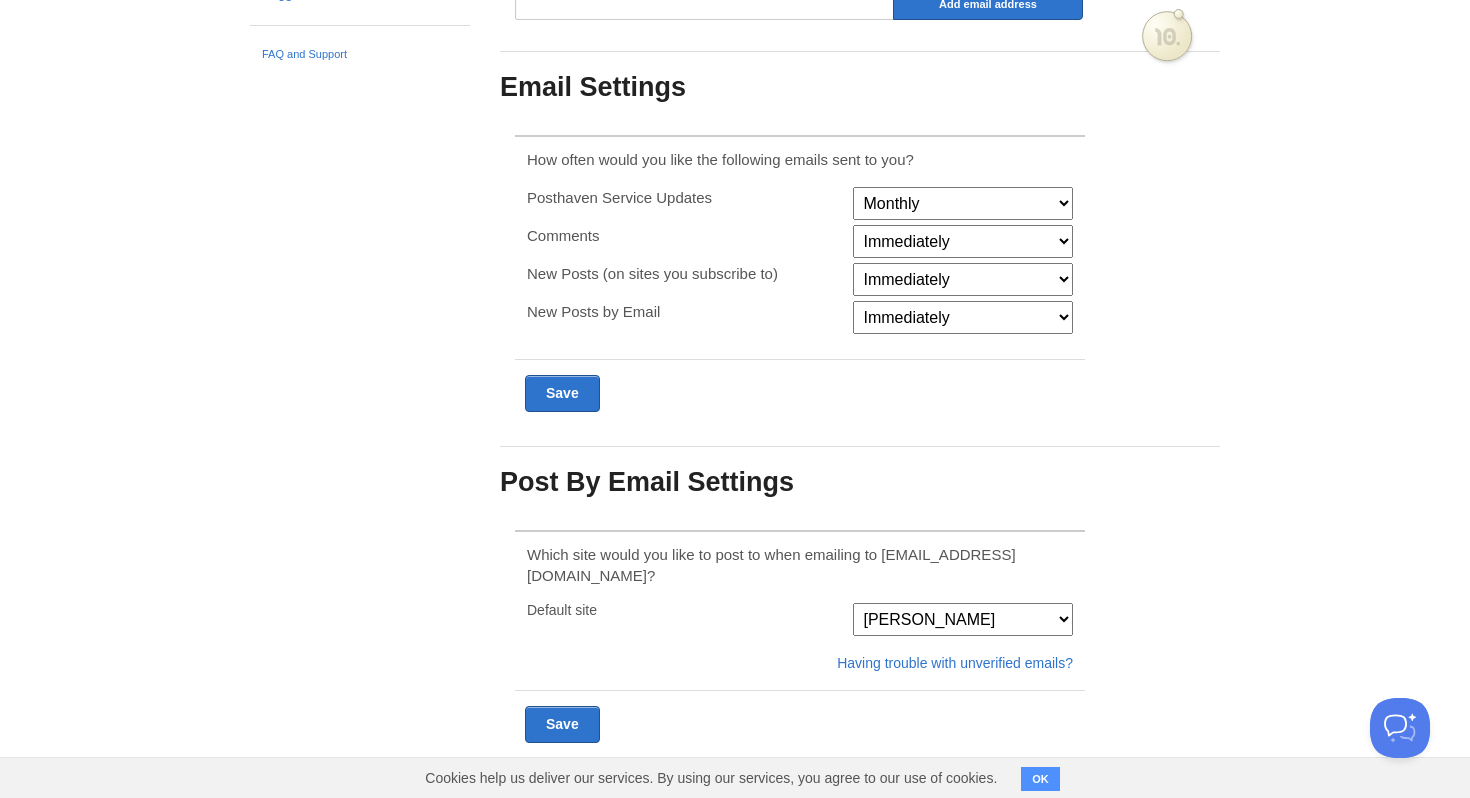 click on "Which site would you like to post to when emailing to post@posthaven.com?
Default site
Nozomi BC
Conor Livingston
Eulalie
Having trouble with unverified emails?
Use a secret word to verify my emails.
If you set a secret word you can add it to the "To" address you use for post by email
allowing you to bypass our normal methods of verifying that the email we received
actually came from you.
There is more information on our post by email help page." at bounding box center [800, 600] 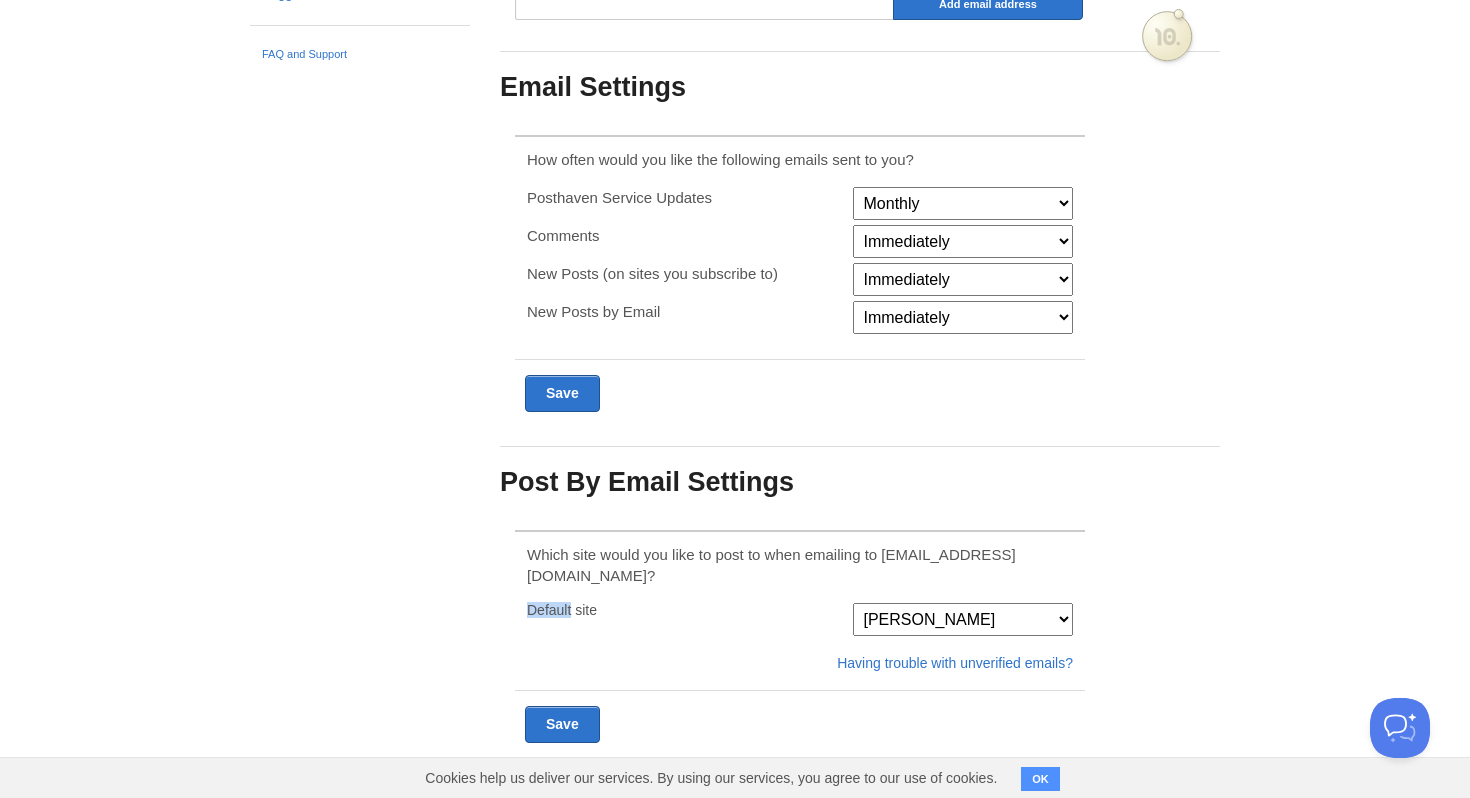 click on "Which site would you like to post to when emailing to post@posthaven.com?
Default site
Nozomi BC
Conor Livingston
Eulalie
Having trouble with unverified emails?
Use a secret word to verify my emails.
If you set a secret word you can add it to the "To" address you use for post by email
allowing you to bypass our normal methods of verifying that the email we received
actually came from you.
There is more information on our post by email help page." at bounding box center (800, 600) 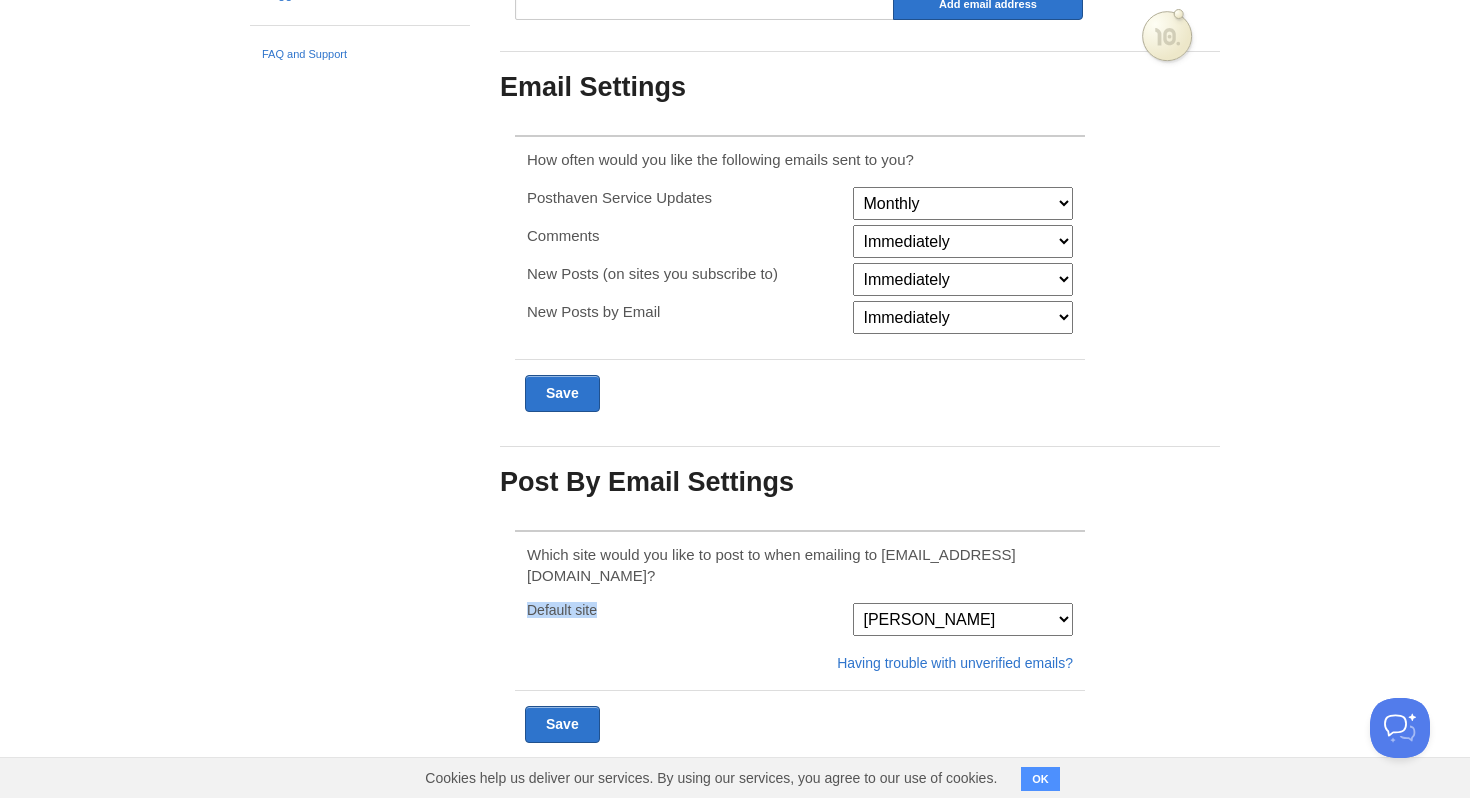 click on "Which site would you like to post to when emailing to post@posthaven.com?" at bounding box center (800, 565) 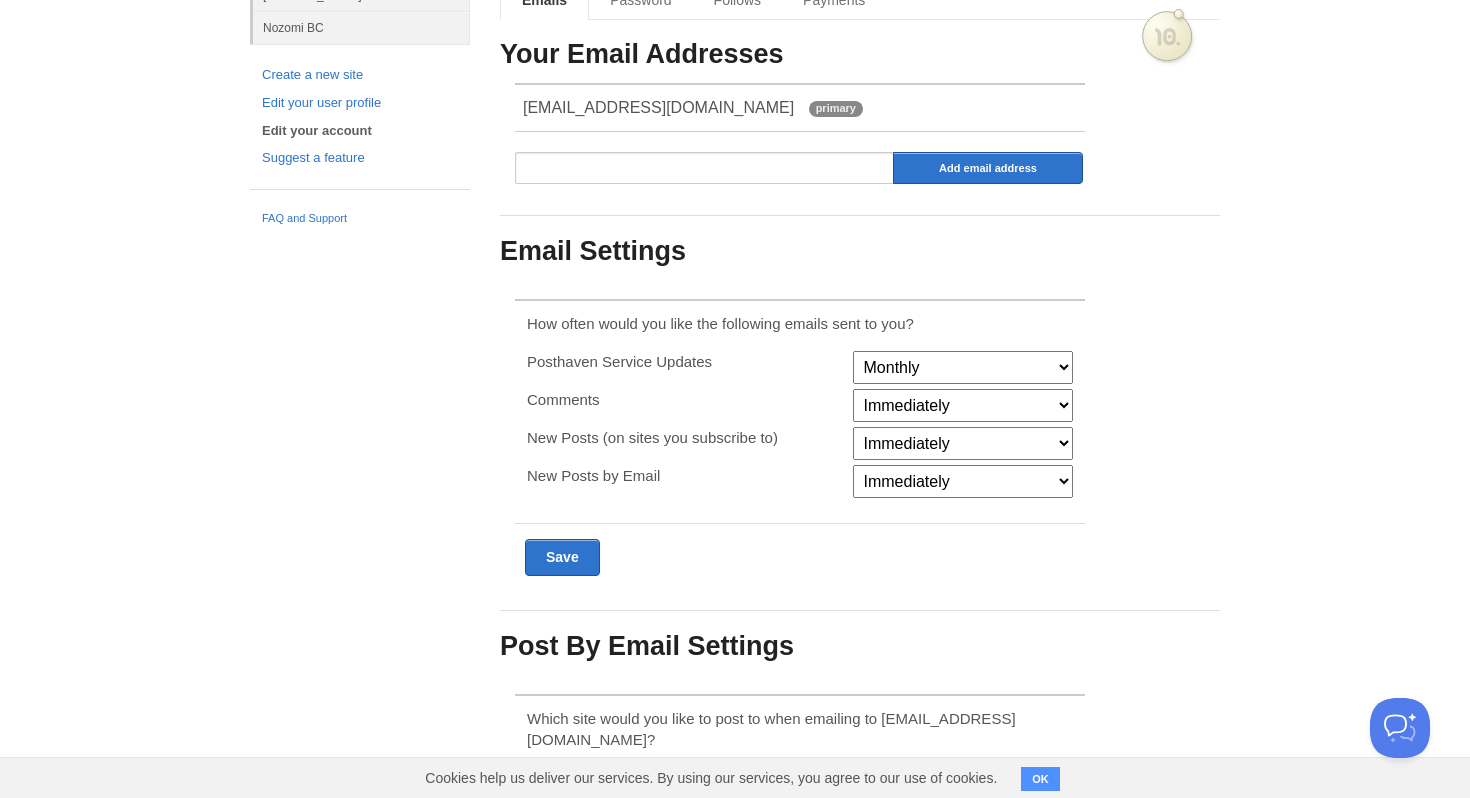 scroll, scrollTop: 0, scrollLeft: 0, axis: both 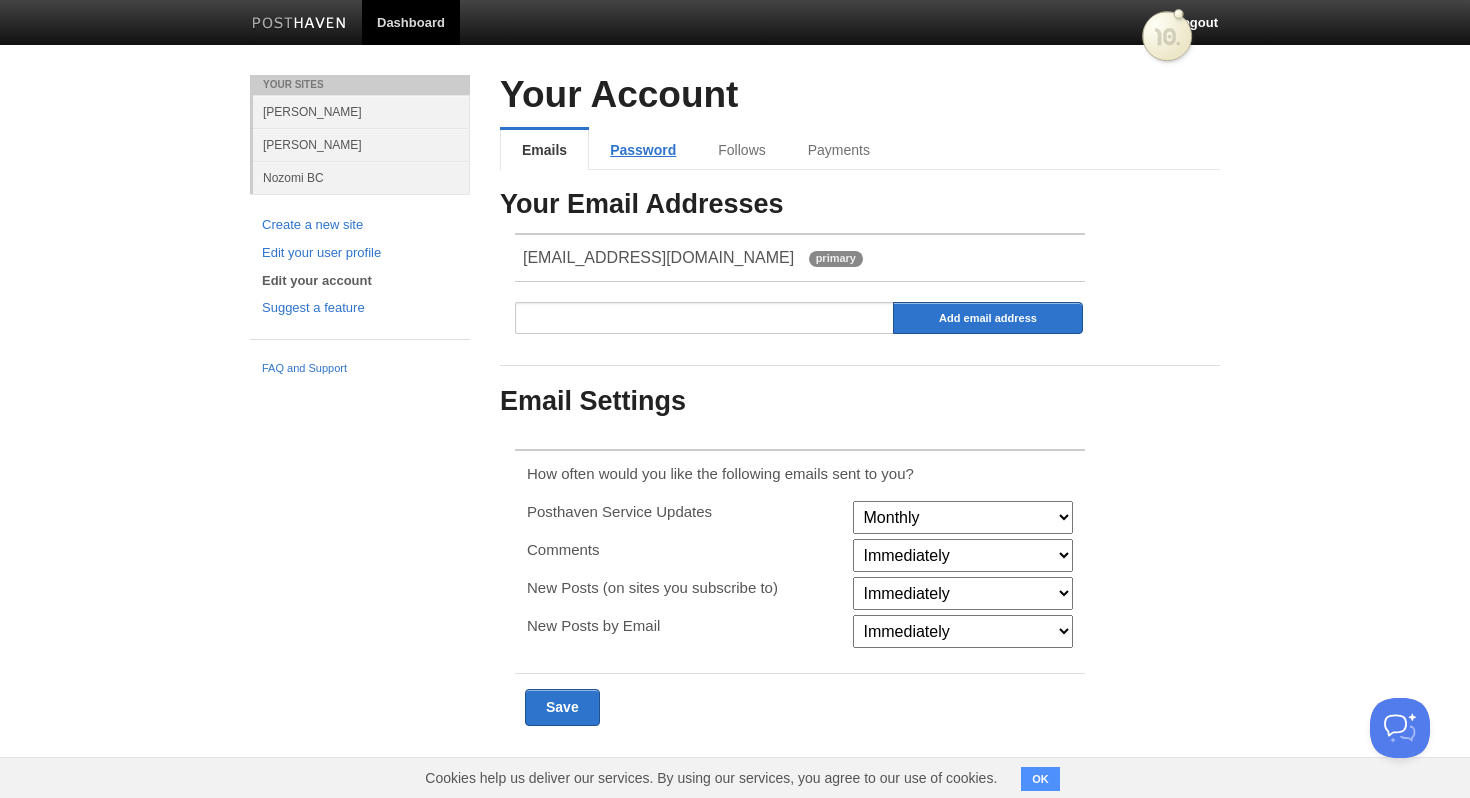 click on "Password" at bounding box center (643, 150) 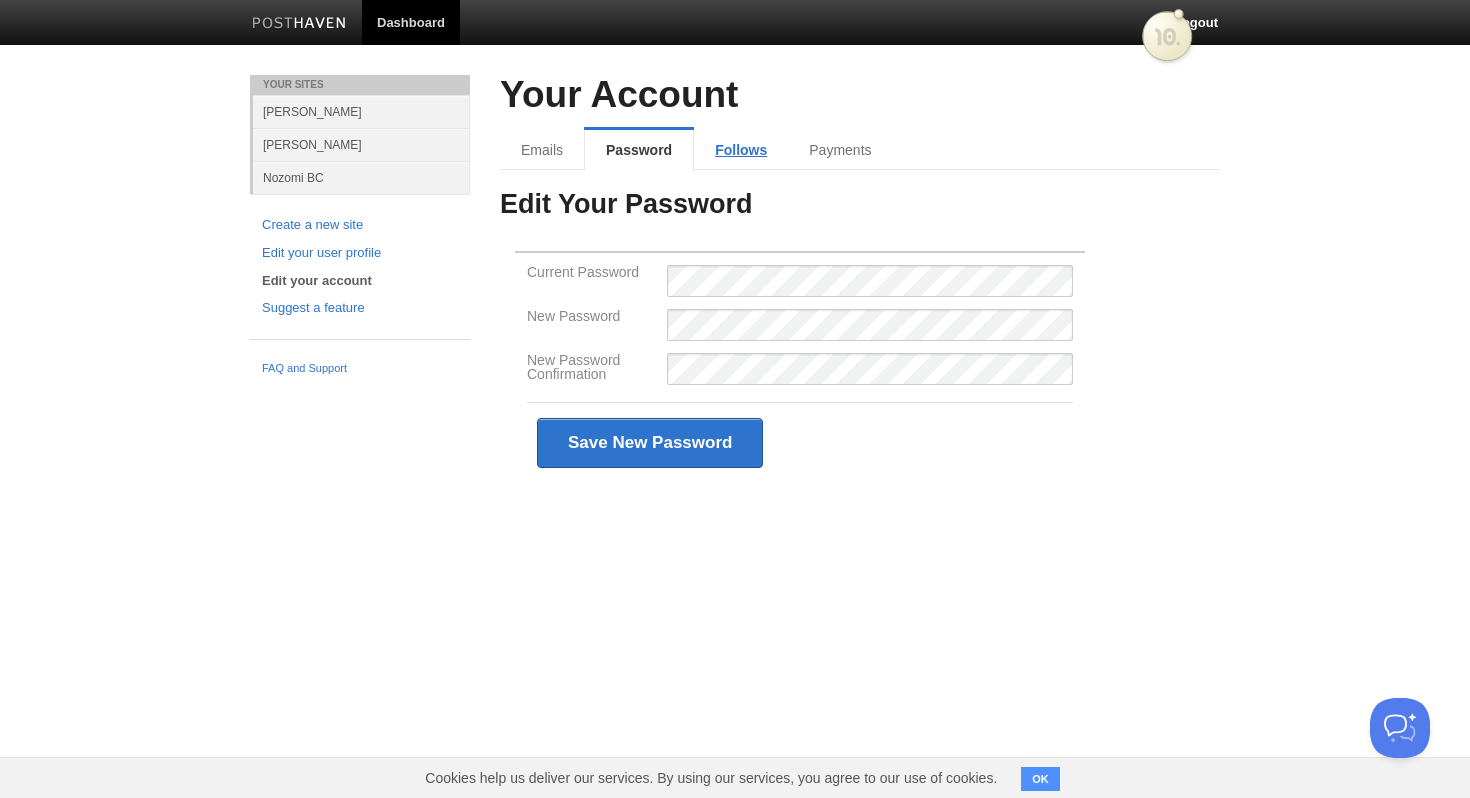 click on "Follows" at bounding box center [741, 150] 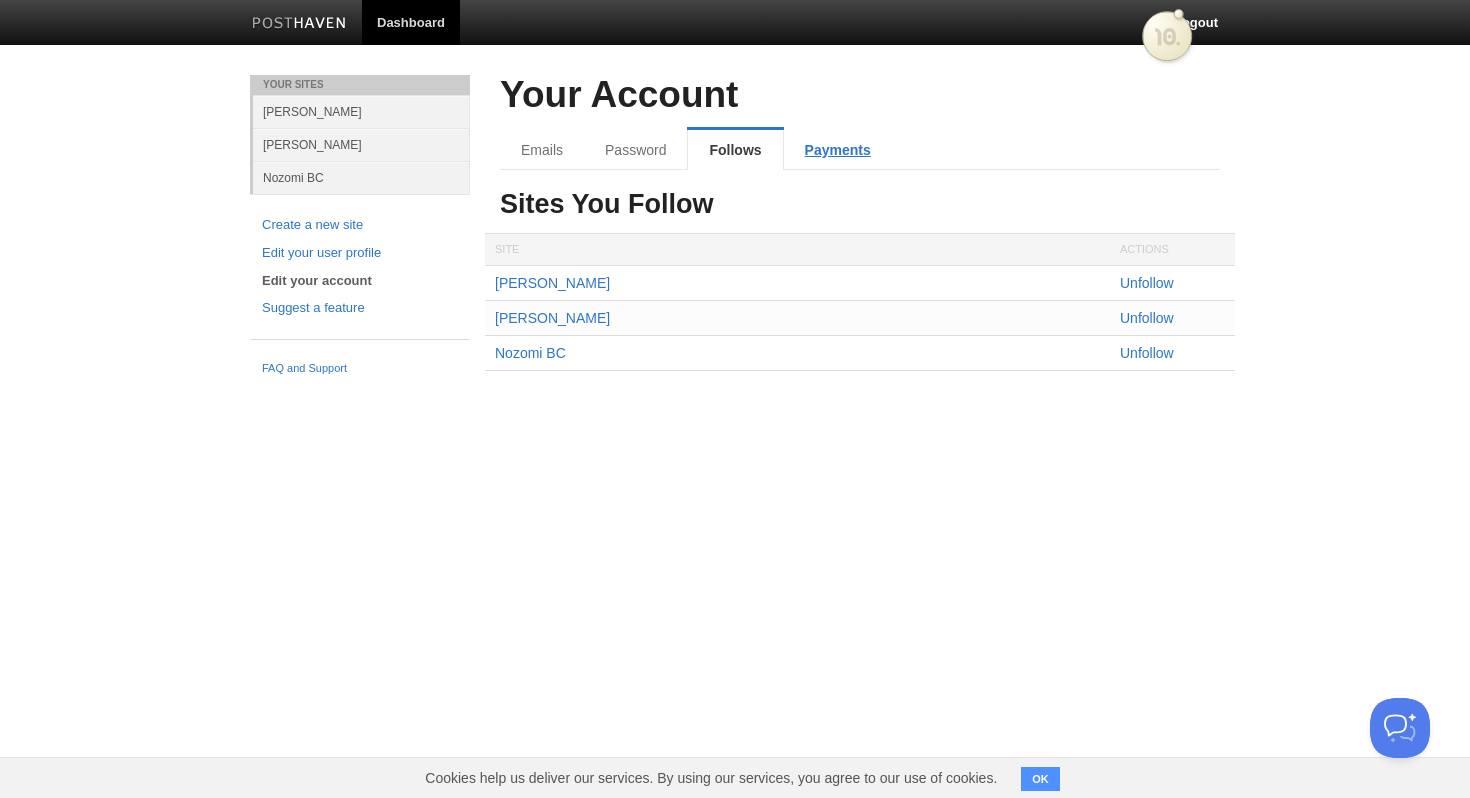 click on "Payments" at bounding box center [838, 150] 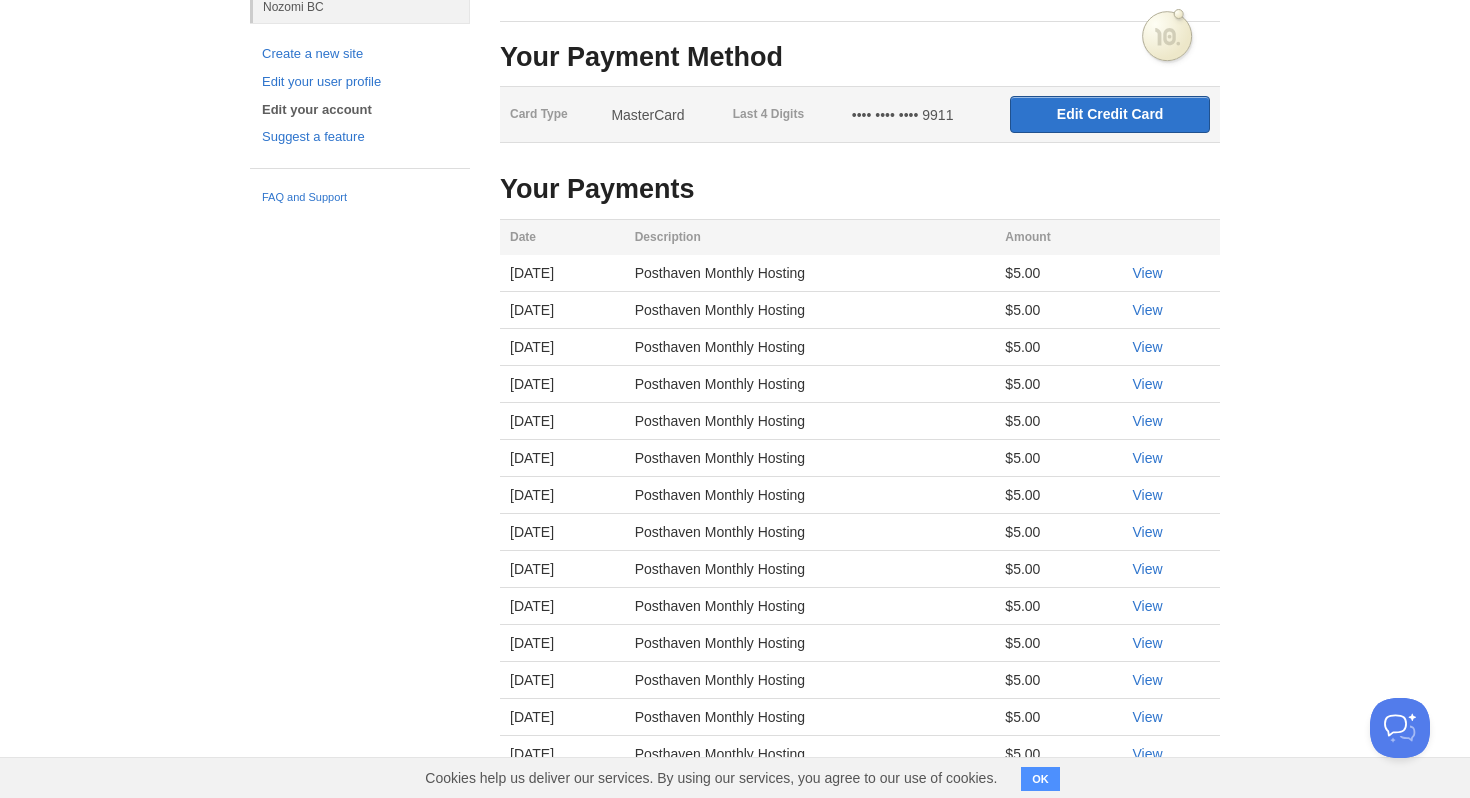 scroll, scrollTop: 0, scrollLeft: 0, axis: both 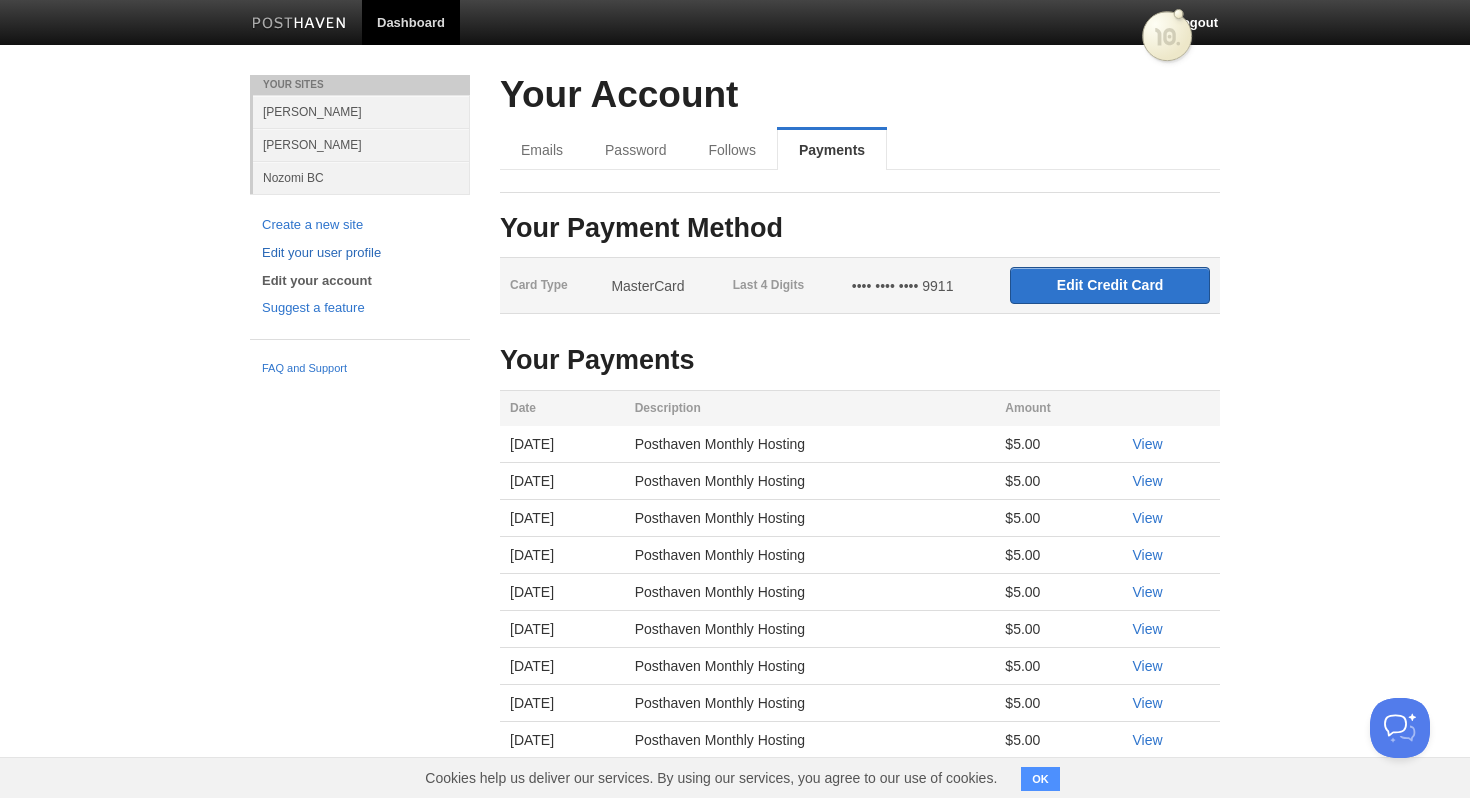 click on "Edit your user profile" at bounding box center [360, 253] 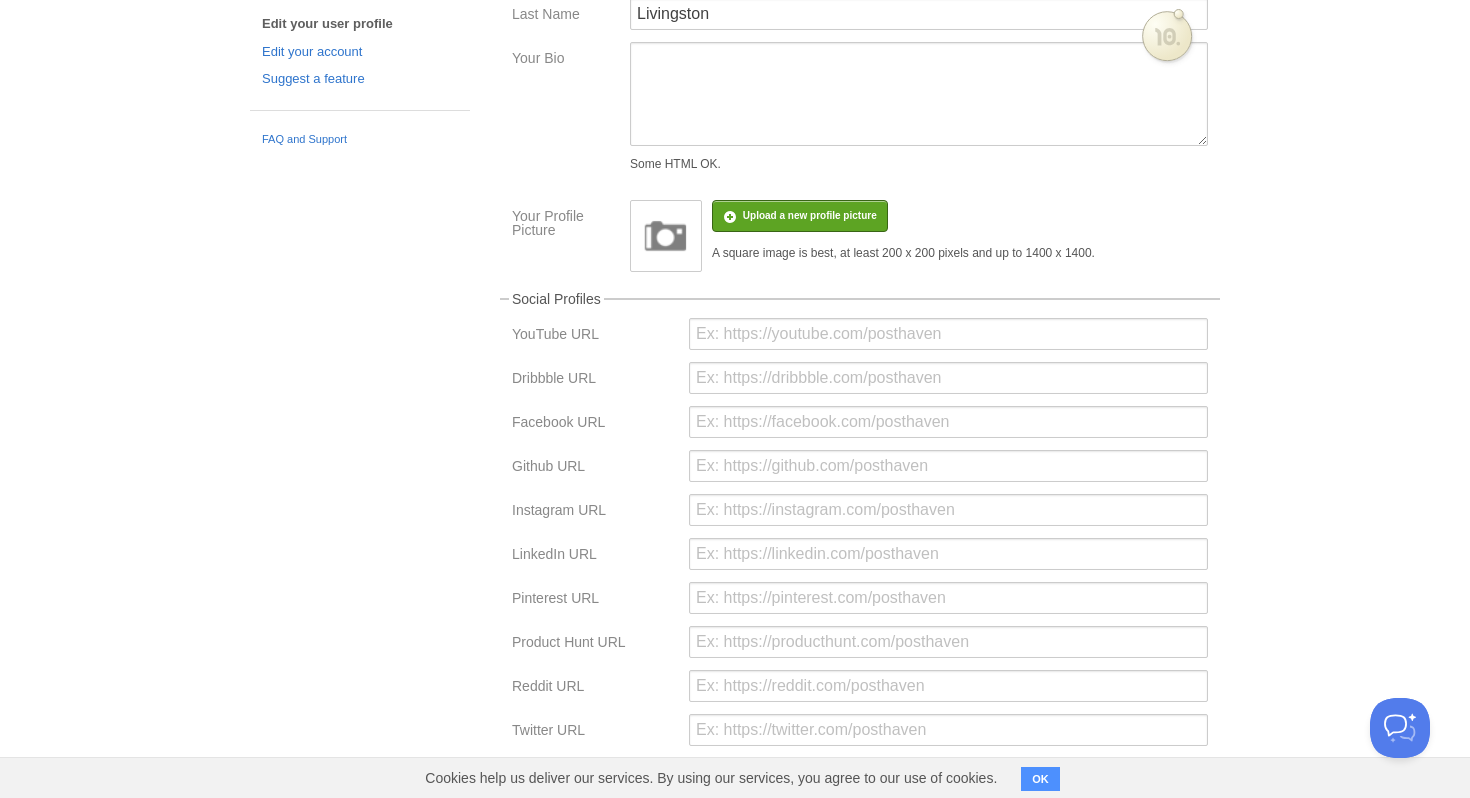 scroll, scrollTop: 0, scrollLeft: 0, axis: both 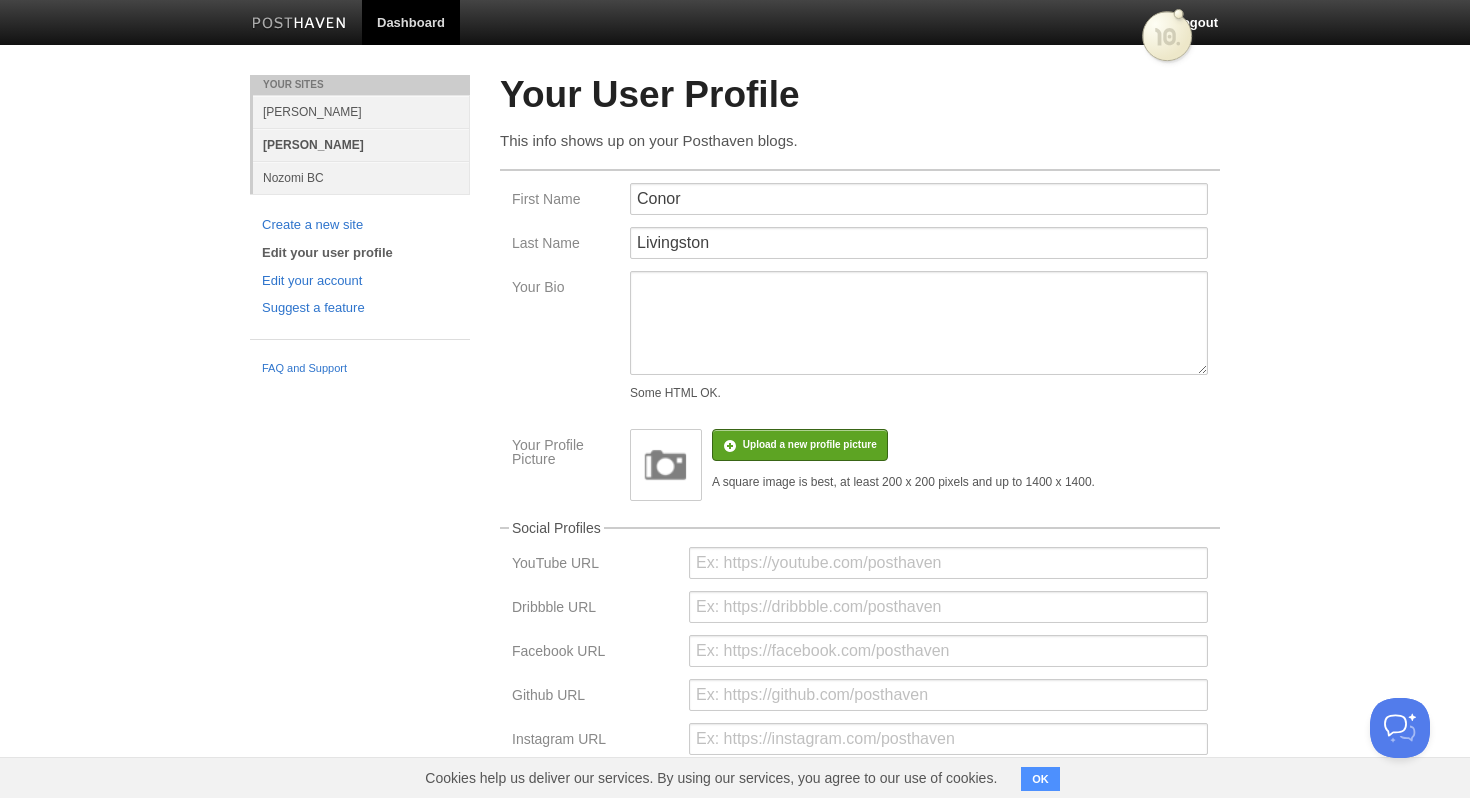 click on "[PERSON_NAME]" at bounding box center [361, 144] 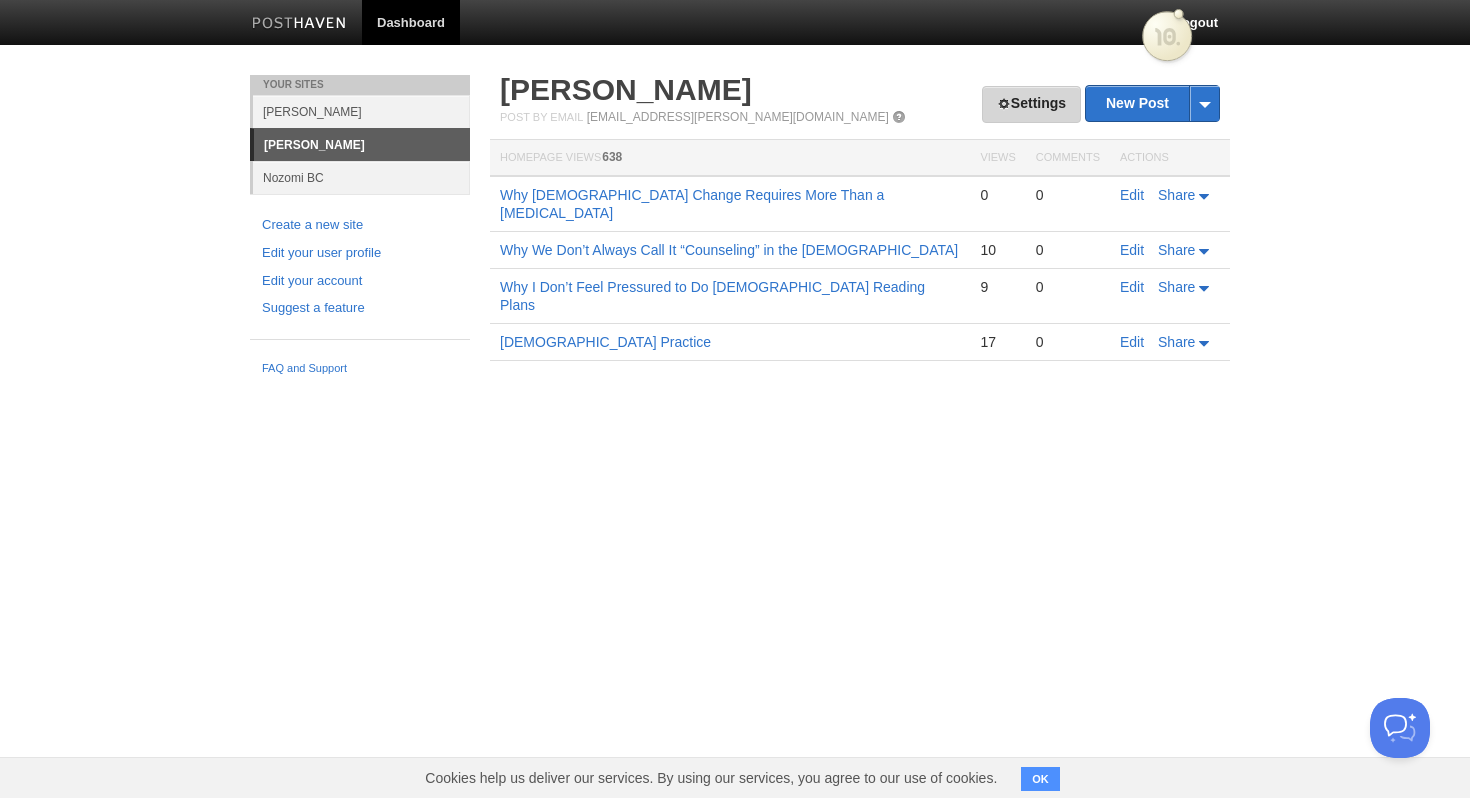 click on "Settings" at bounding box center [1031, 104] 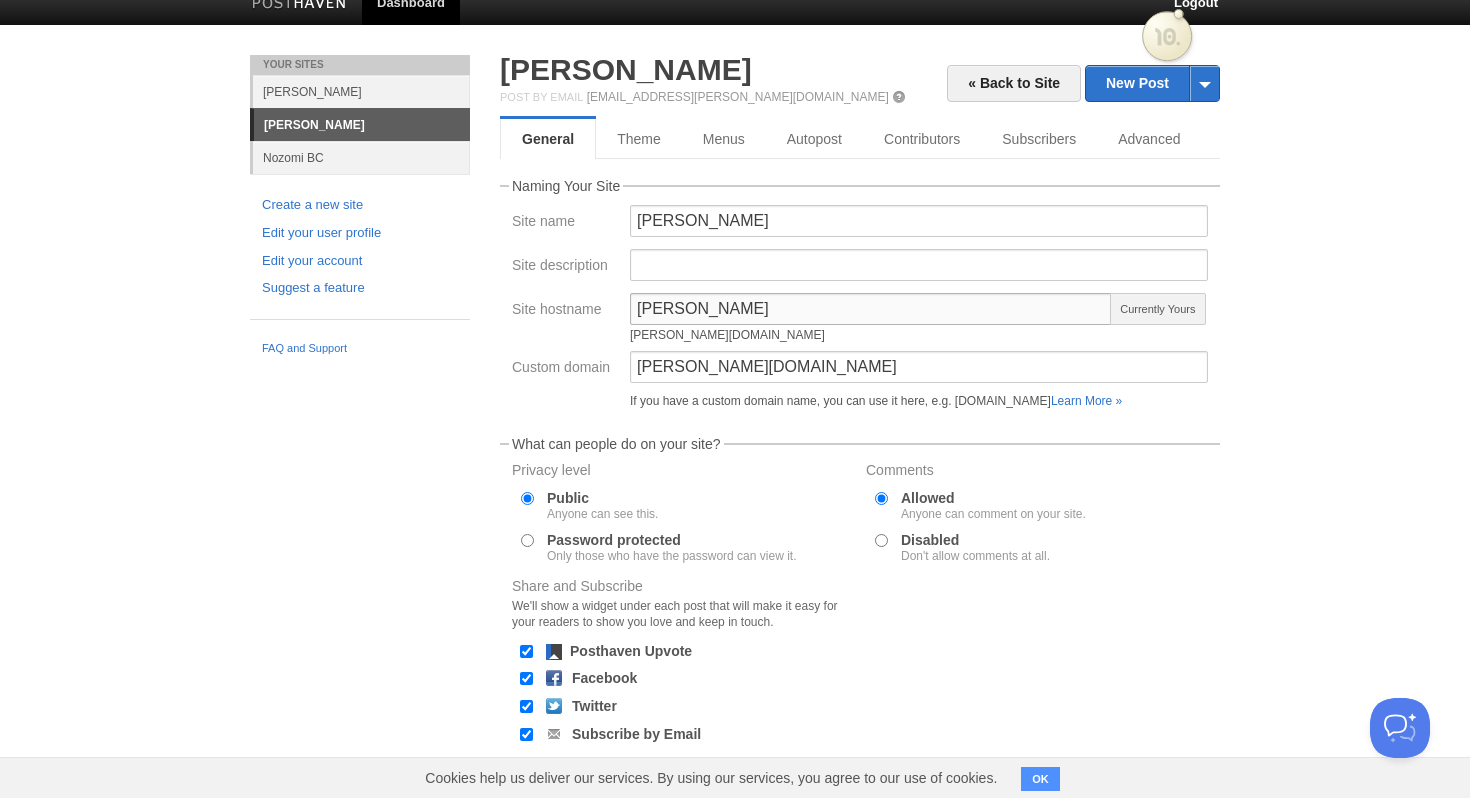 scroll, scrollTop: 26, scrollLeft: 0, axis: vertical 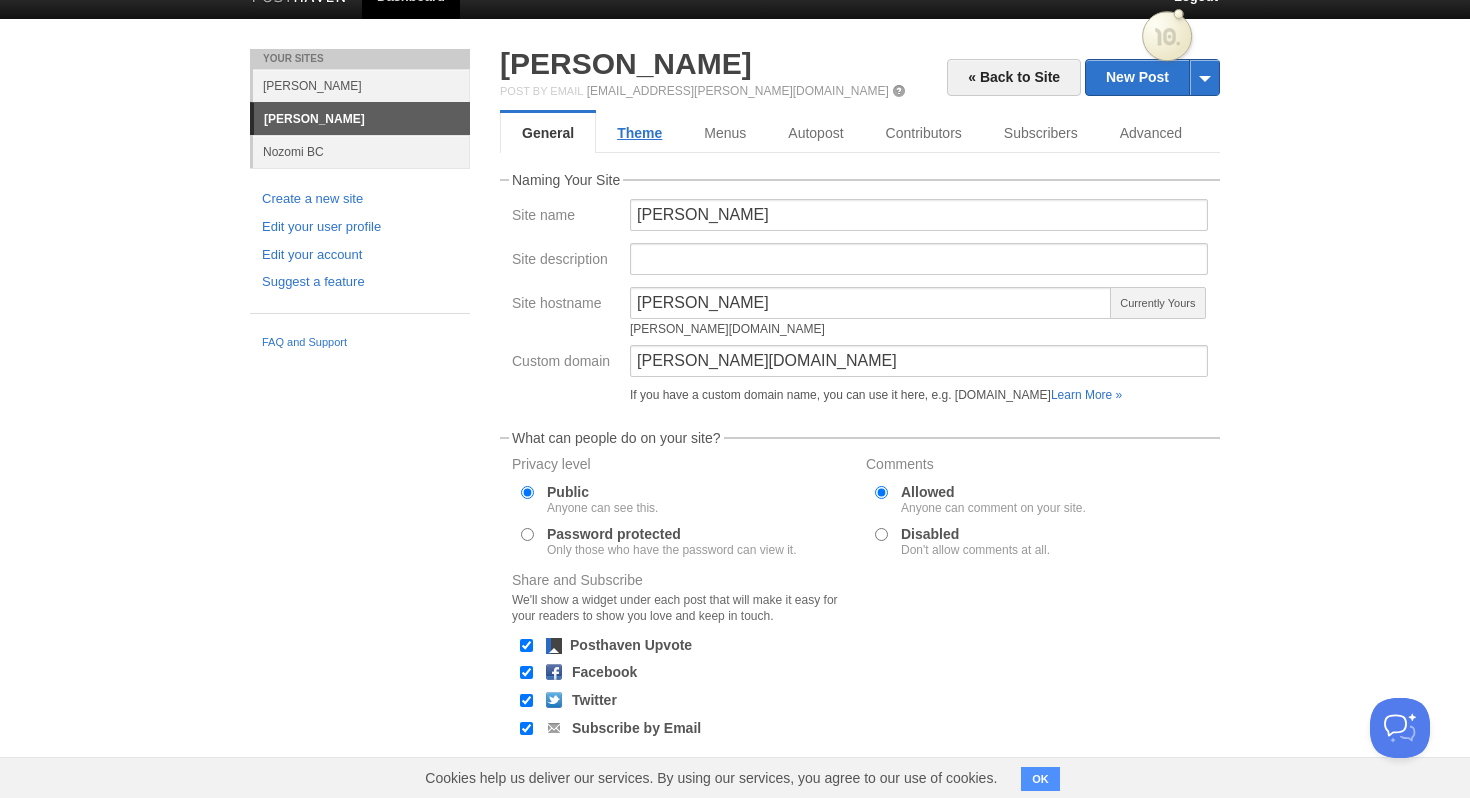 click on "Theme" at bounding box center (639, 133) 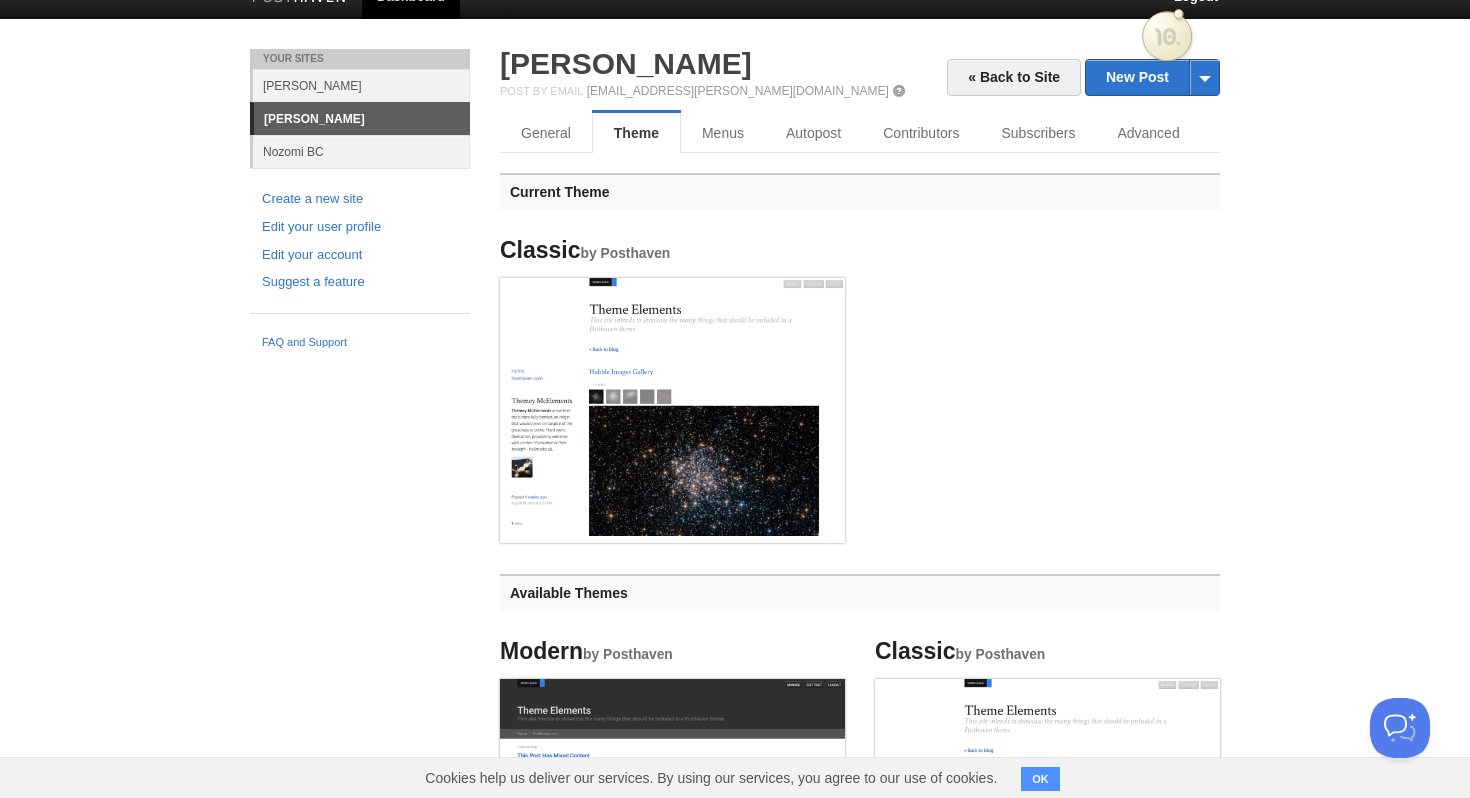 click on "« Back to Site
New Post
by Web
by Email
Eulalie
Post by Email
post@eulalie.posthaven.com
General
Theme
Menus
Autopost
Contributors
Subscribers
Advanced
Current Theme
Classic
by Posthaven
Available Themes
Modern
by Posthaven
Preview
Use
Classic
by Posthaven
In Use
Ilun" at bounding box center (860, 1098) 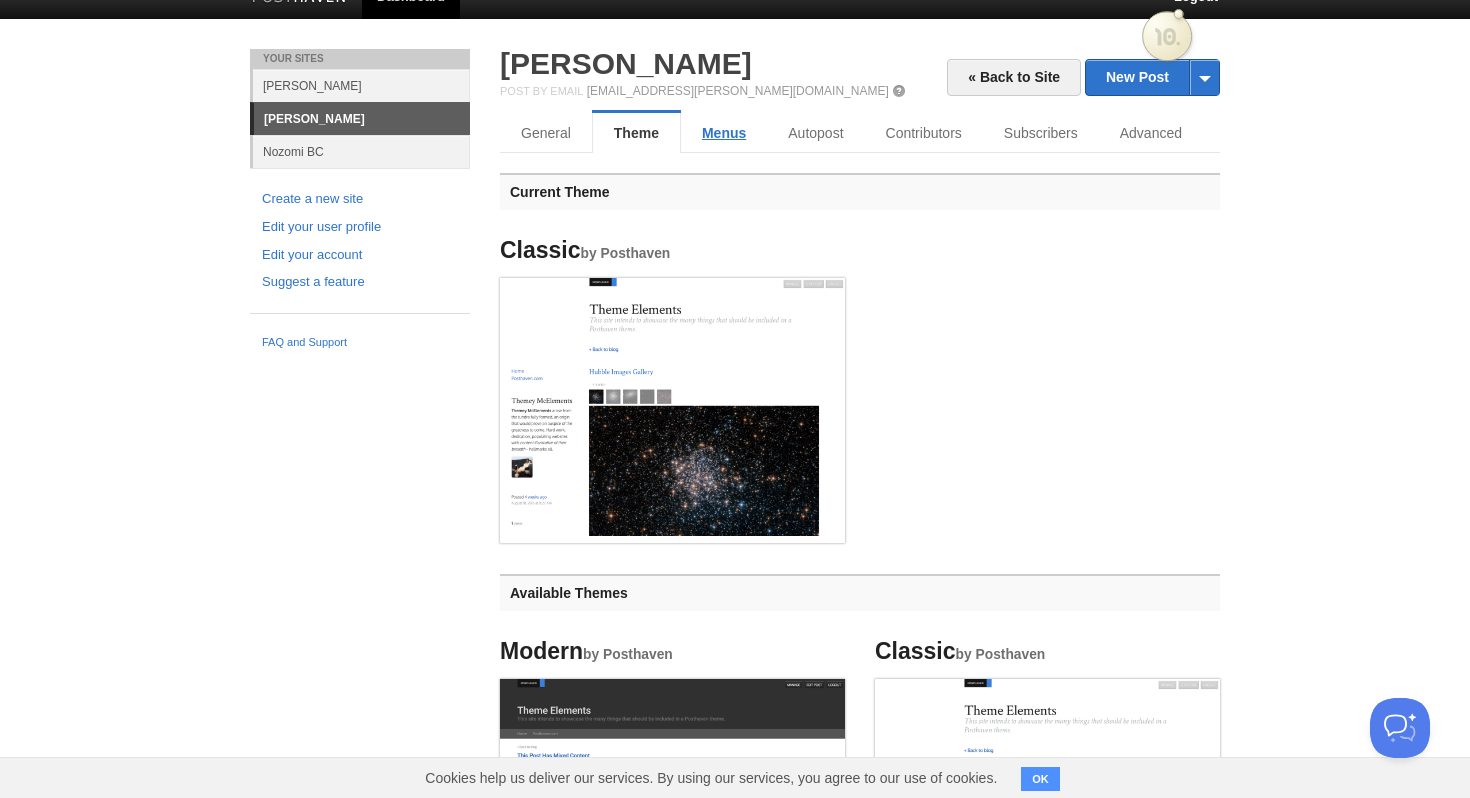 click on "Menus" at bounding box center [724, 133] 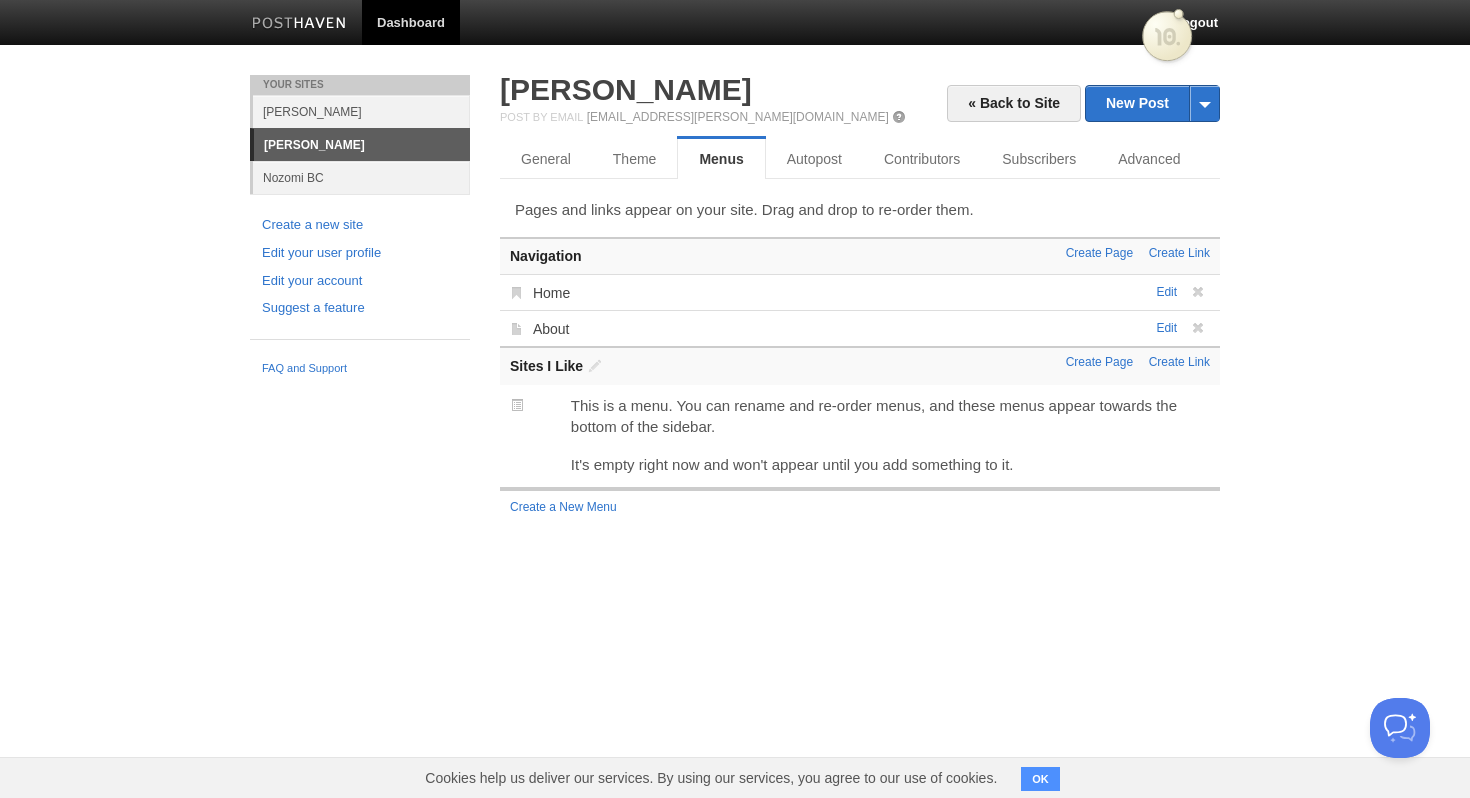 scroll, scrollTop: 0, scrollLeft: 0, axis: both 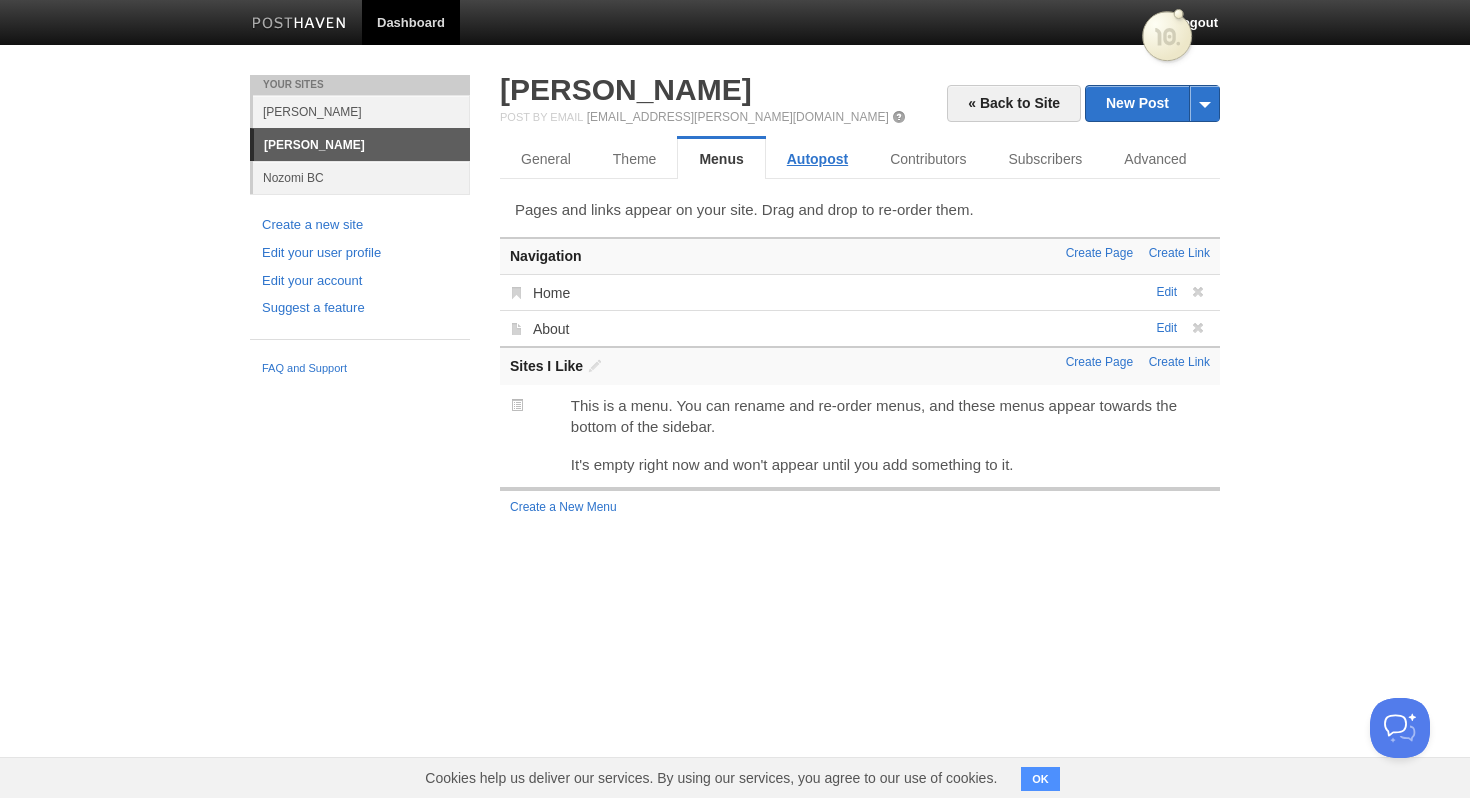 click on "Autopost" at bounding box center [817, 159] 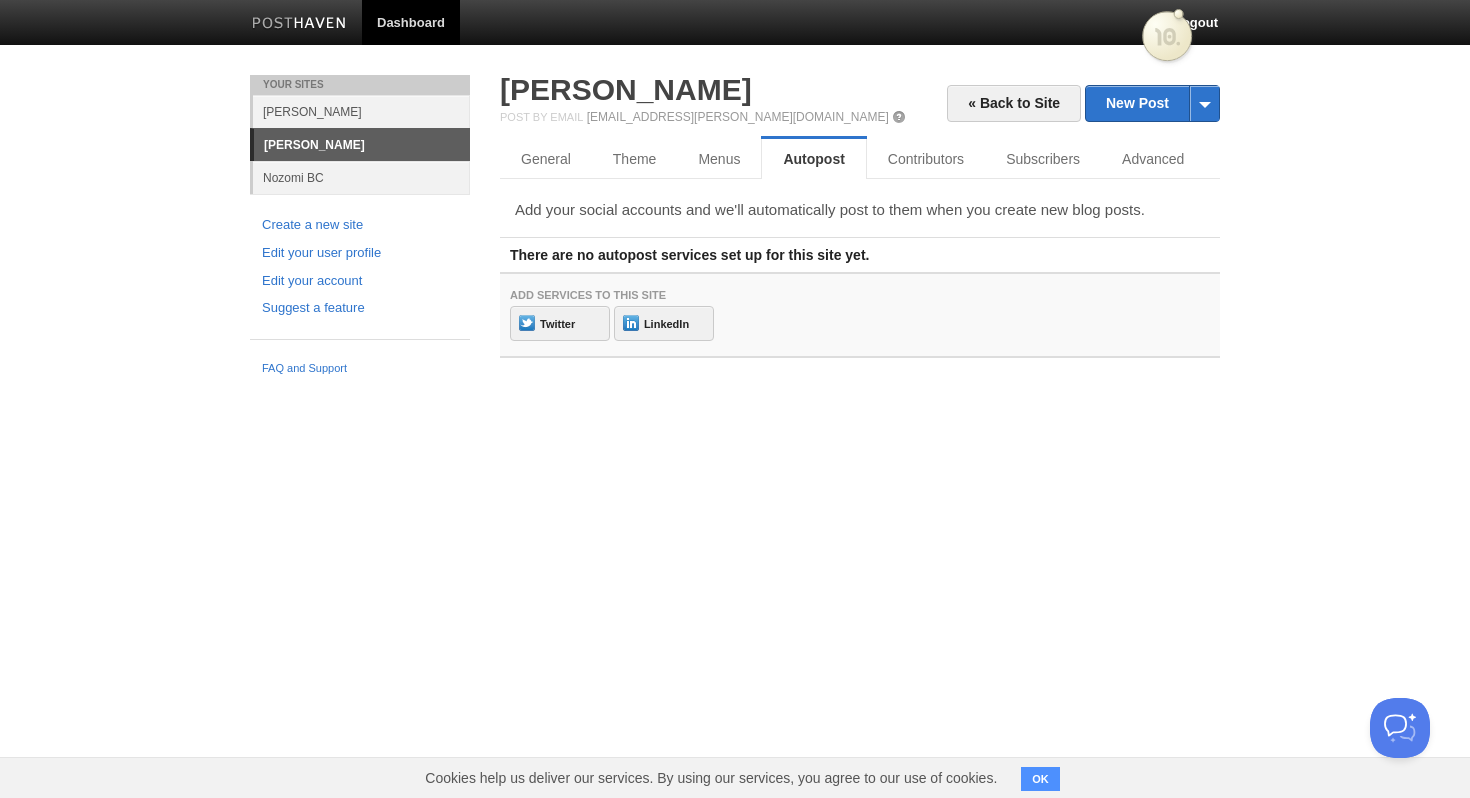 click on "« Back to Site
New Post
by Web
by Email
Eulalie
Post by Email
post@eulalie.posthaven.com
General
Theme
Menus
Autopost
Contributors
Subscribers
Advanced
Add your social accounts and we'll automatically post to them when you create new blog posts.
There are no autopost services set up for this site yet.
Add services to this site
Twitter" at bounding box center (860, 216) 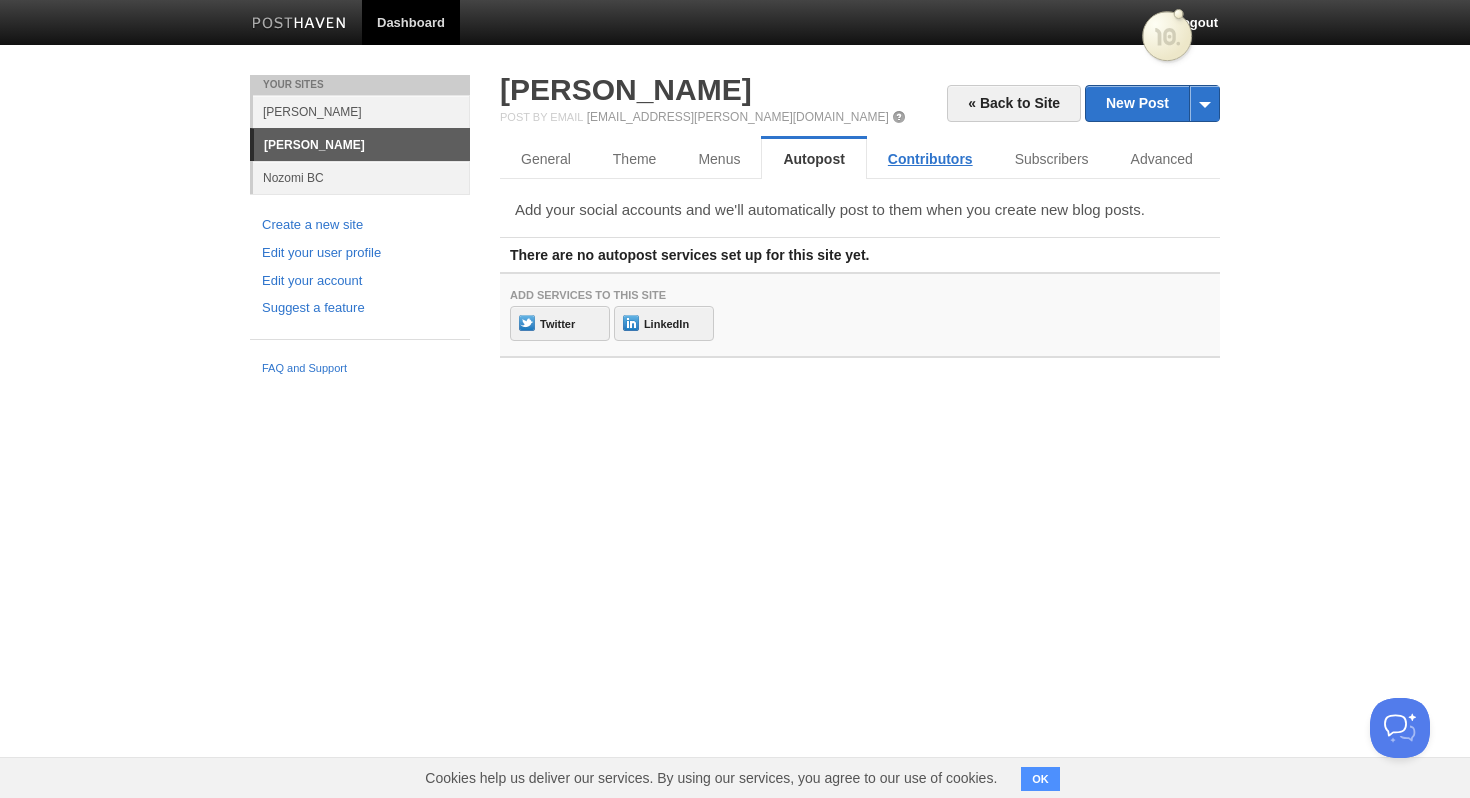 click on "Contributors" at bounding box center (930, 159) 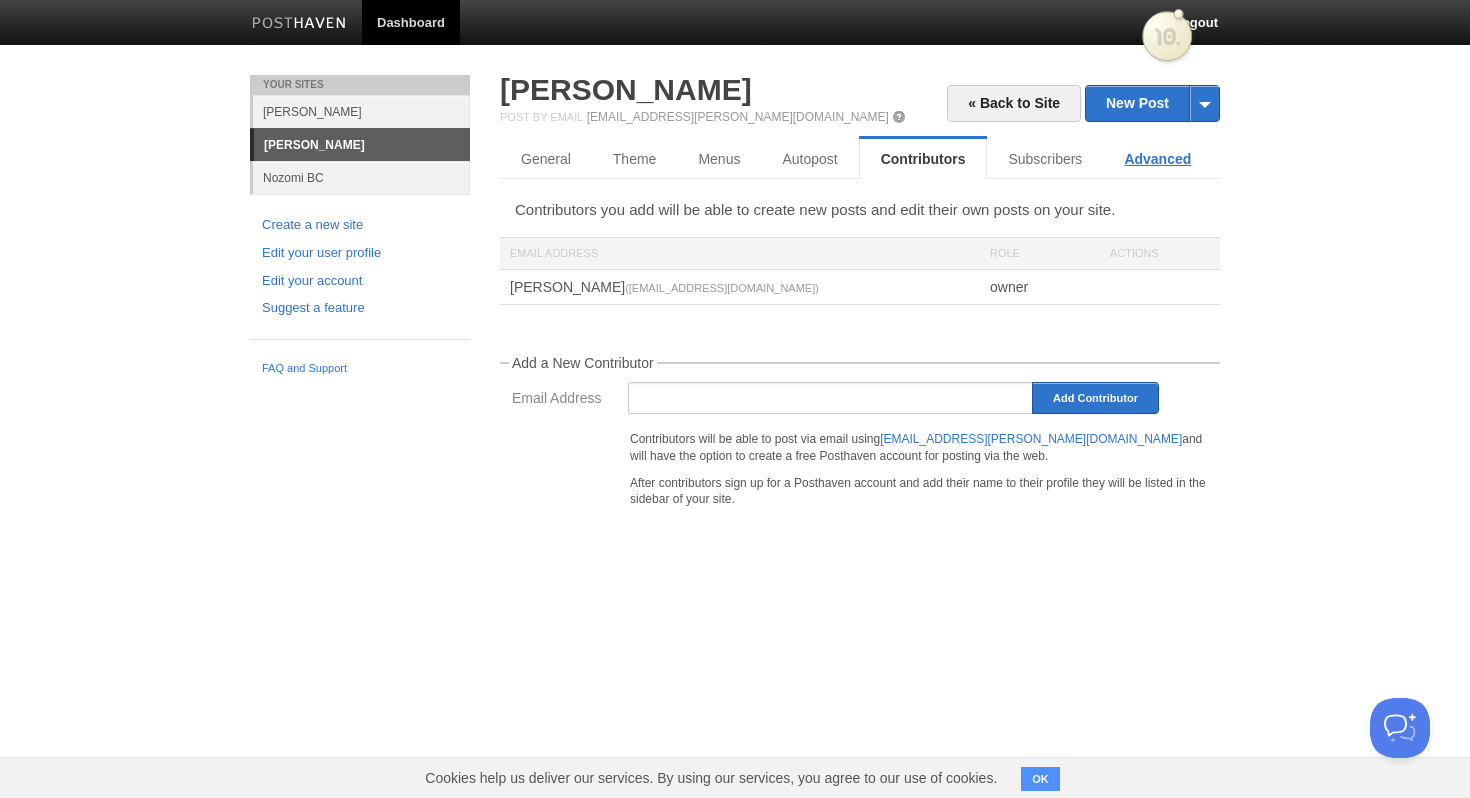 click on "Advanced" at bounding box center [1157, 159] 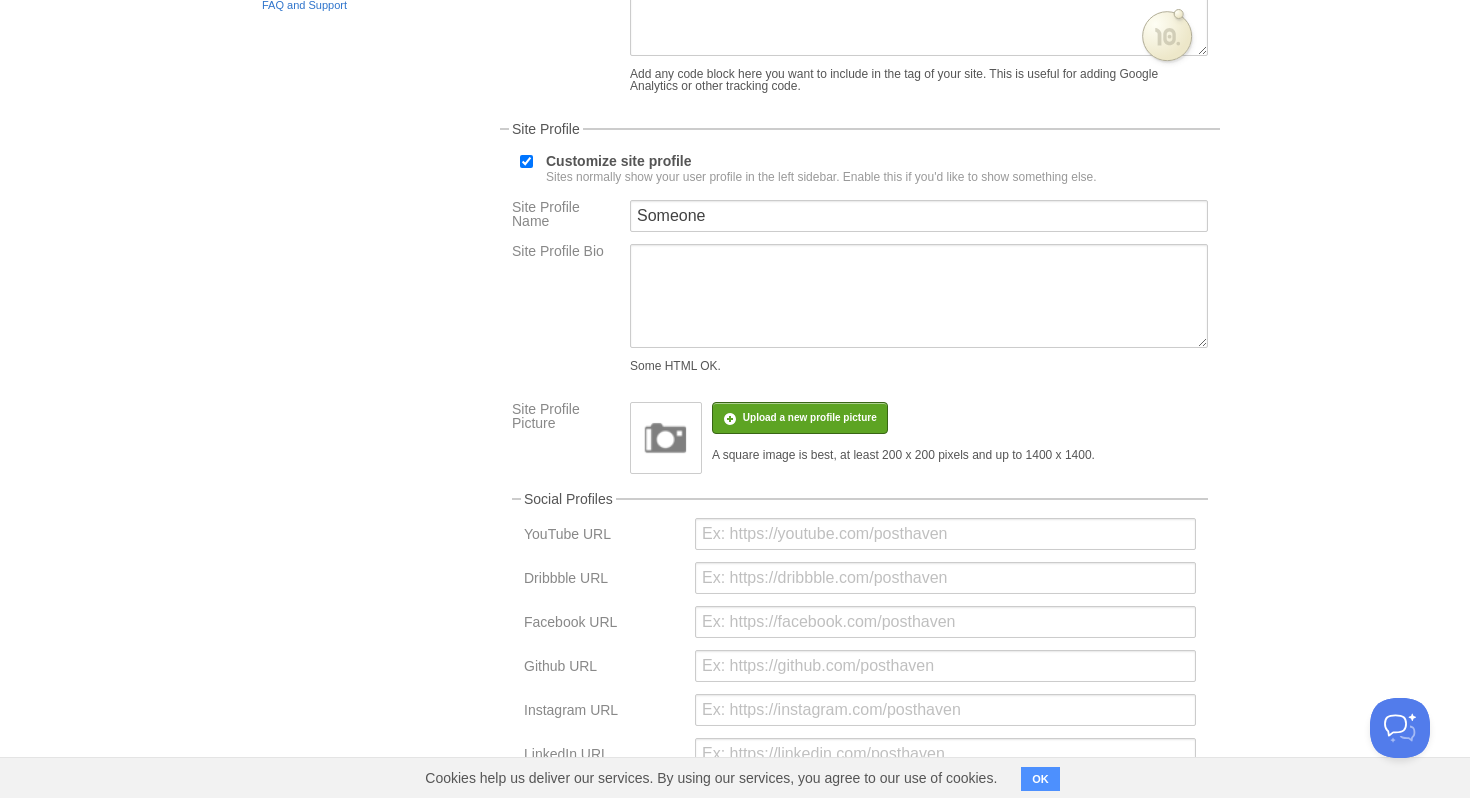scroll, scrollTop: 396, scrollLeft: 0, axis: vertical 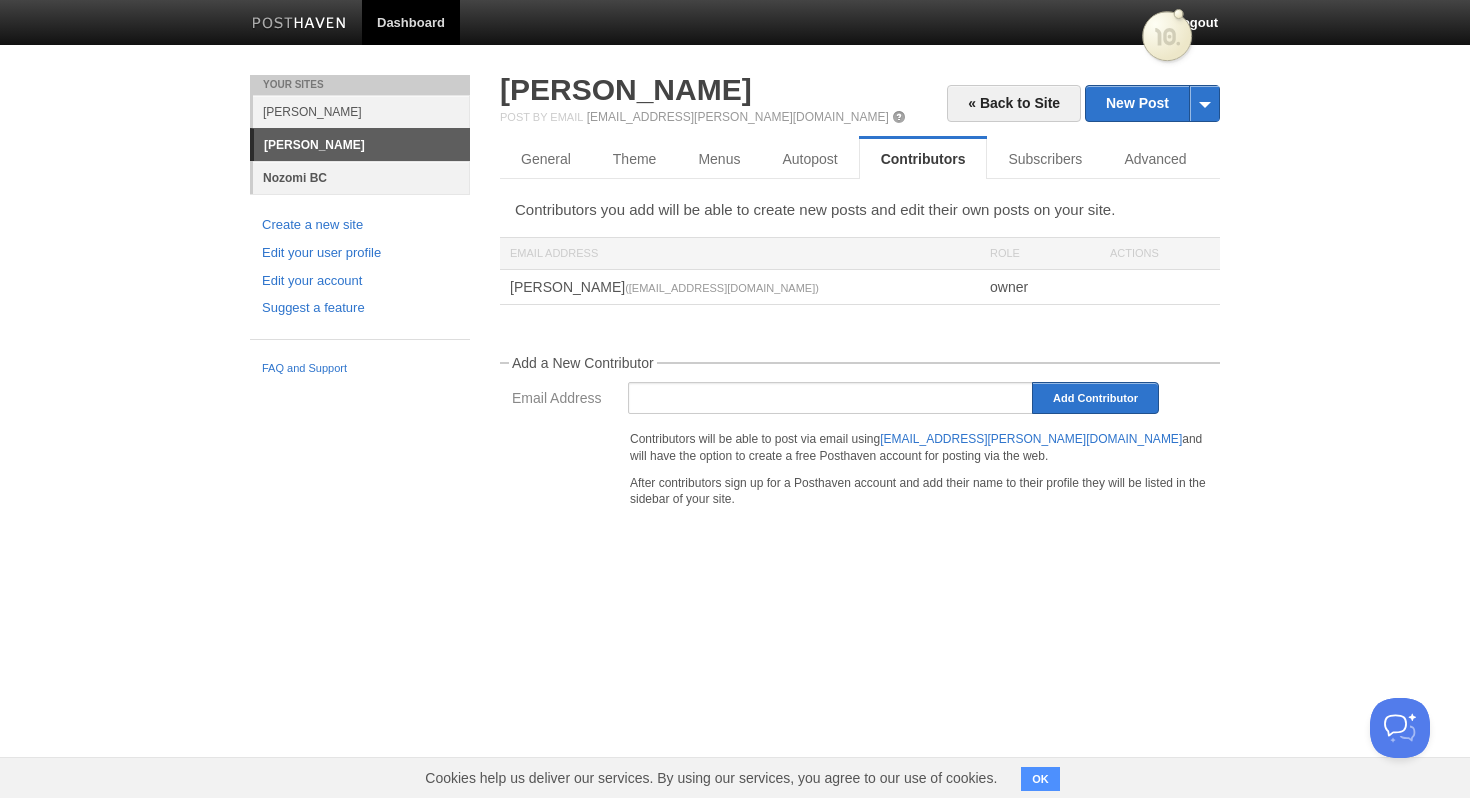 click on "Nozomi BC" at bounding box center (361, 177) 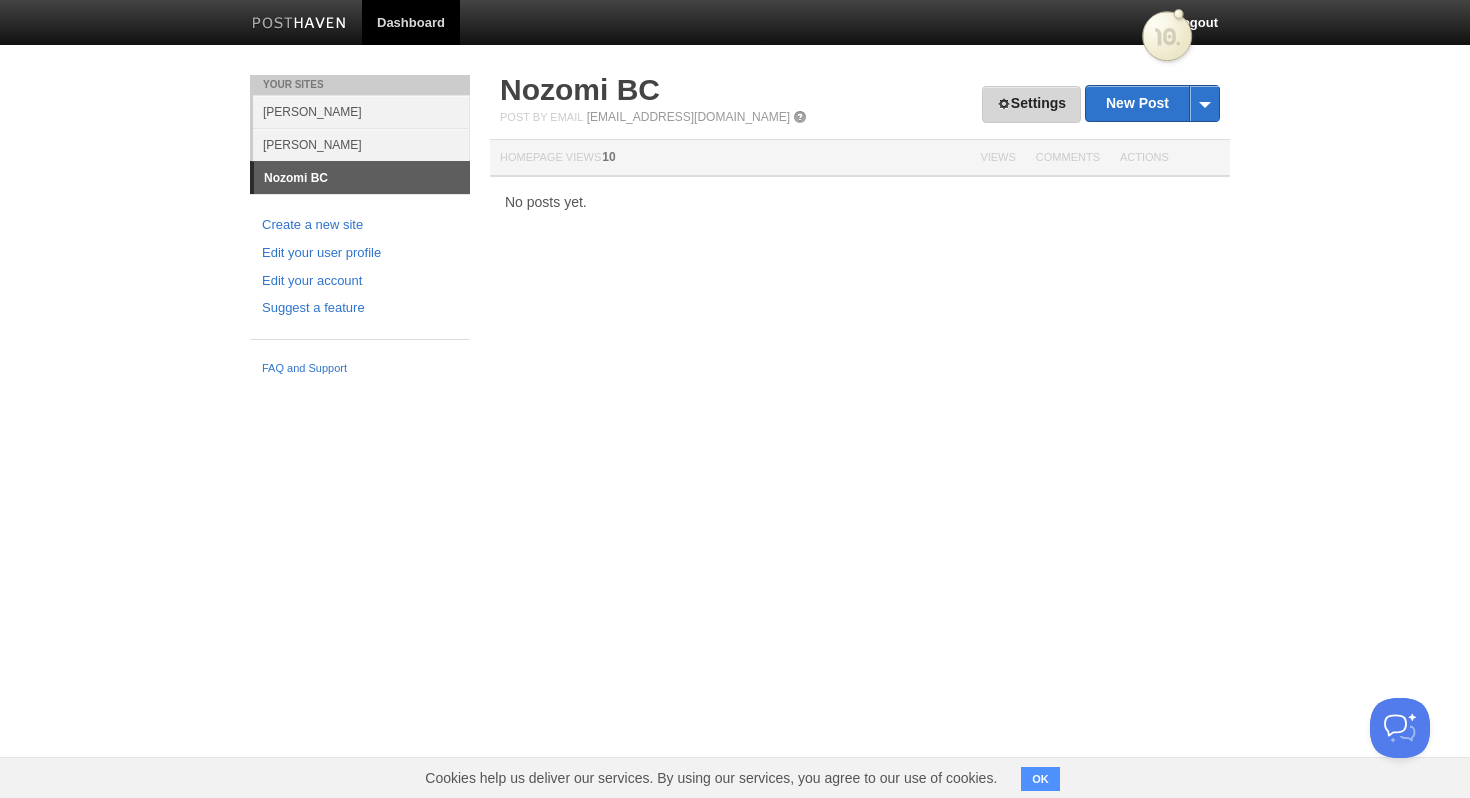 click on "Settings" at bounding box center [1031, 104] 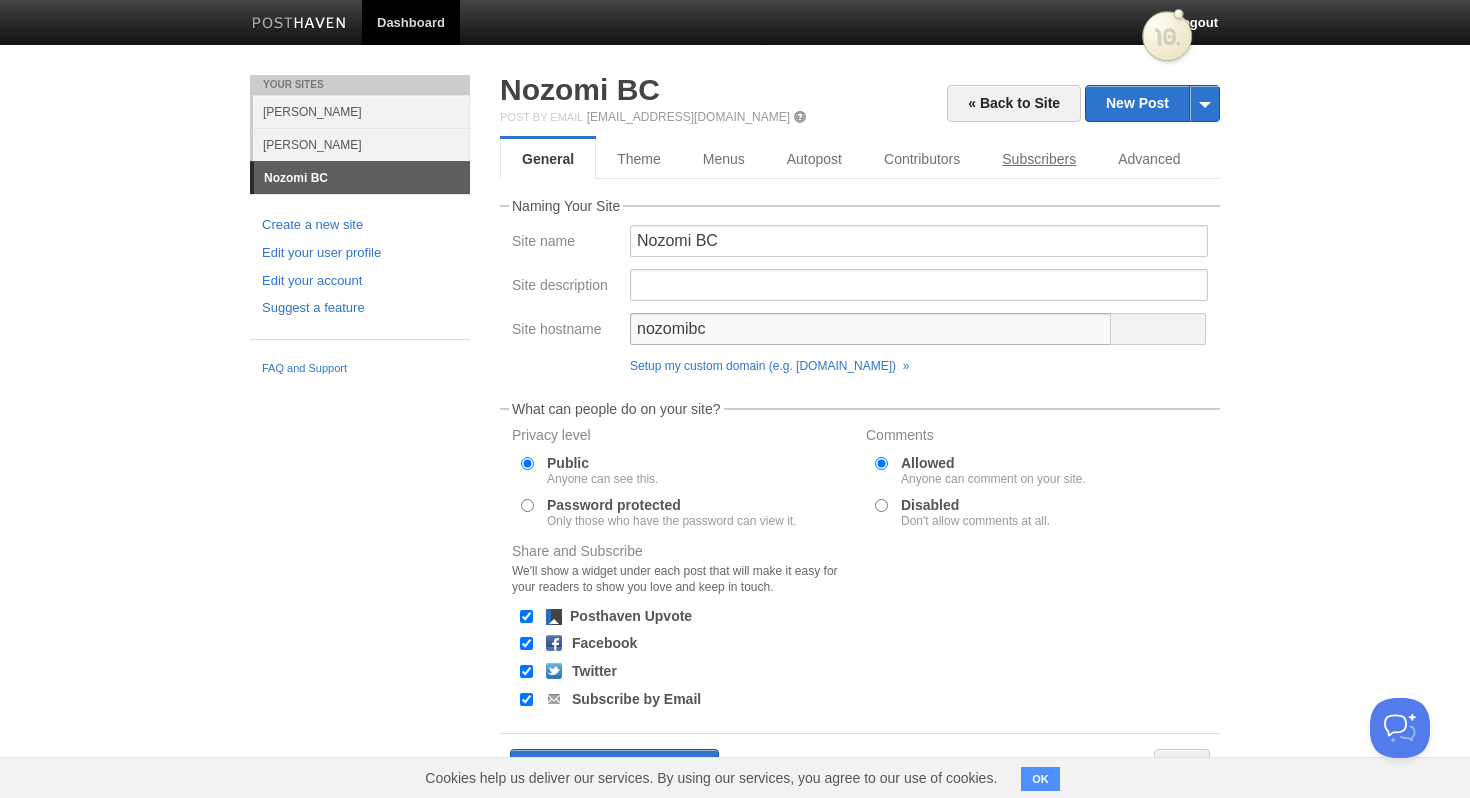 type on "[PERSON_NAME]" 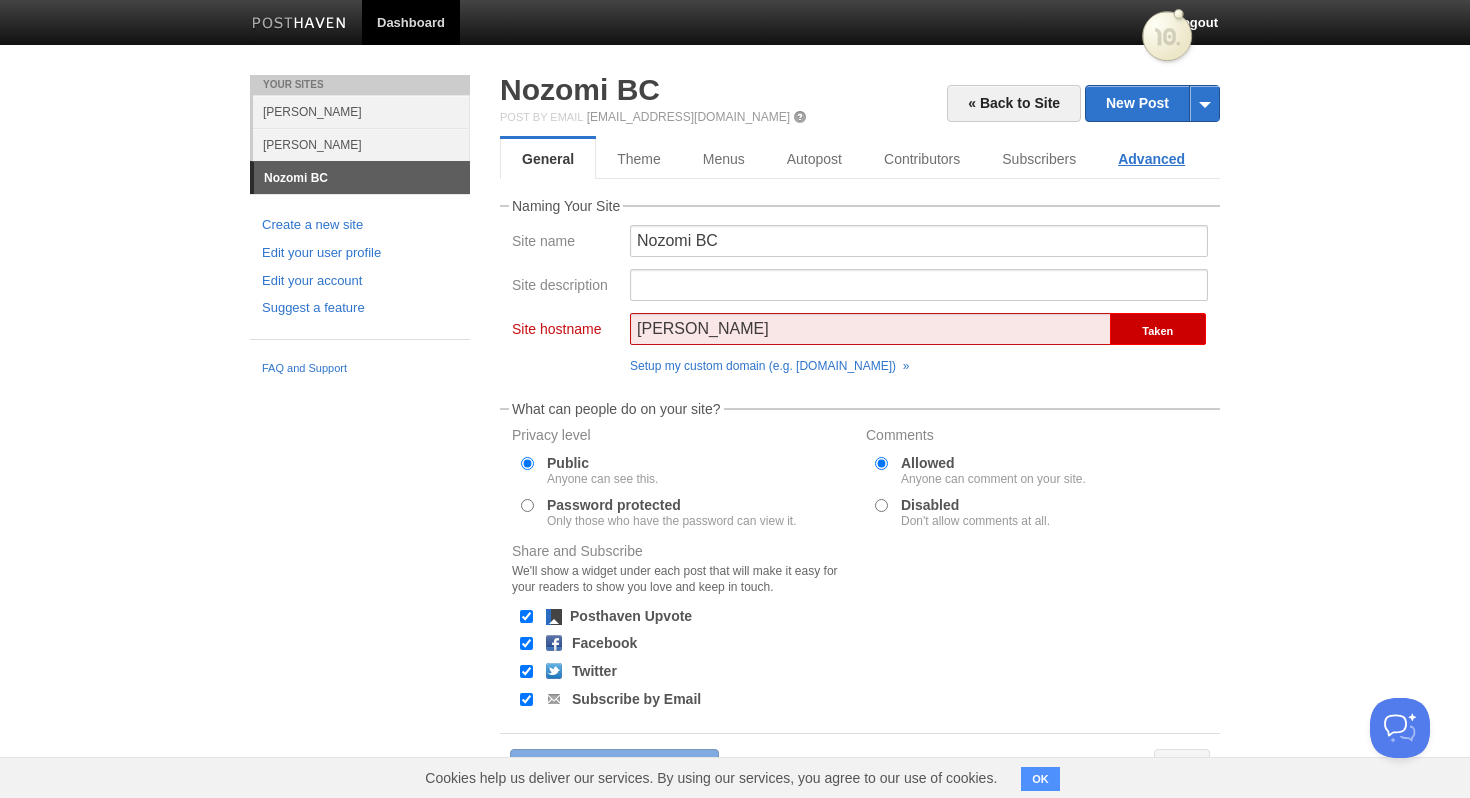 click on "Advanced" at bounding box center (1151, 159) 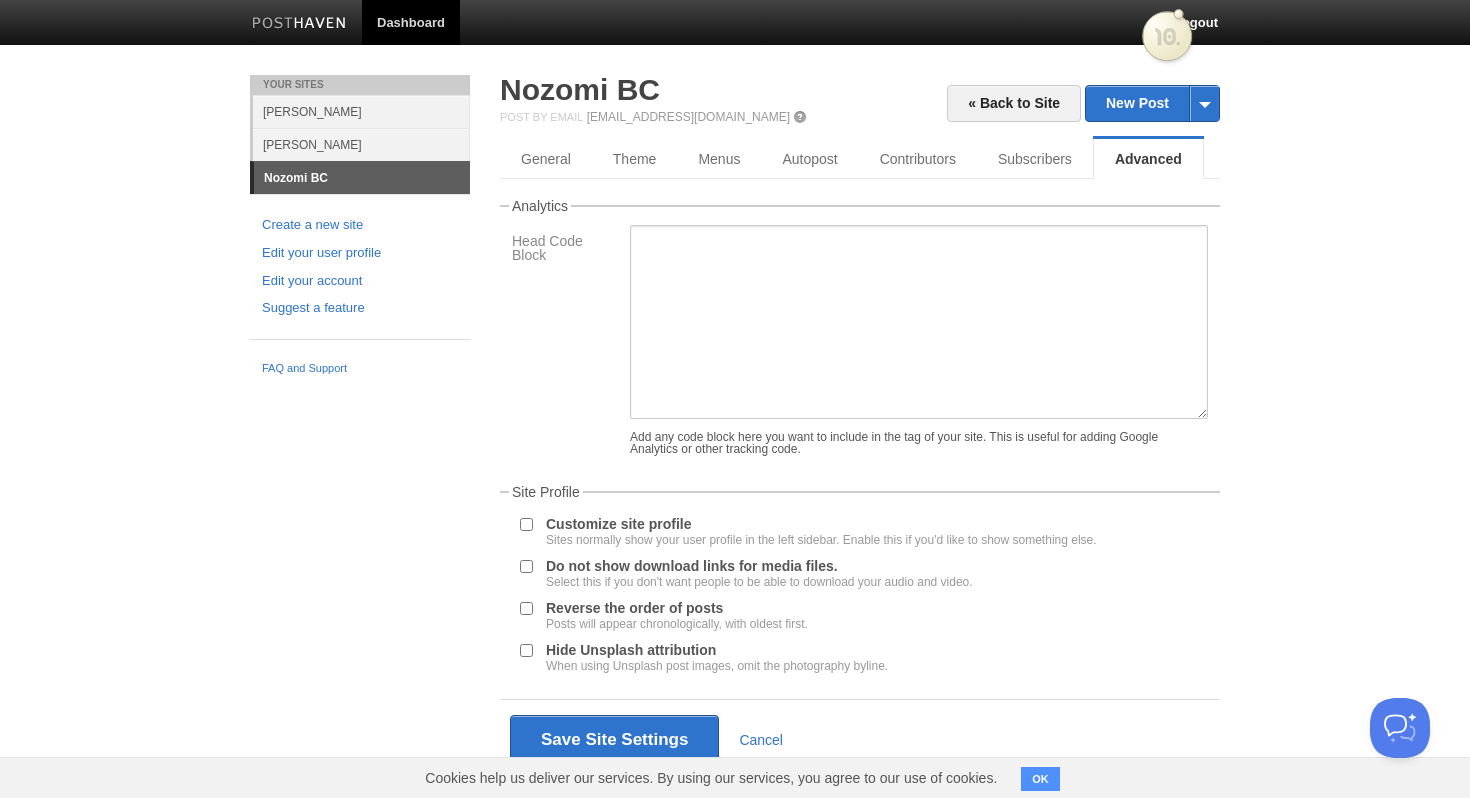 click on "Sites normally show your user profile in the left sidebar. Enable this if you'd like to show something else." at bounding box center [821, 540] 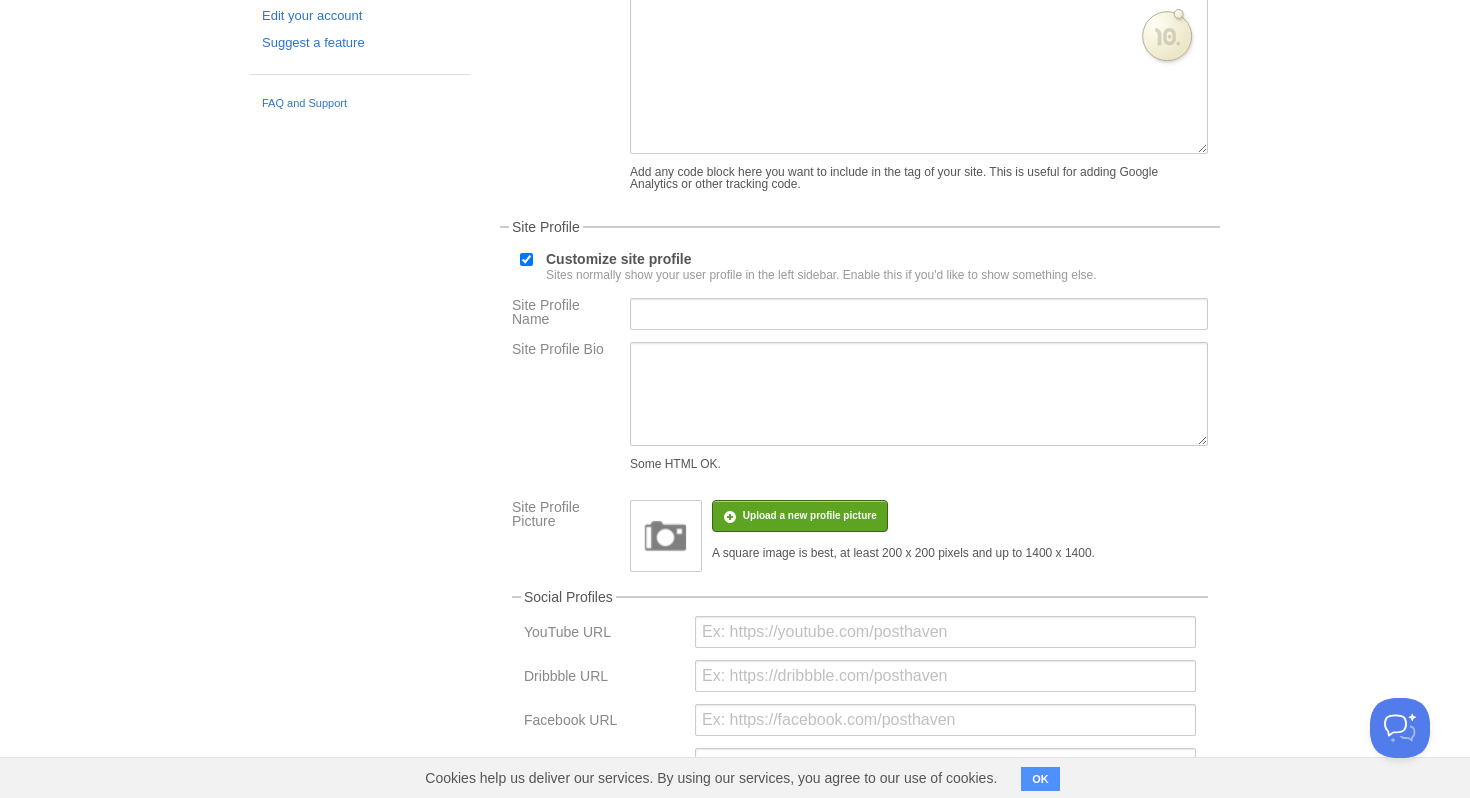 scroll, scrollTop: 266, scrollLeft: 0, axis: vertical 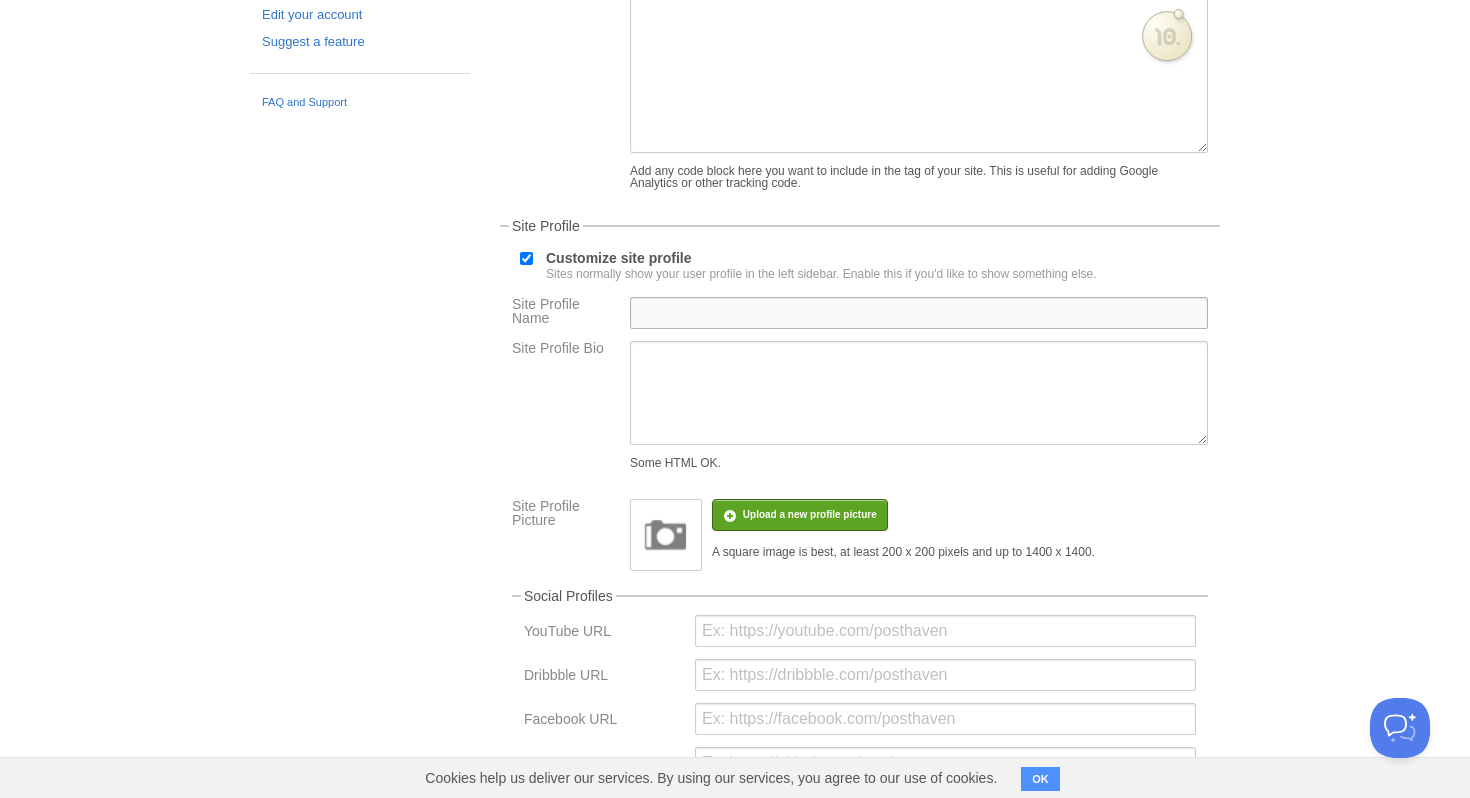 click on "Site Profile Name" at bounding box center (919, 313) 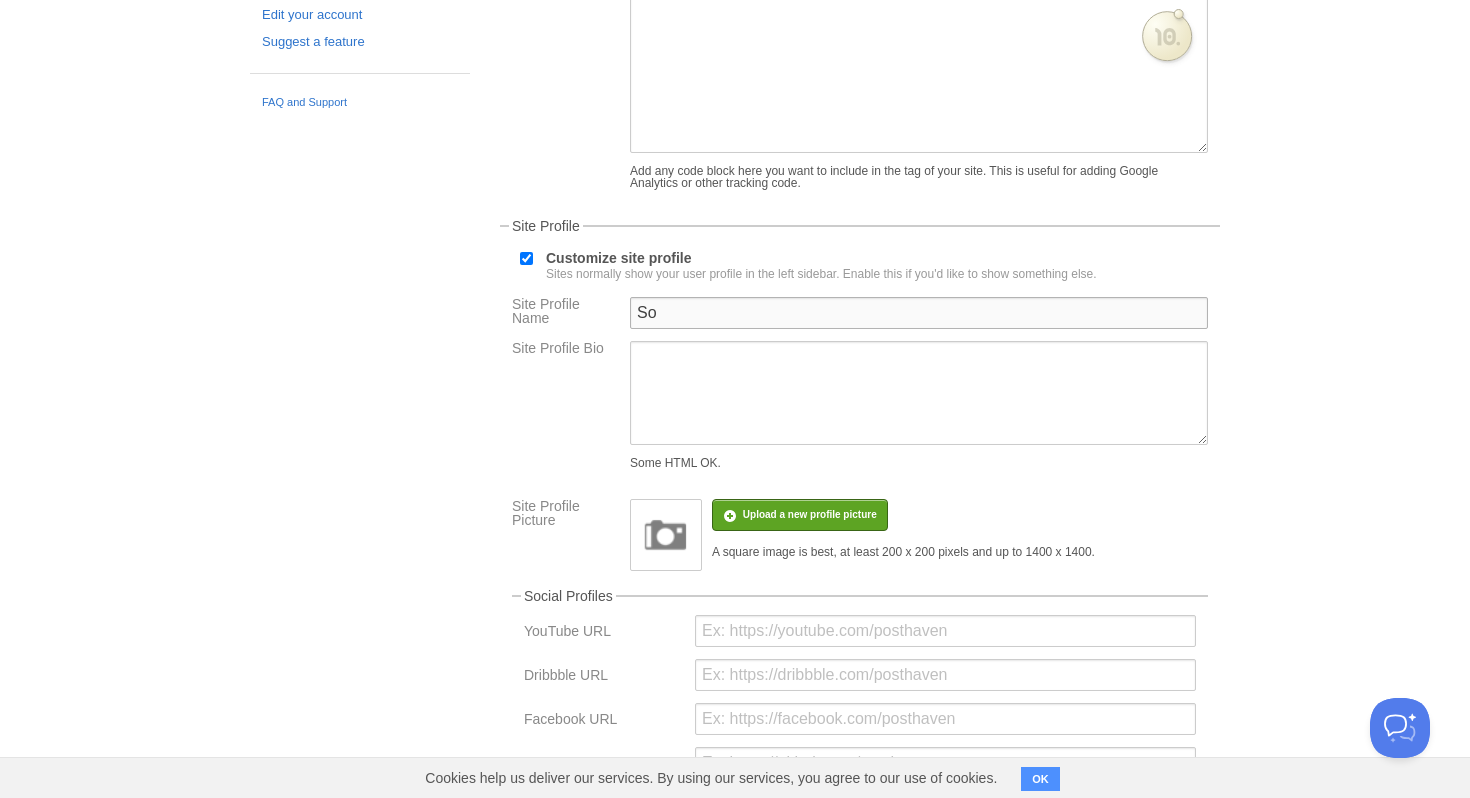 type on "Som" 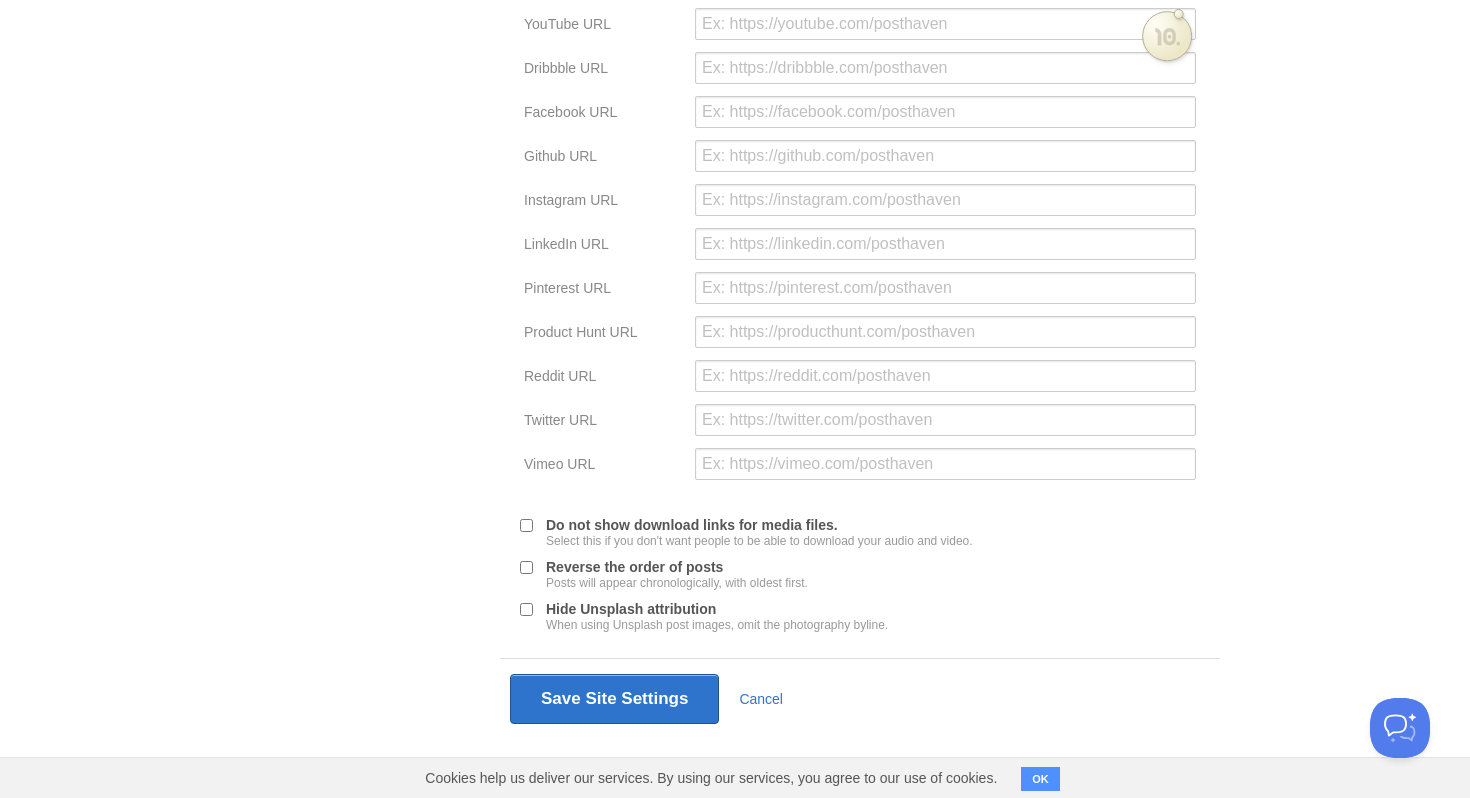 scroll, scrollTop: 895, scrollLeft: 0, axis: vertical 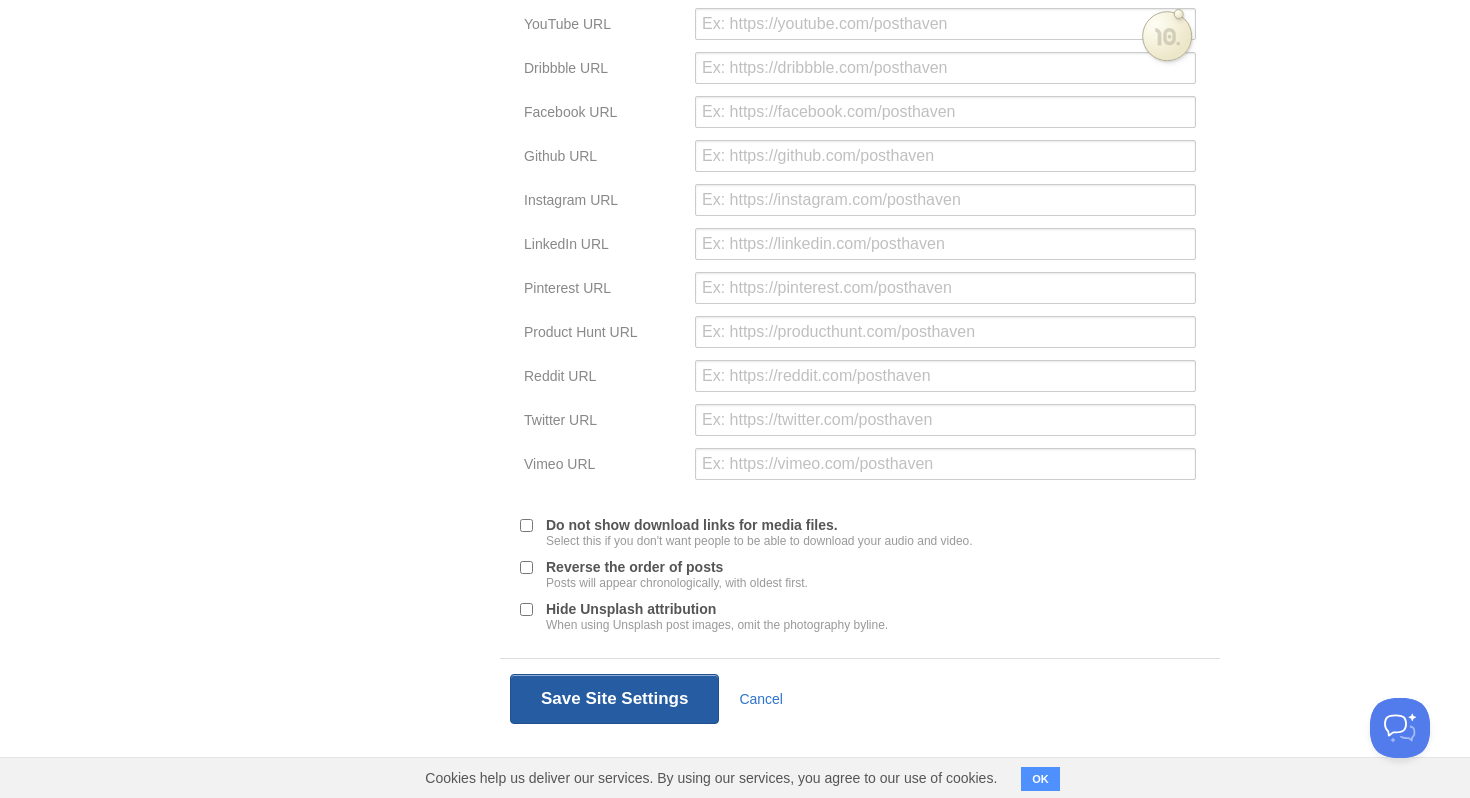 type on "コナー" 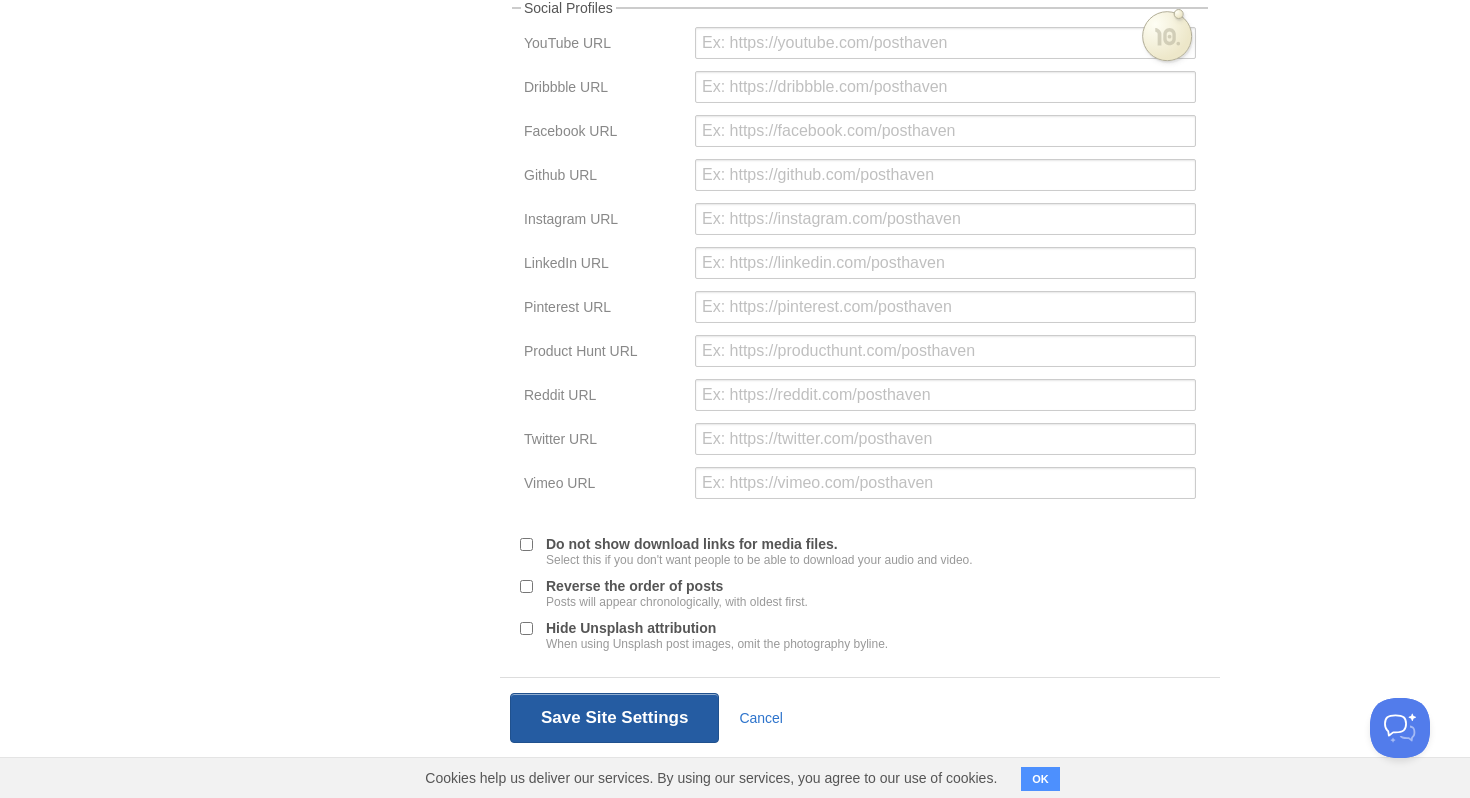 scroll, scrollTop: 75, scrollLeft: 0, axis: vertical 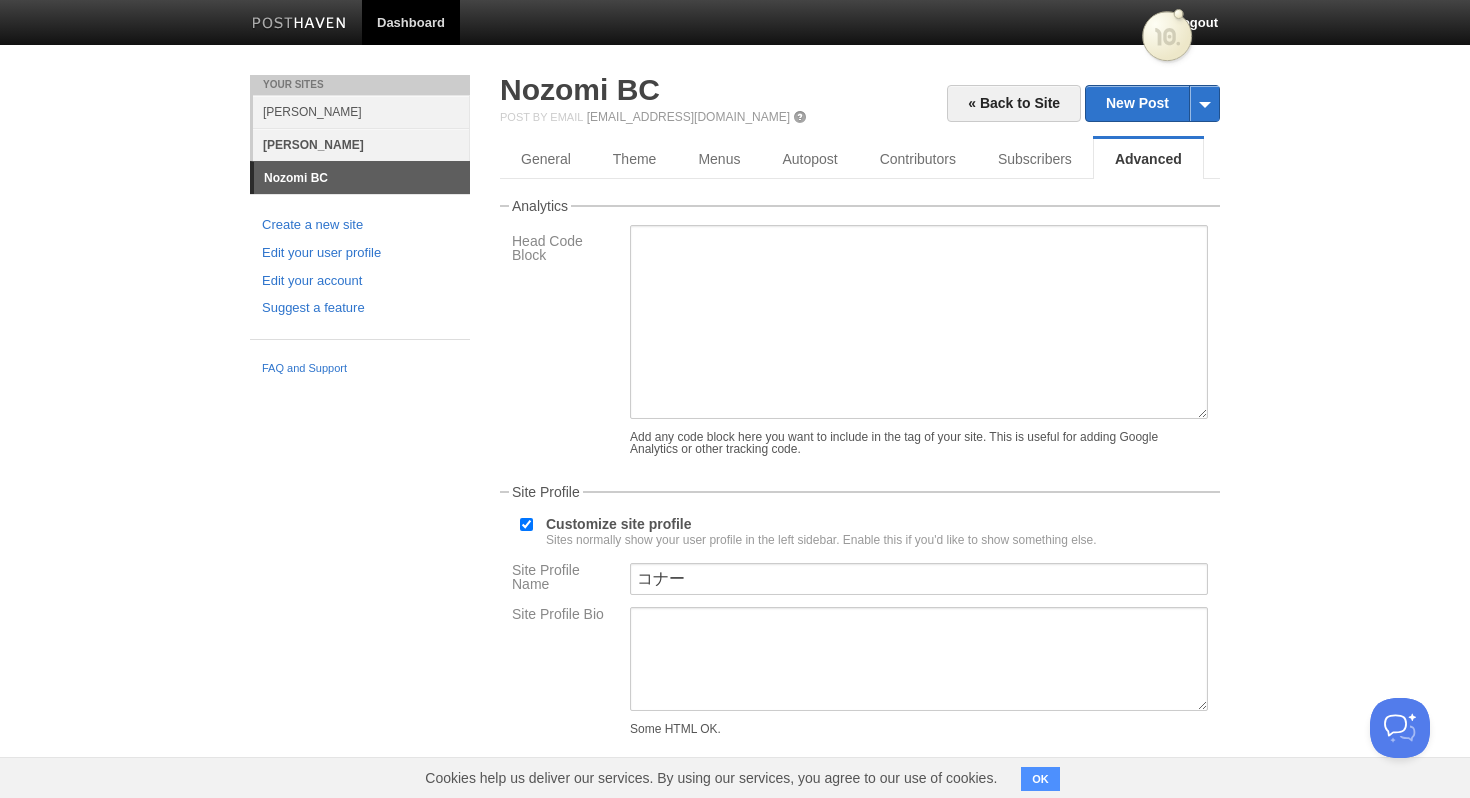 click on "[PERSON_NAME]" at bounding box center (361, 144) 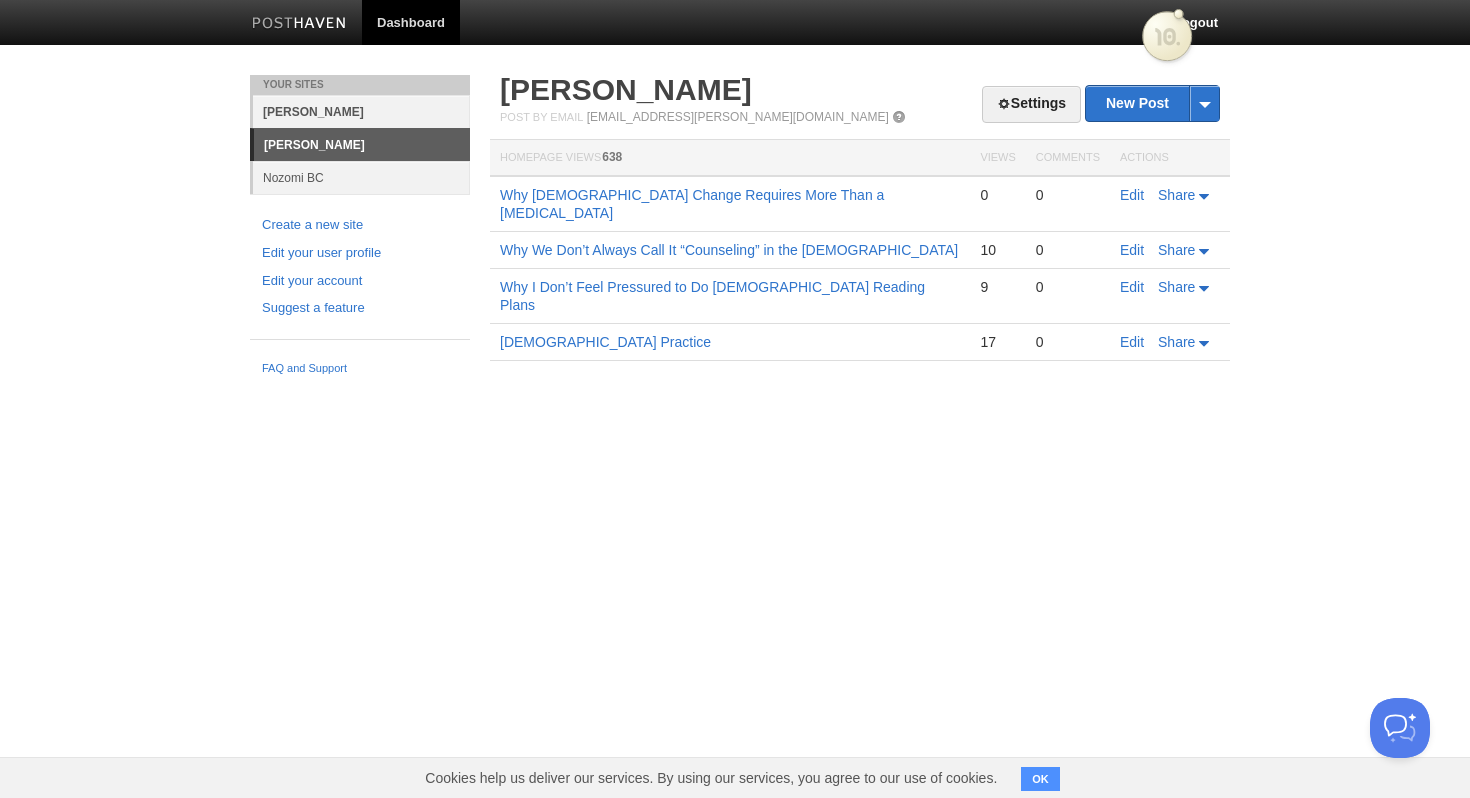 click on "[PERSON_NAME]" at bounding box center [361, 111] 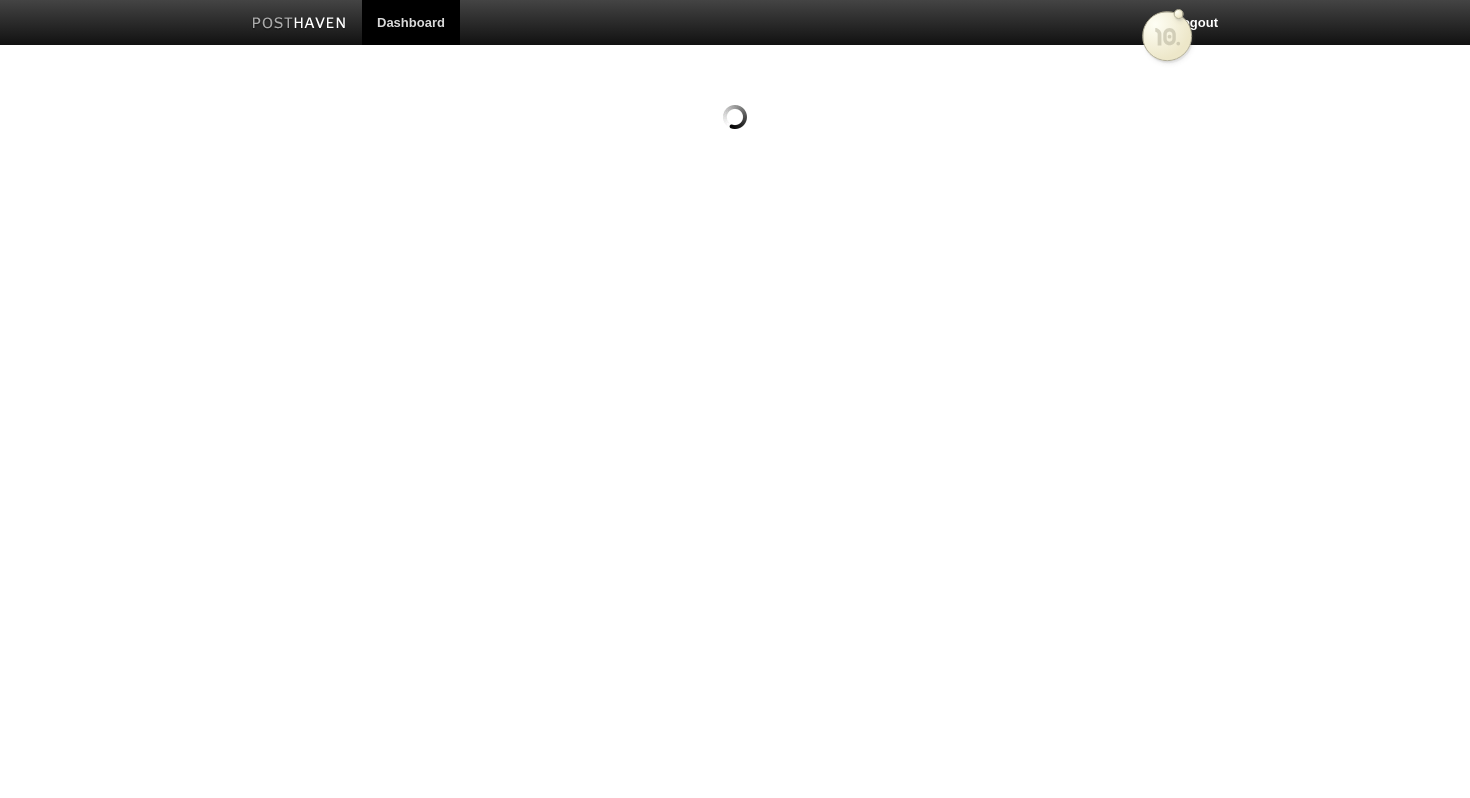scroll, scrollTop: 0, scrollLeft: 0, axis: both 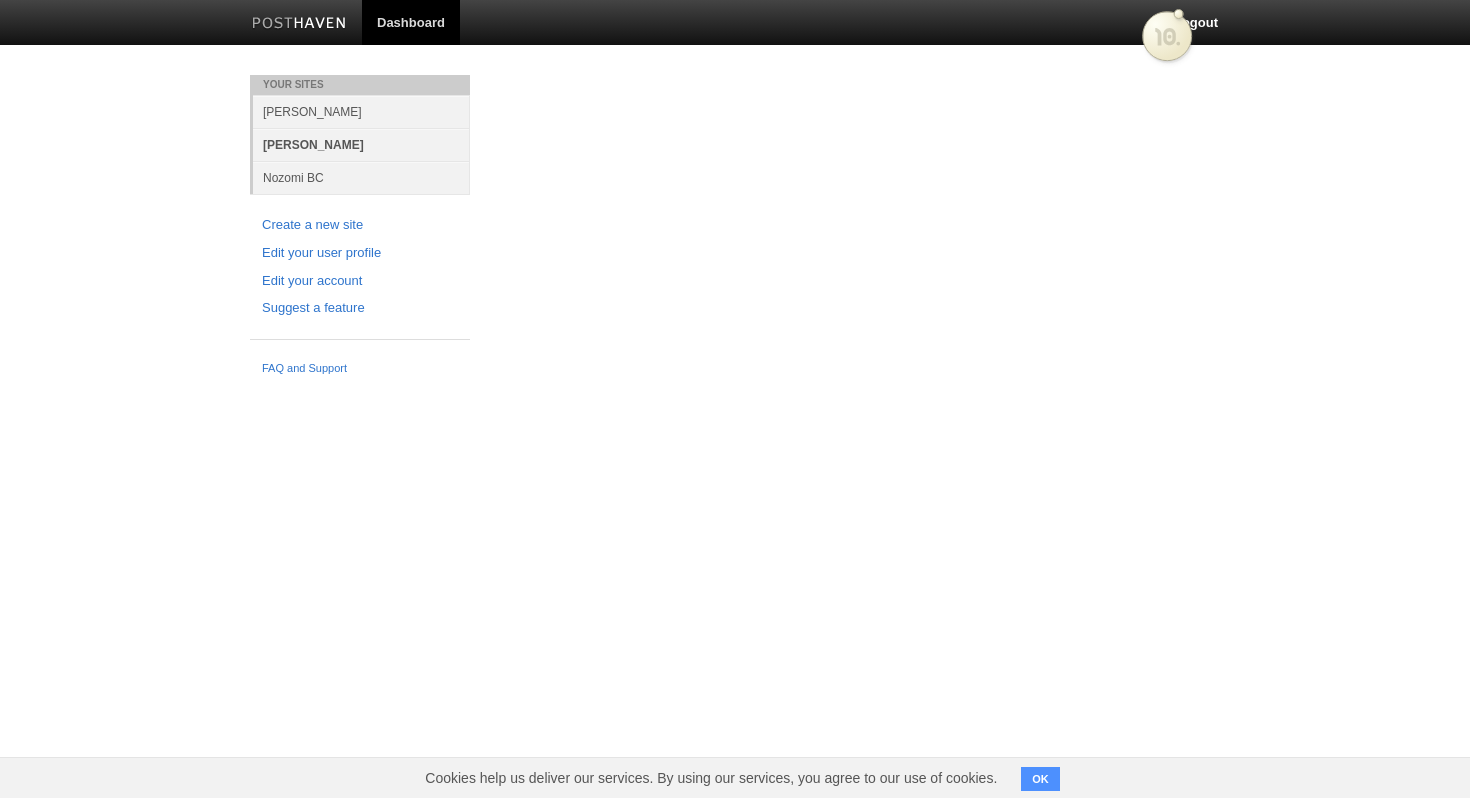 click on "[PERSON_NAME]" at bounding box center (361, 144) 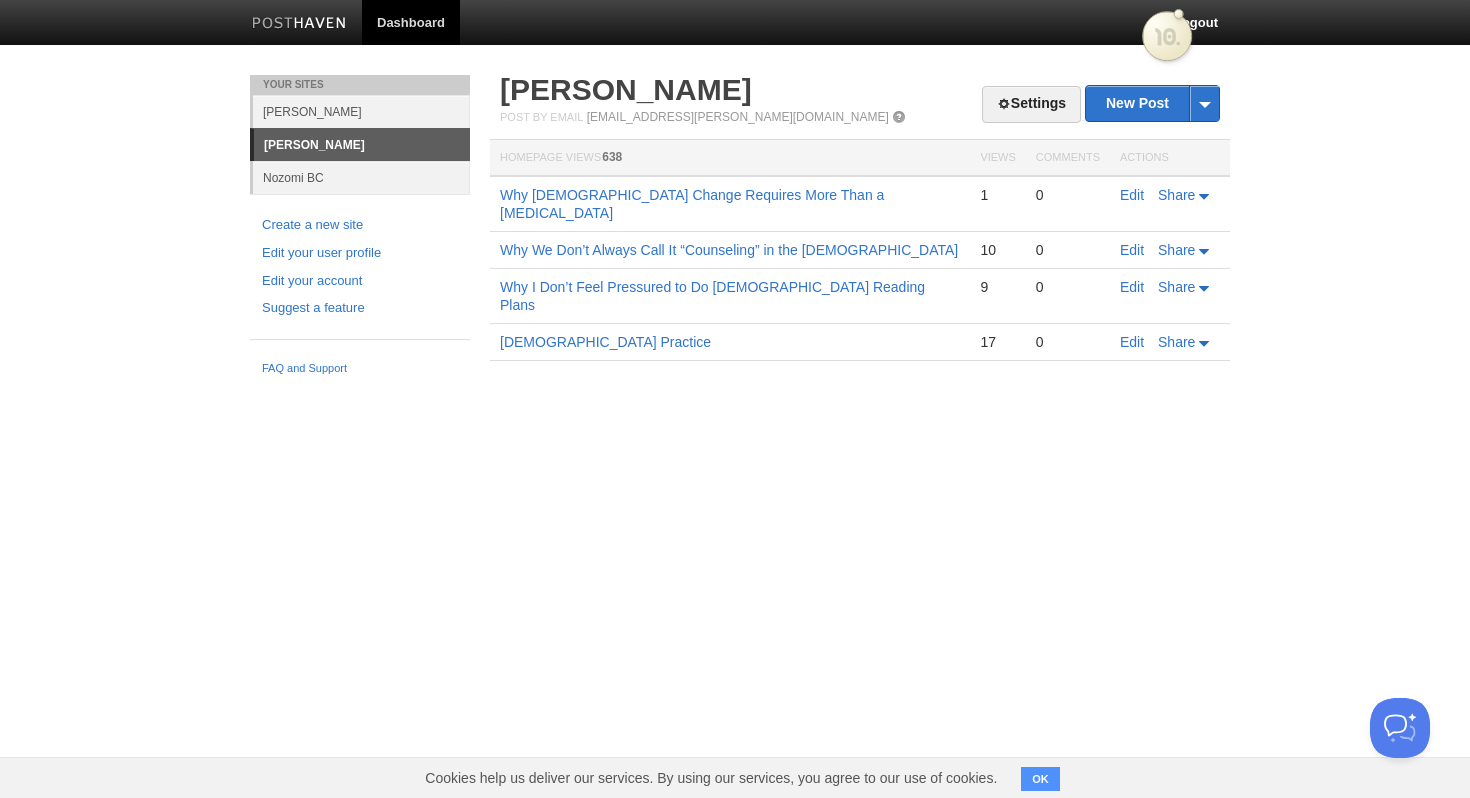 scroll, scrollTop: 0, scrollLeft: 0, axis: both 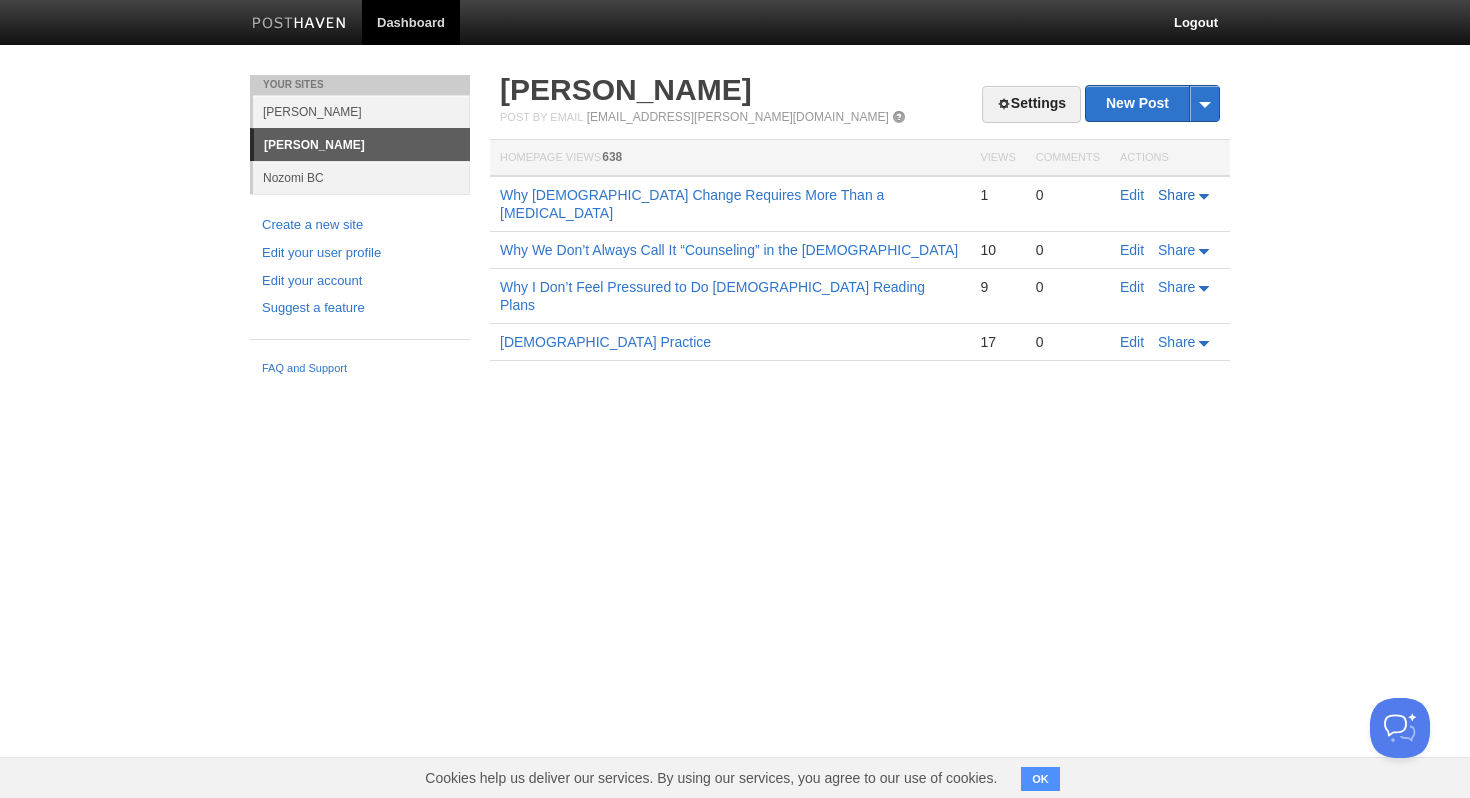 click 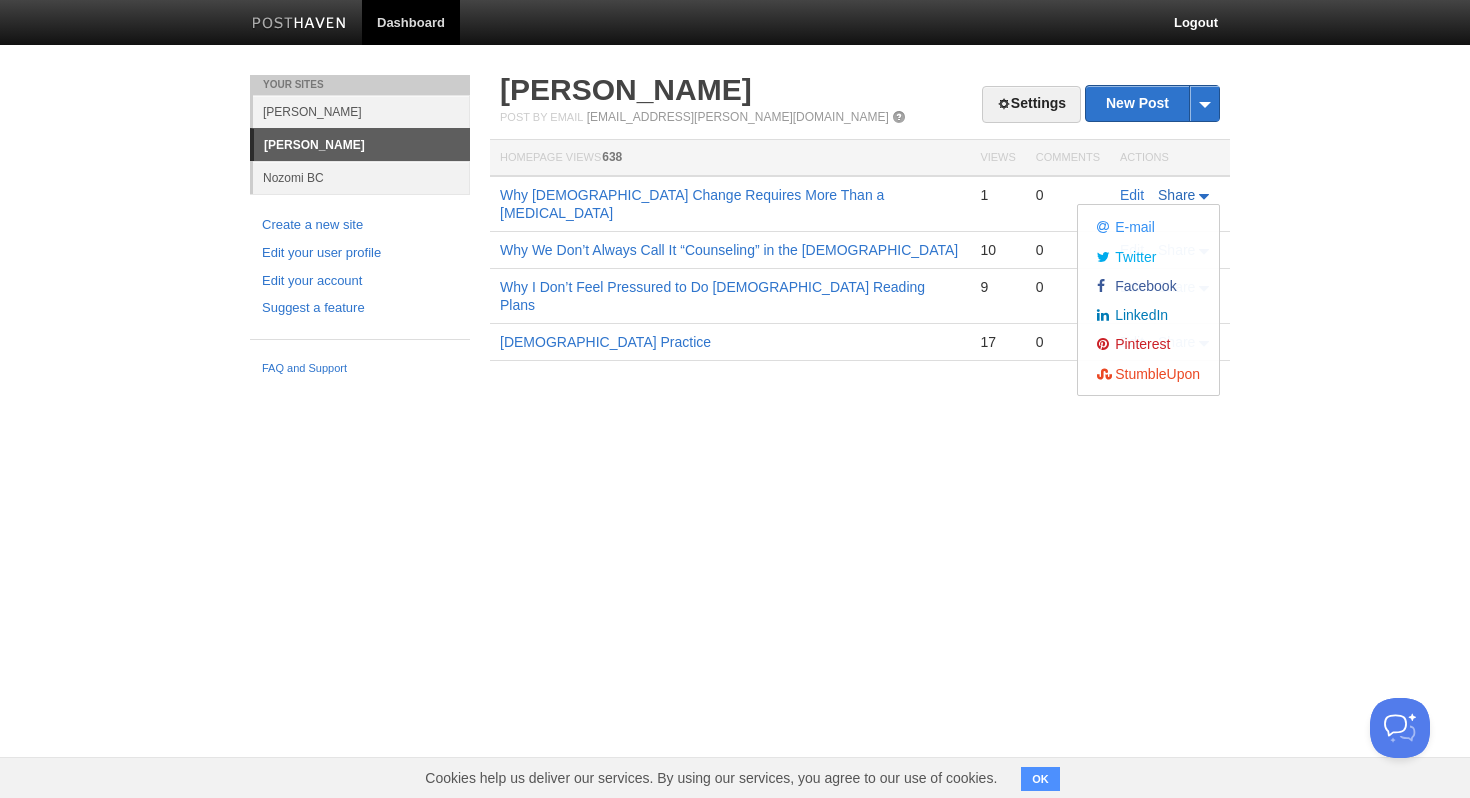 click 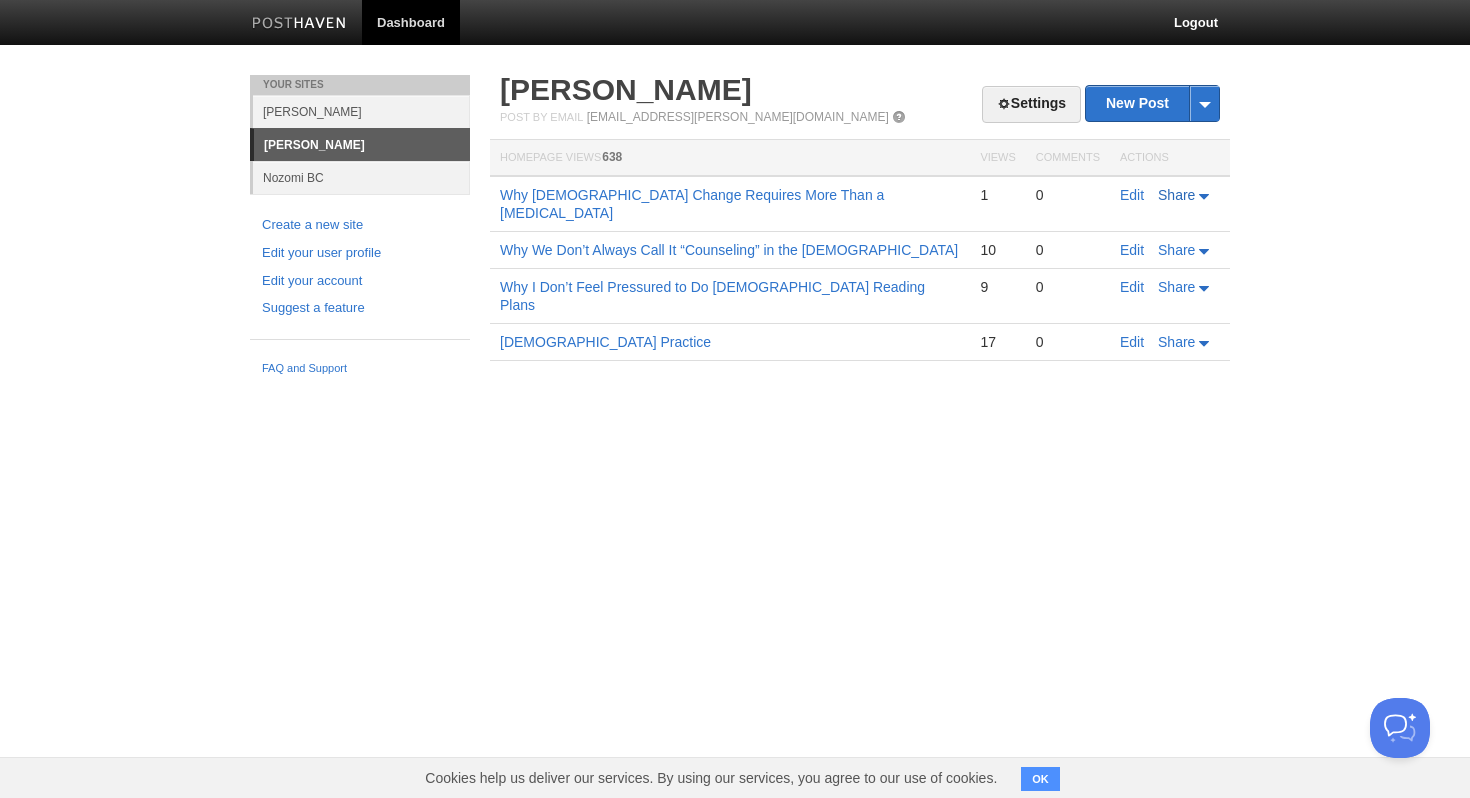 click 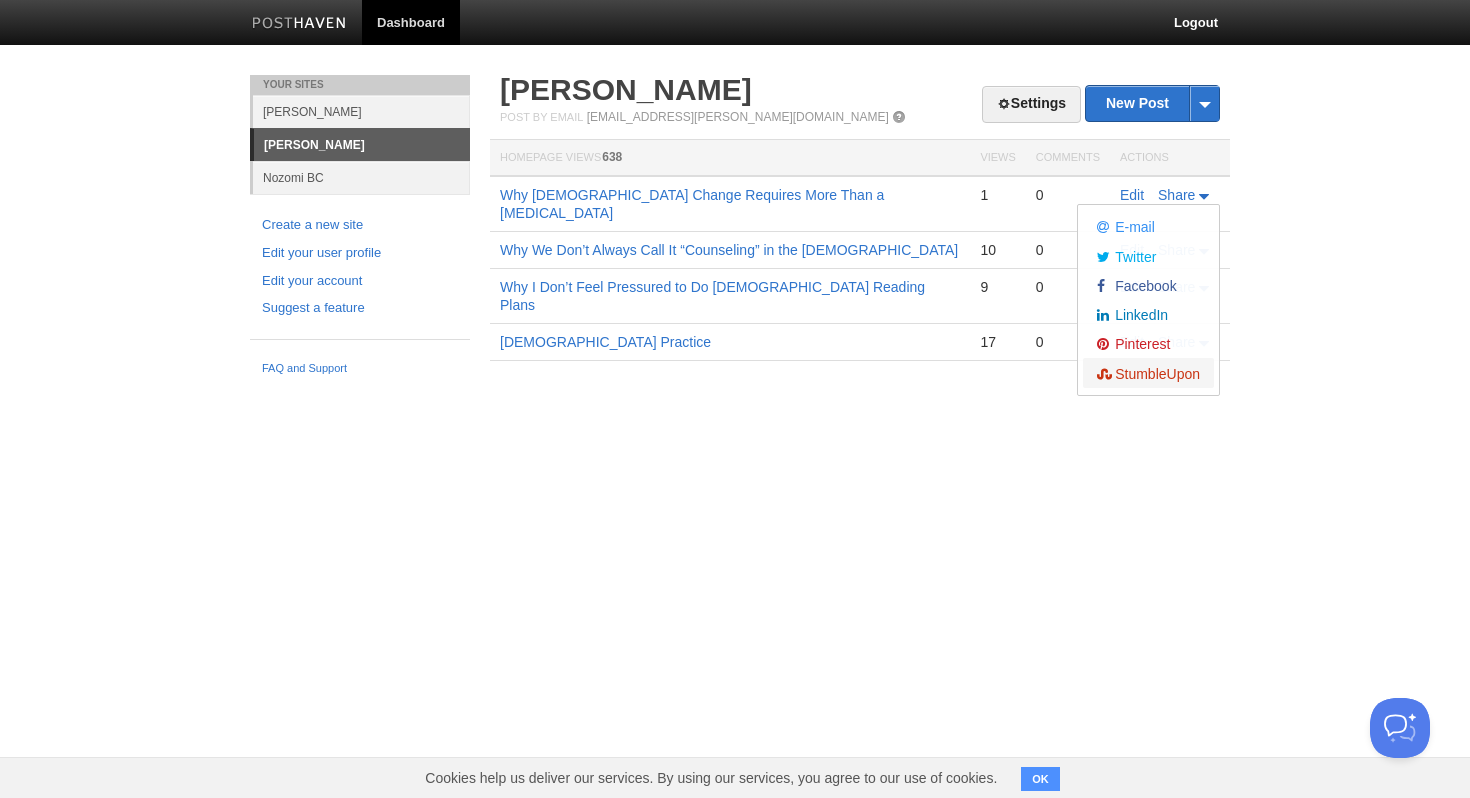 click on "StumbleUpon" at bounding box center (1155, 374) 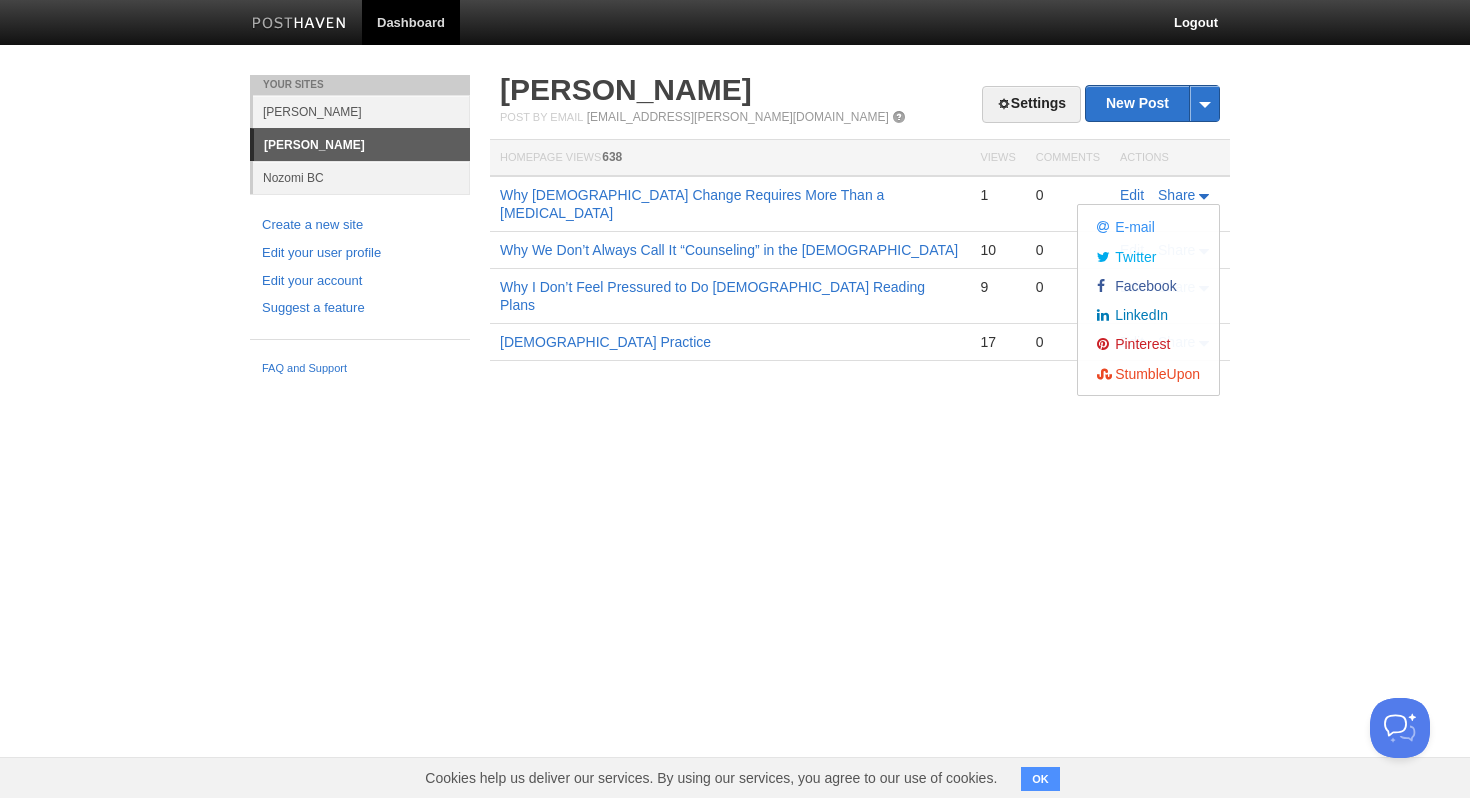 click on "Dashboard
Logout
Your Sites Conor [GEOGRAPHIC_DATA] [PERSON_NAME] BC
Create a new site
Edit your user profile
Edit your account
Suggest a feature
FAQ and Support
Settings
New Post
by Web
by Email
[PERSON_NAME]
Post by Email
[EMAIL_ADDRESS][PERSON_NAME][DOMAIN_NAME]
Homepage Views
638
Views
Comments
Actions
Why [DEMOGRAPHIC_DATA] Change Requires More Than a [MEDICAL_DATA]
1
0
Edit
Share" at bounding box center [735, 210] 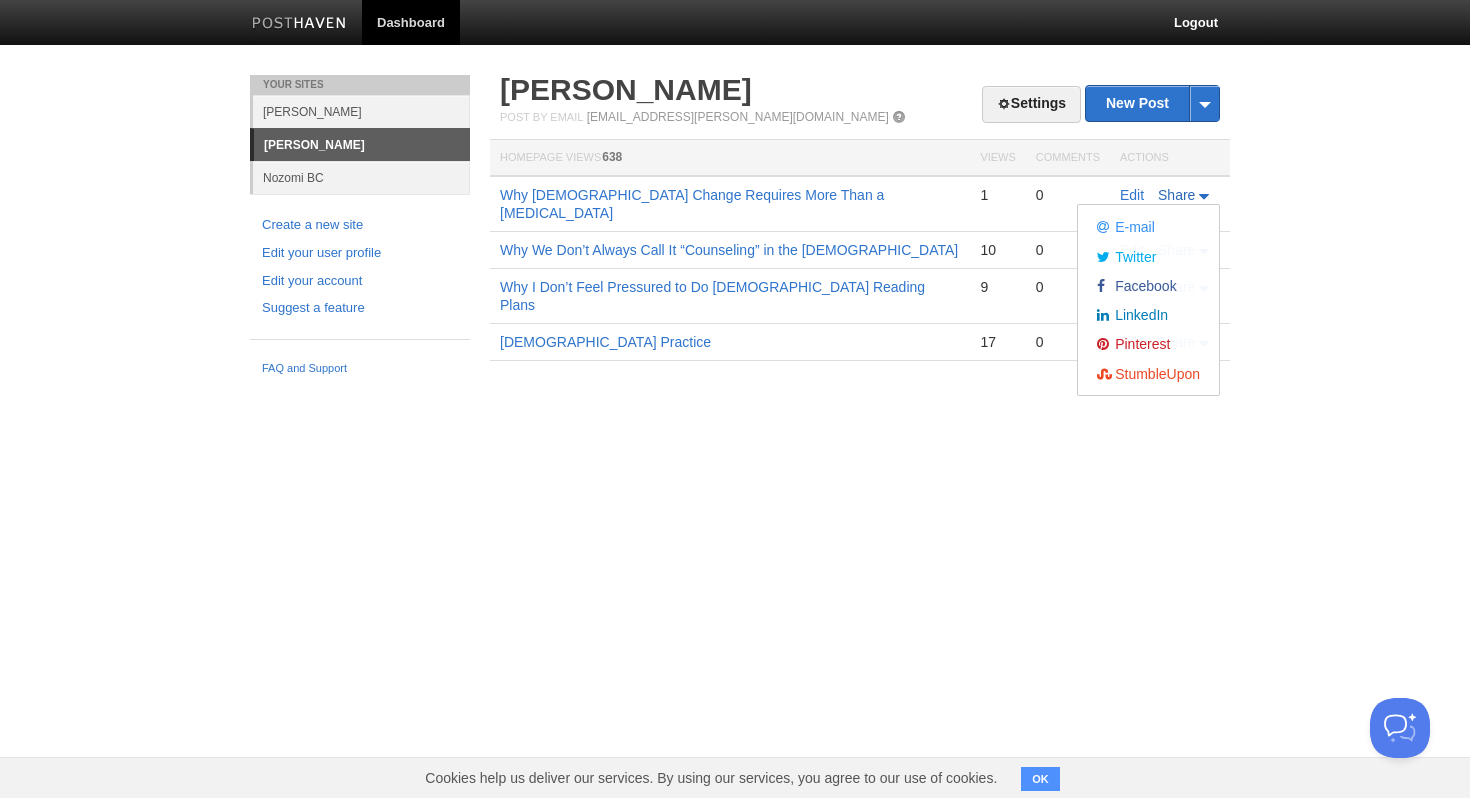 click on "Share" at bounding box center (1176, 195) 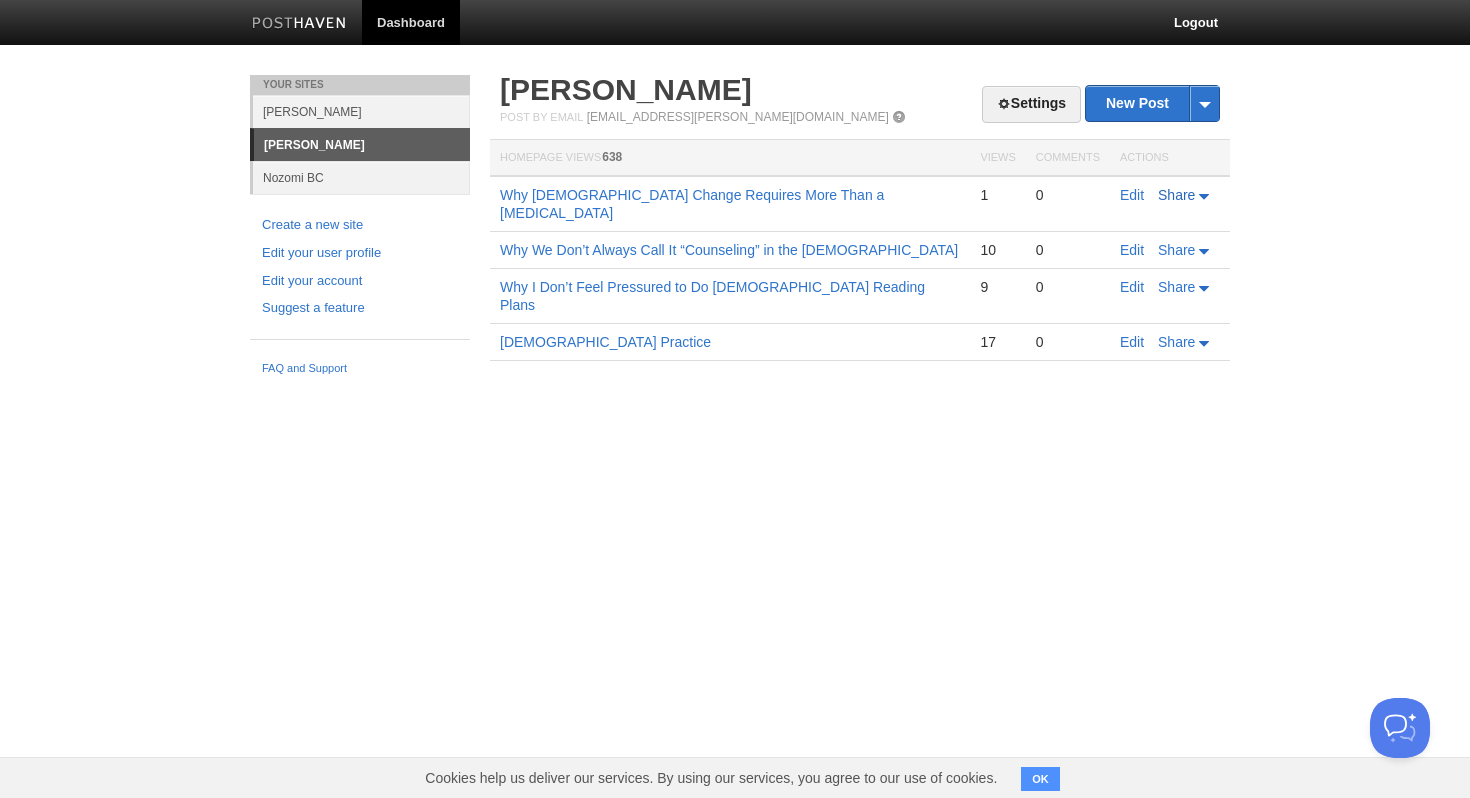 click 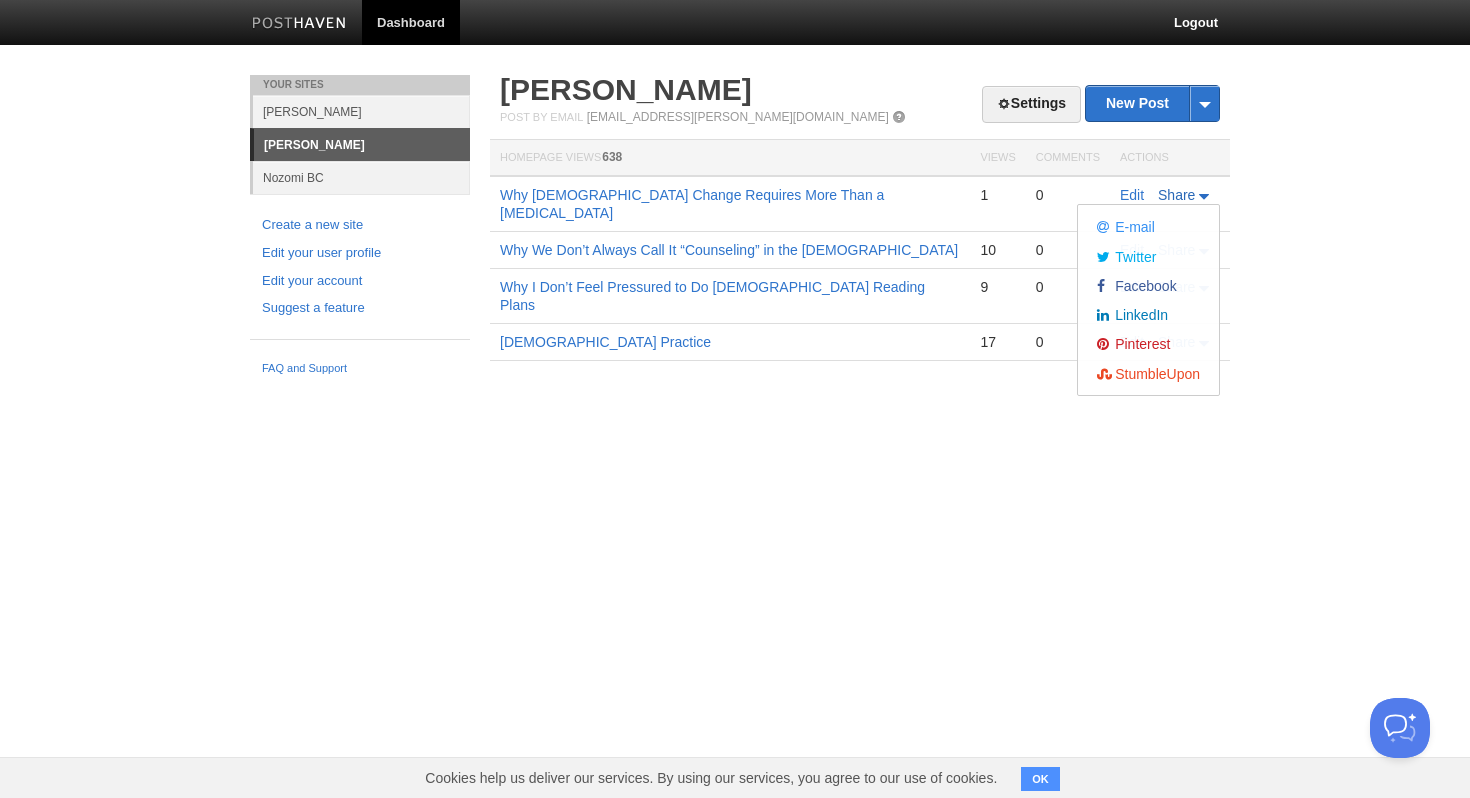 click 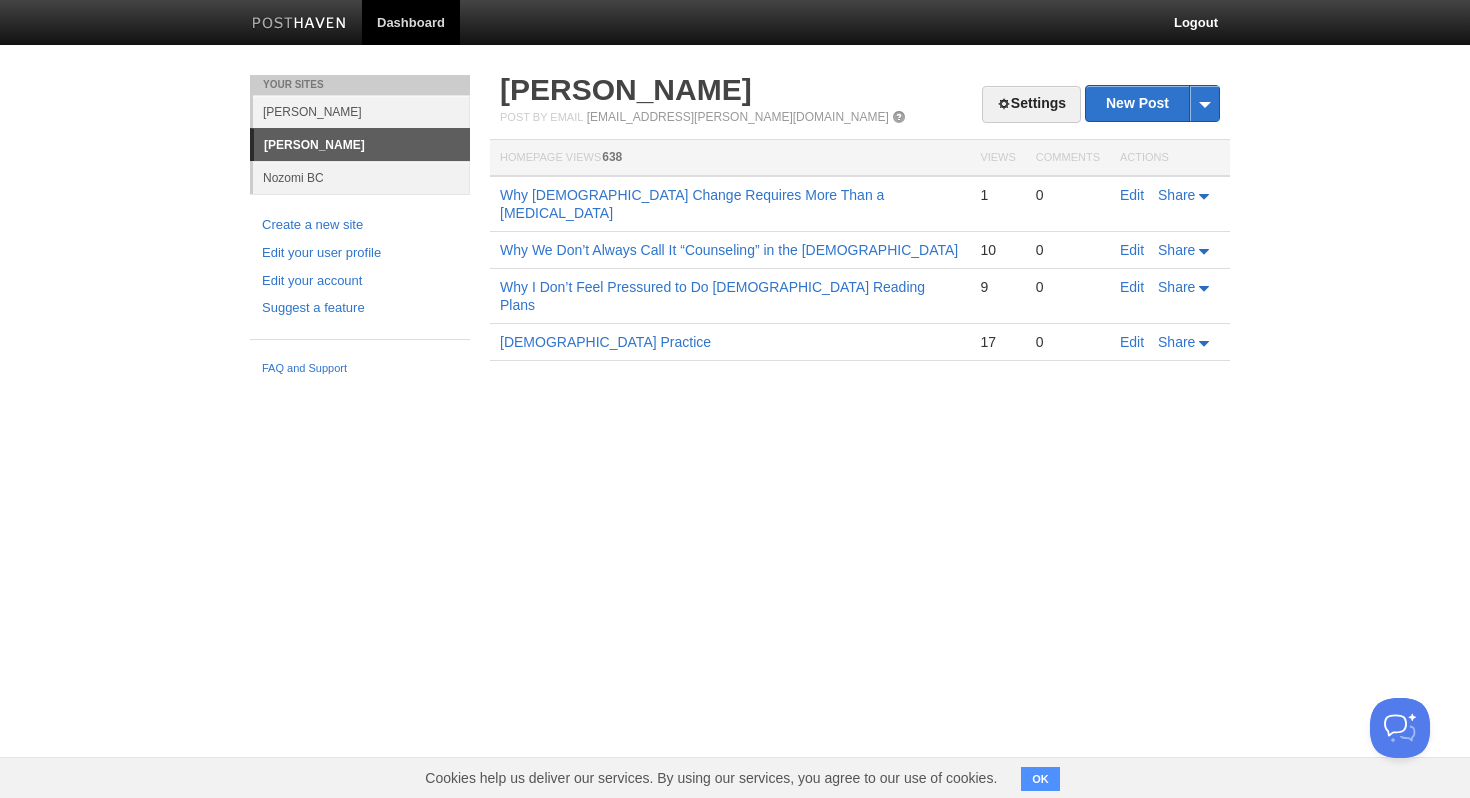 click on "OK" at bounding box center [1040, 779] 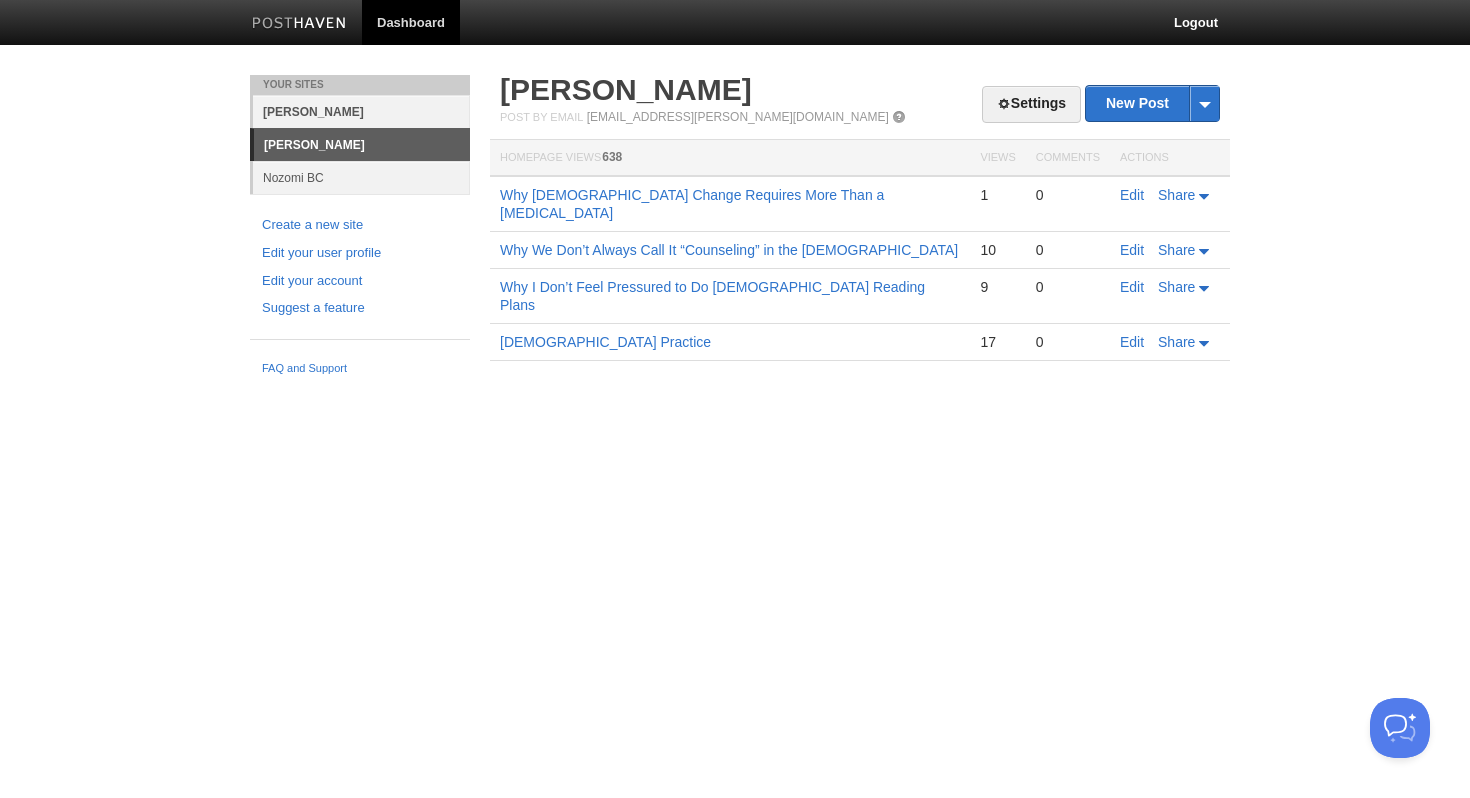 click on "[PERSON_NAME]" at bounding box center [361, 111] 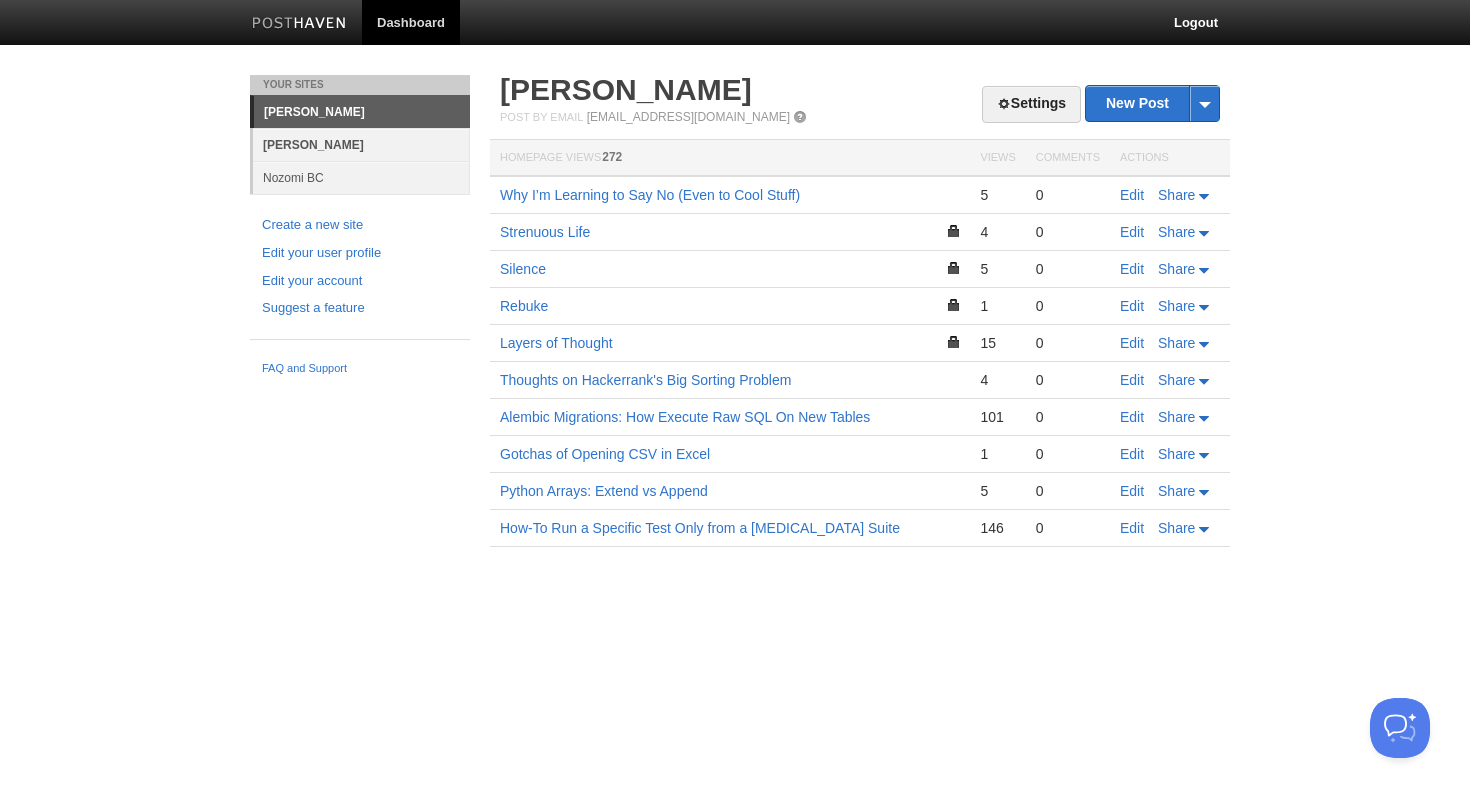 click on "[PERSON_NAME]" at bounding box center [361, 144] 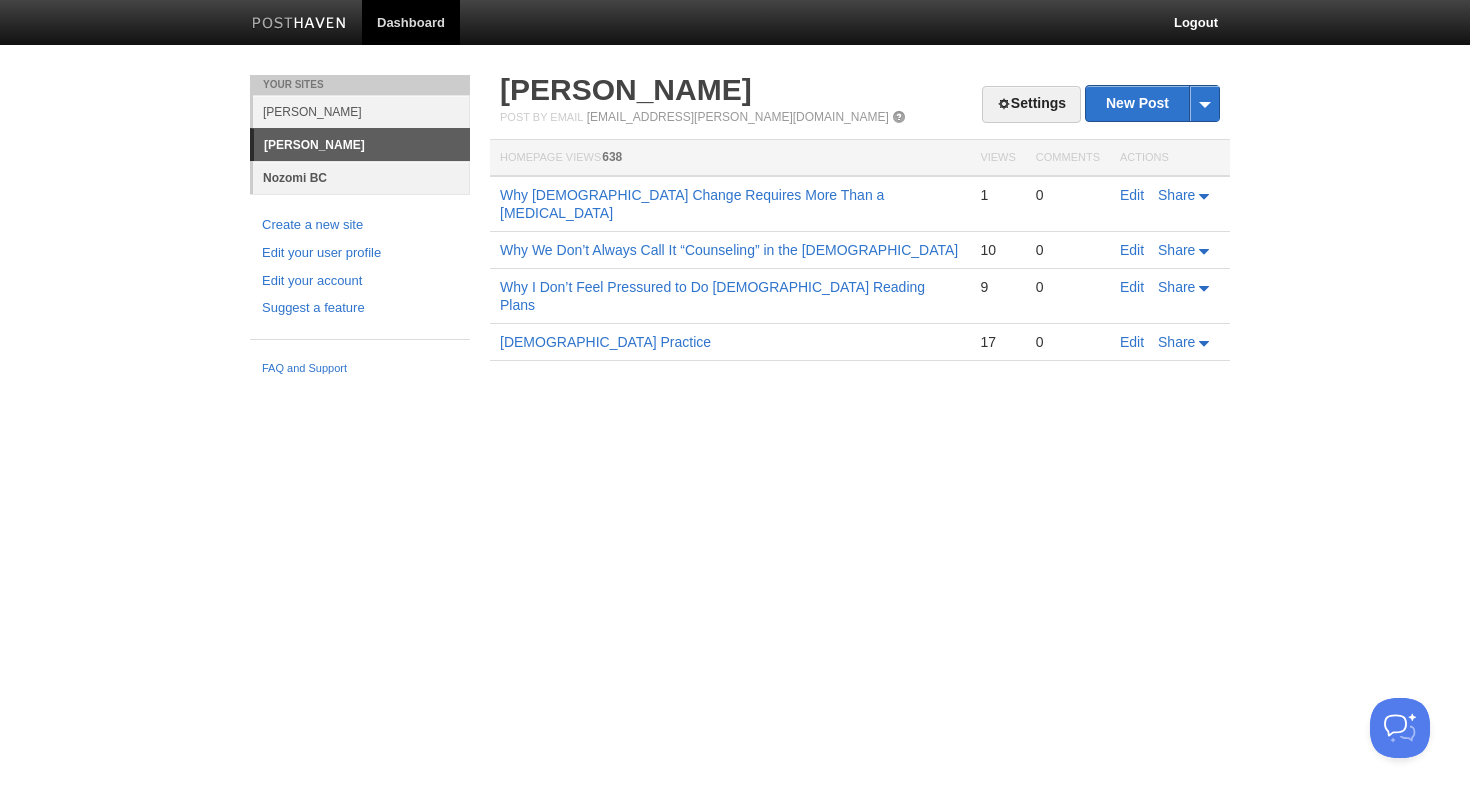 click on "Nozomi BC" at bounding box center (361, 177) 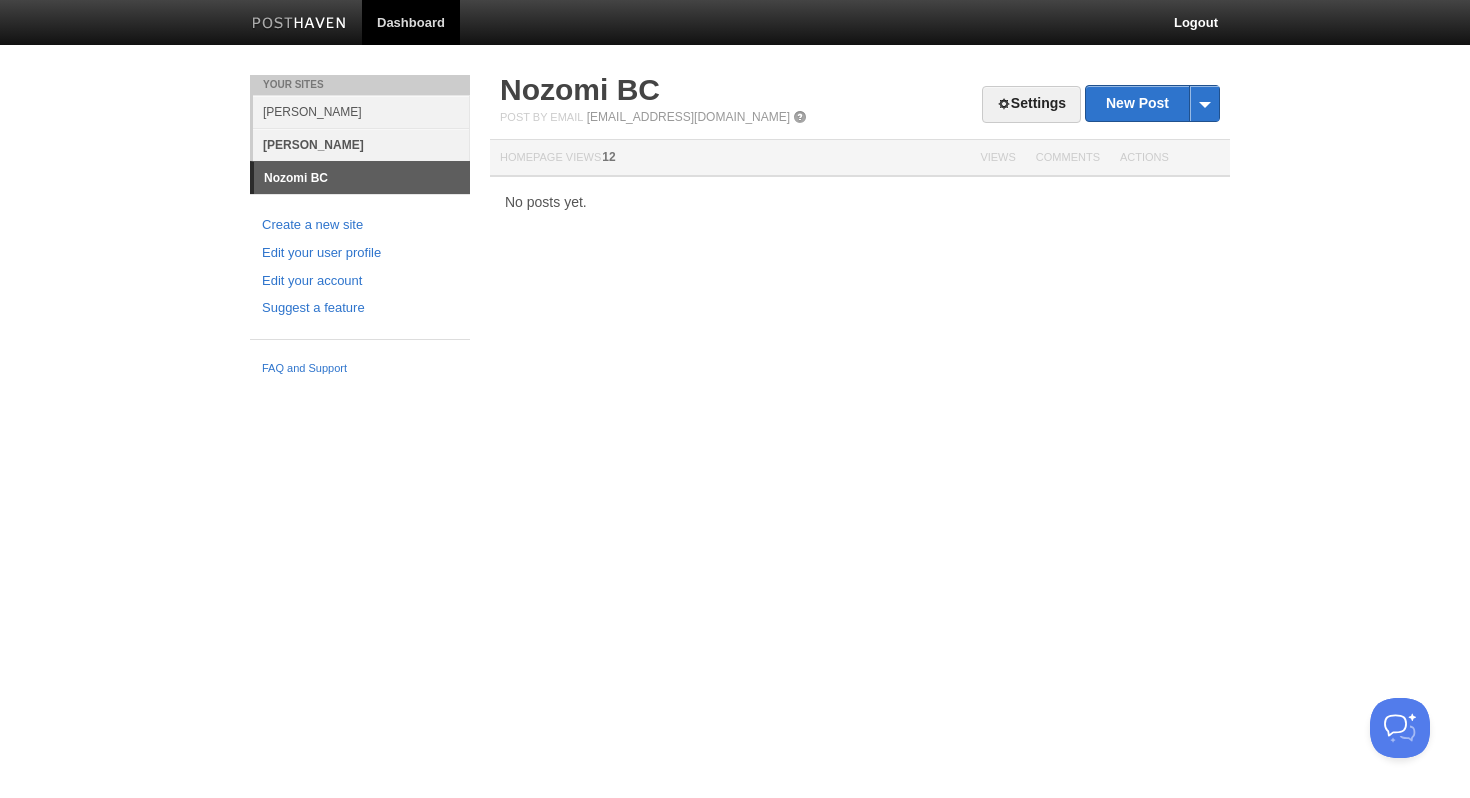 click on "[PERSON_NAME]" at bounding box center [361, 144] 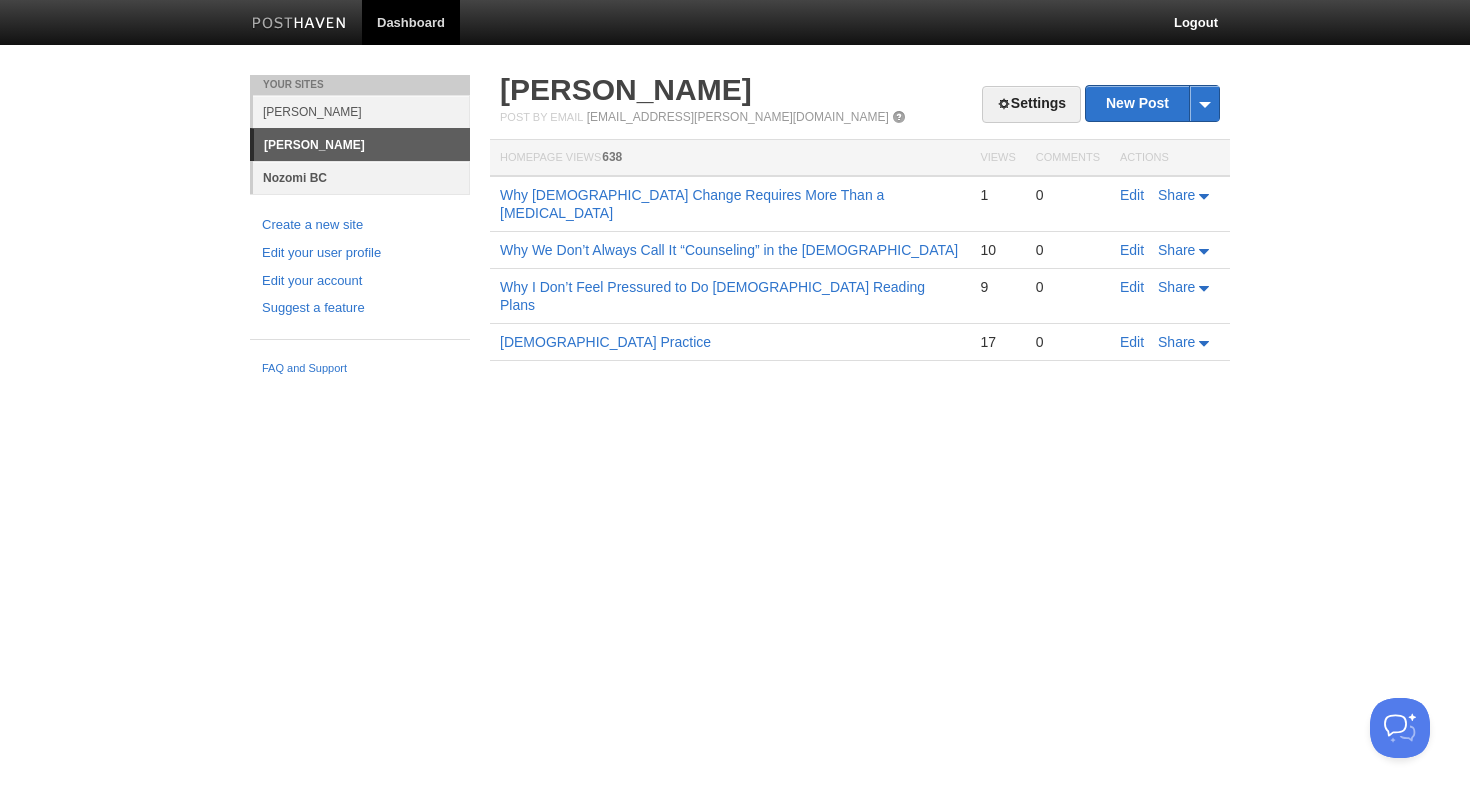 click on "Nozomi BC" at bounding box center [361, 177] 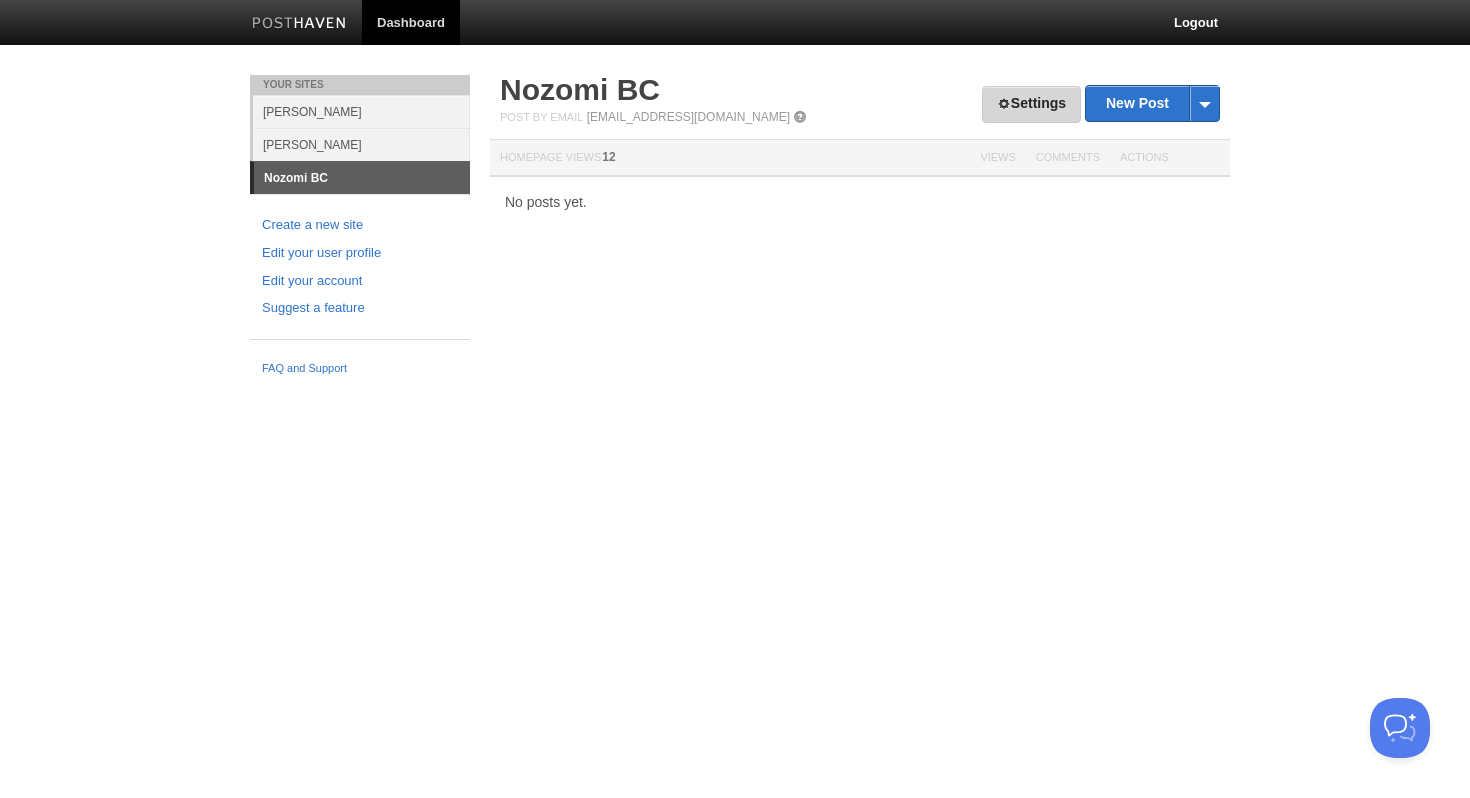 click on "Settings" at bounding box center [1031, 104] 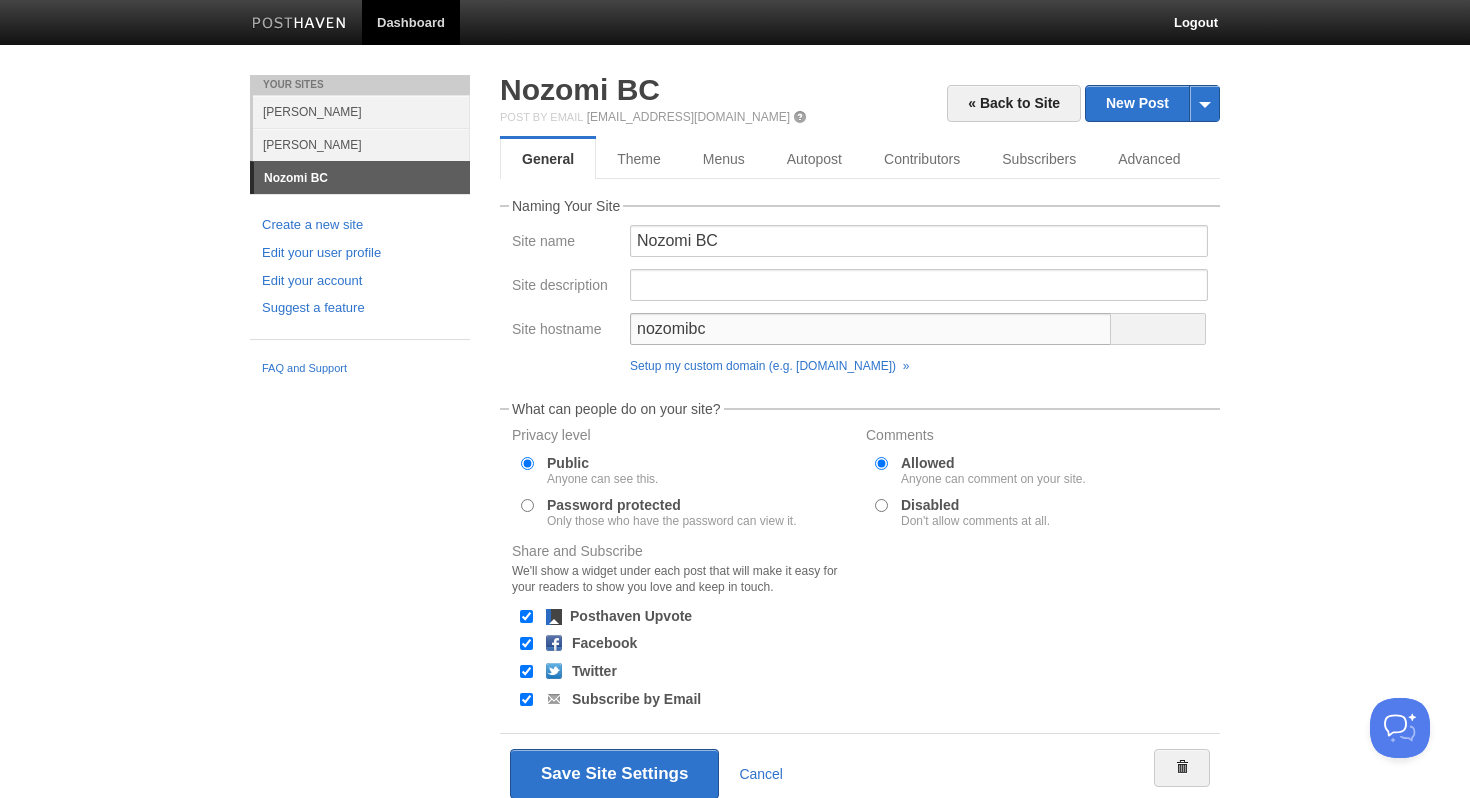 type on "[PERSON_NAME]" 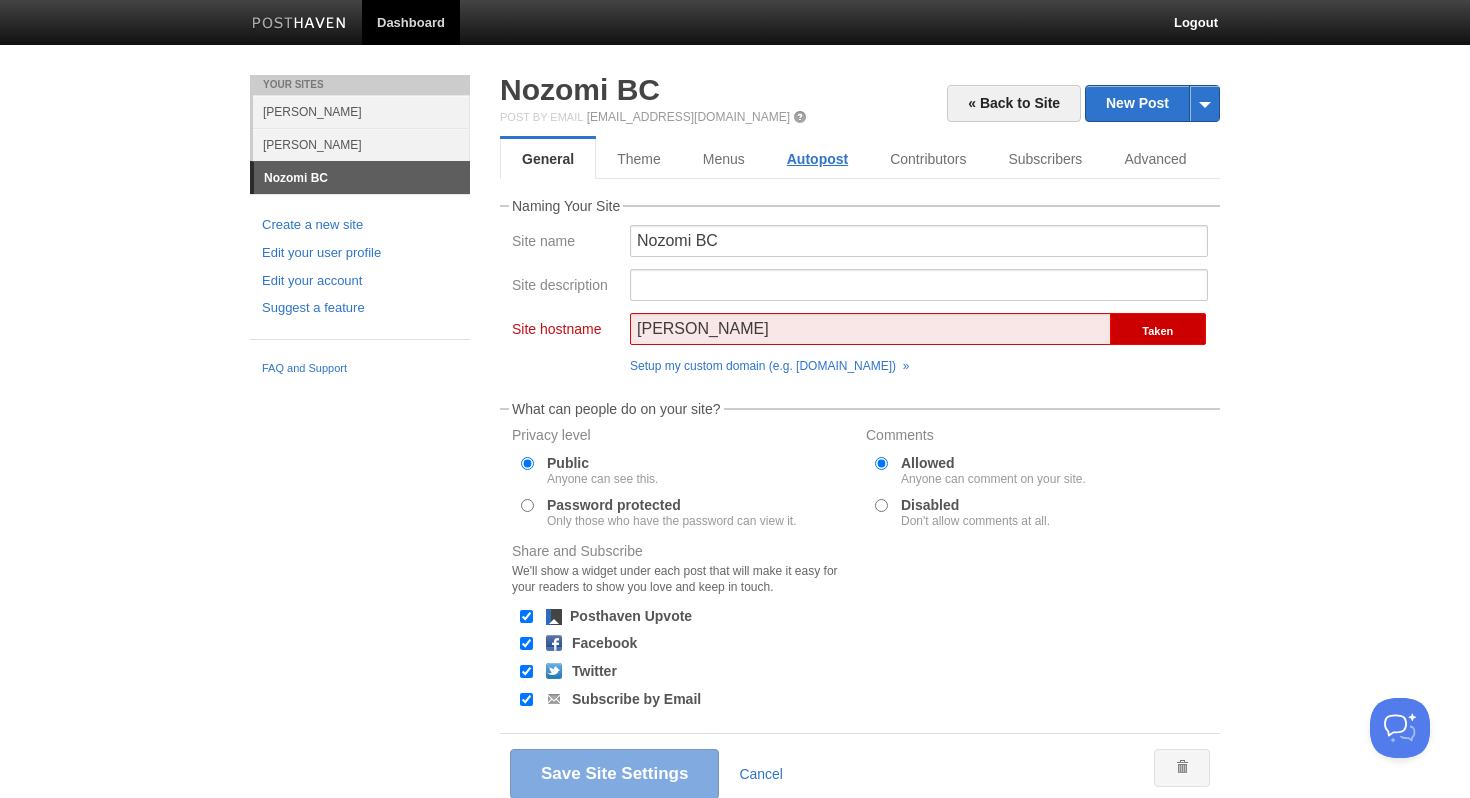 click on "Autopost" at bounding box center [817, 159] 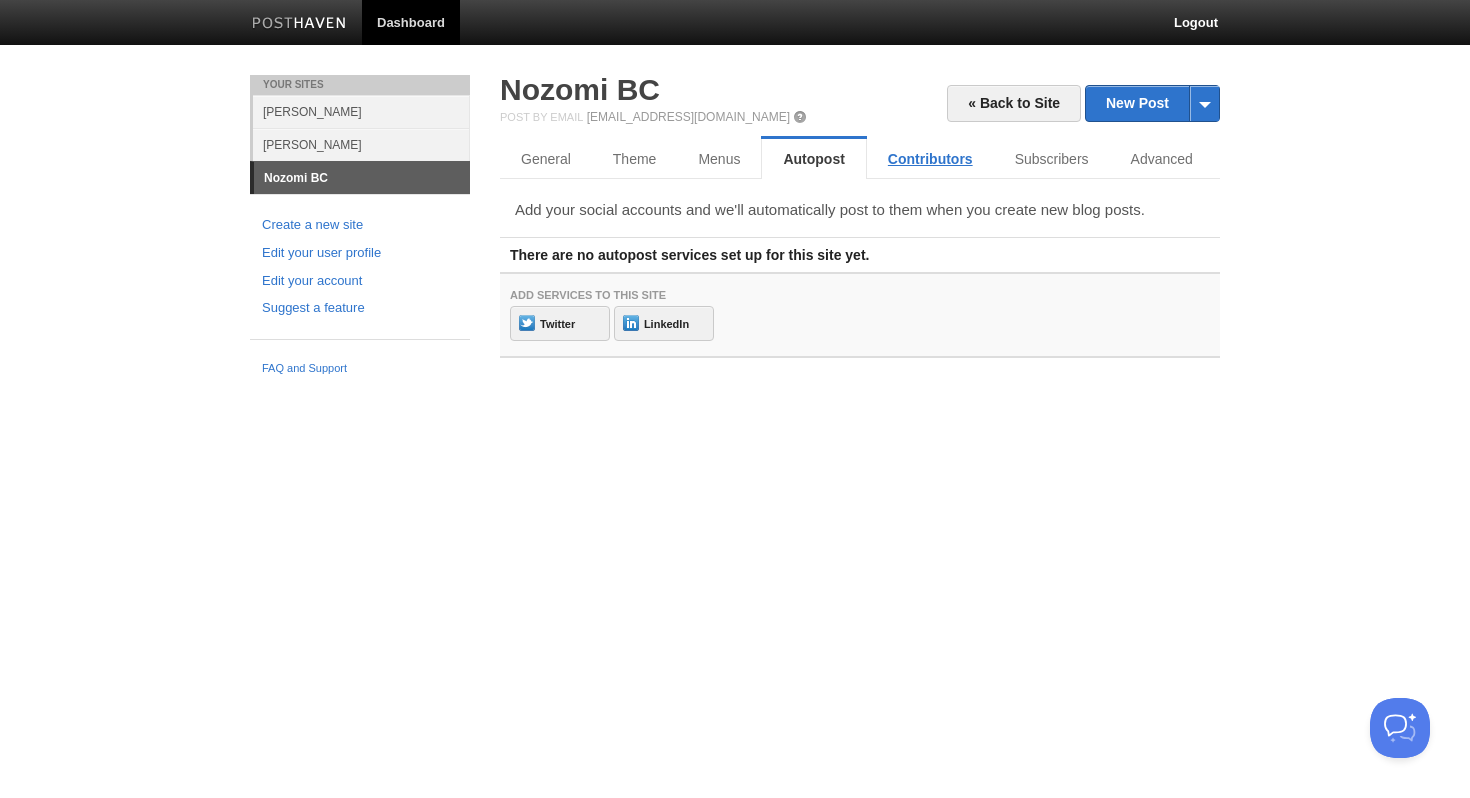 click on "Contributors" at bounding box center [930, 159] 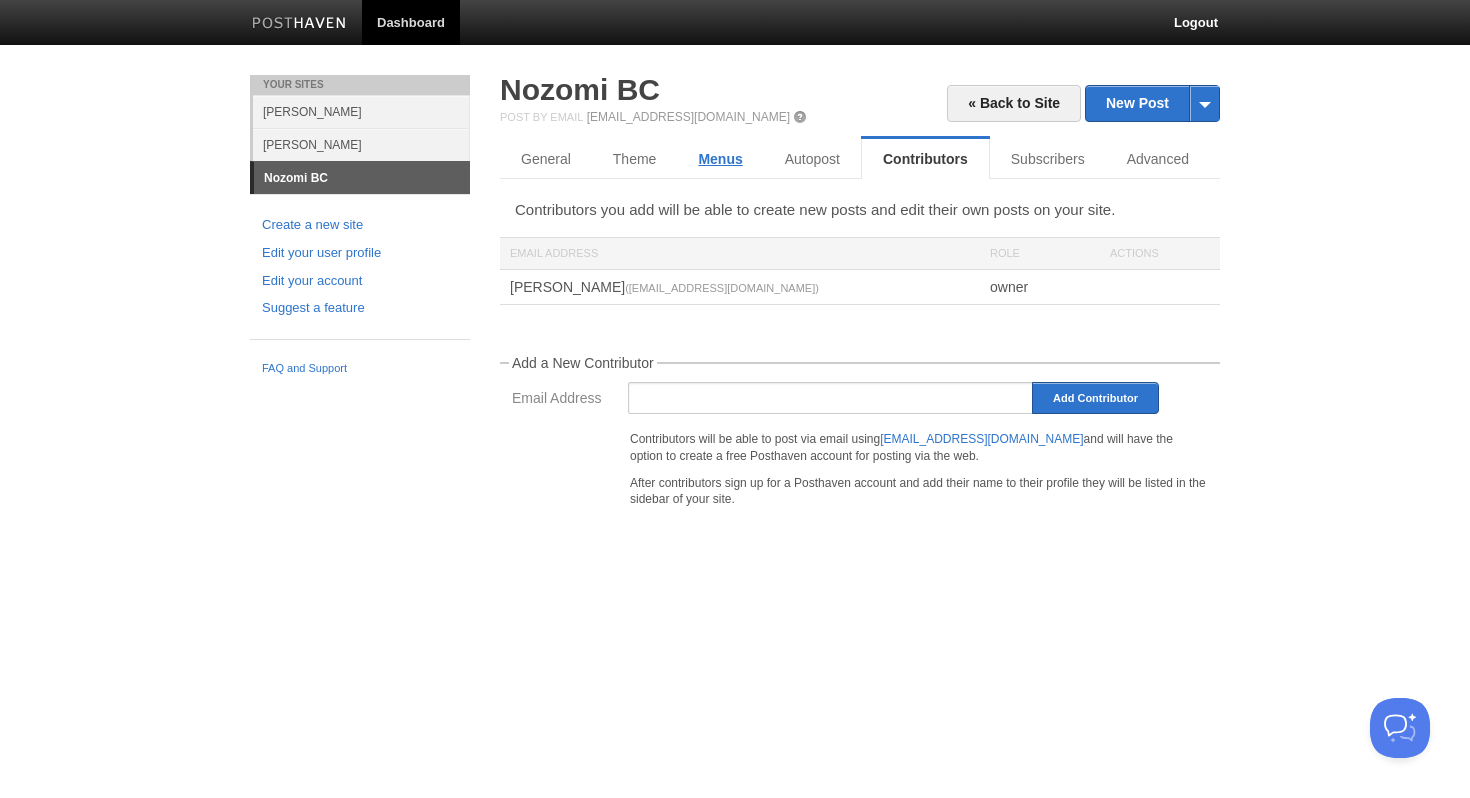 click on "Menus" at bounding box center (720, 159) 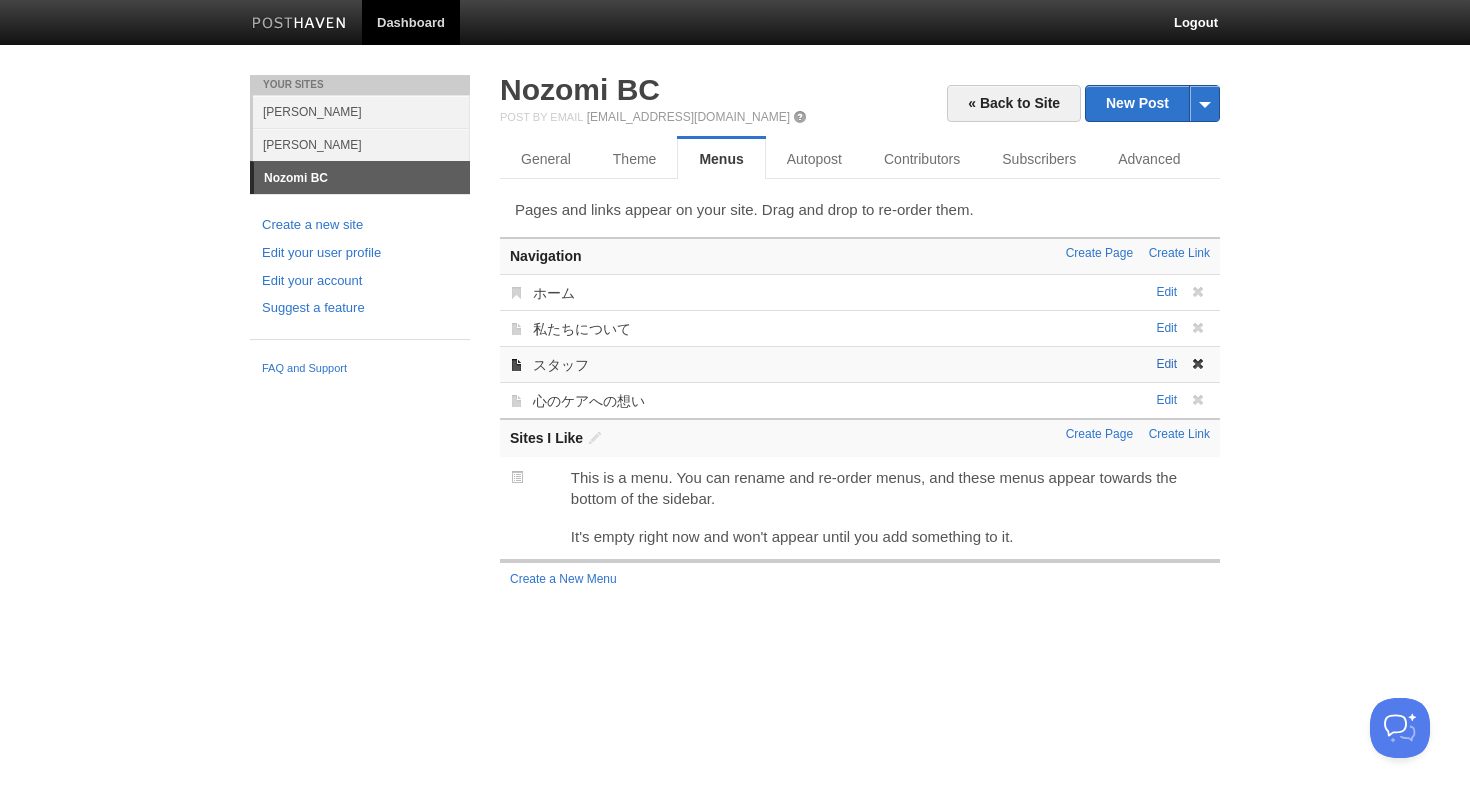 click on "Edit" at bounding box center [1166, 364] 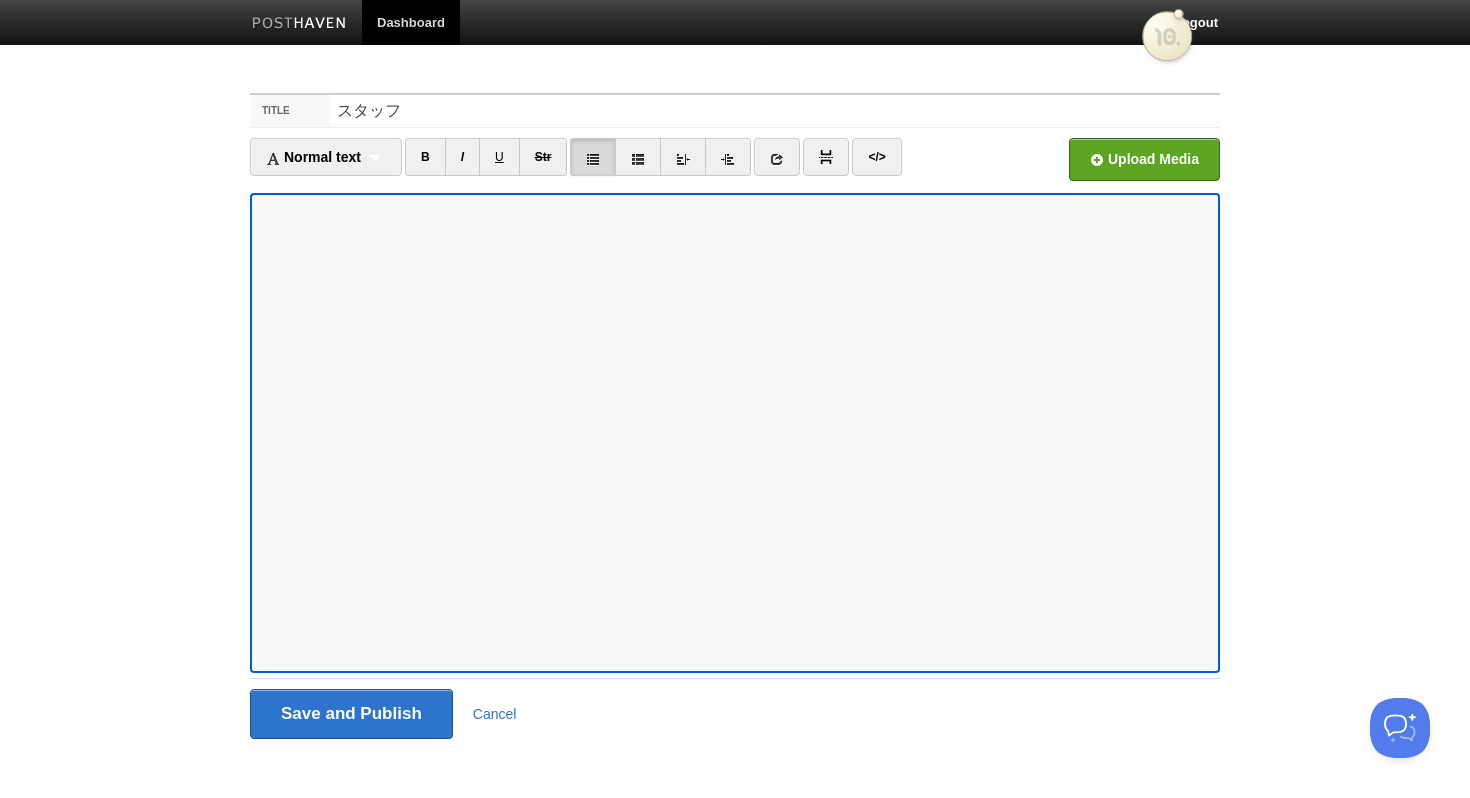 scroll, scrollTop: 16, scrollLeft: 0, axis: vertical 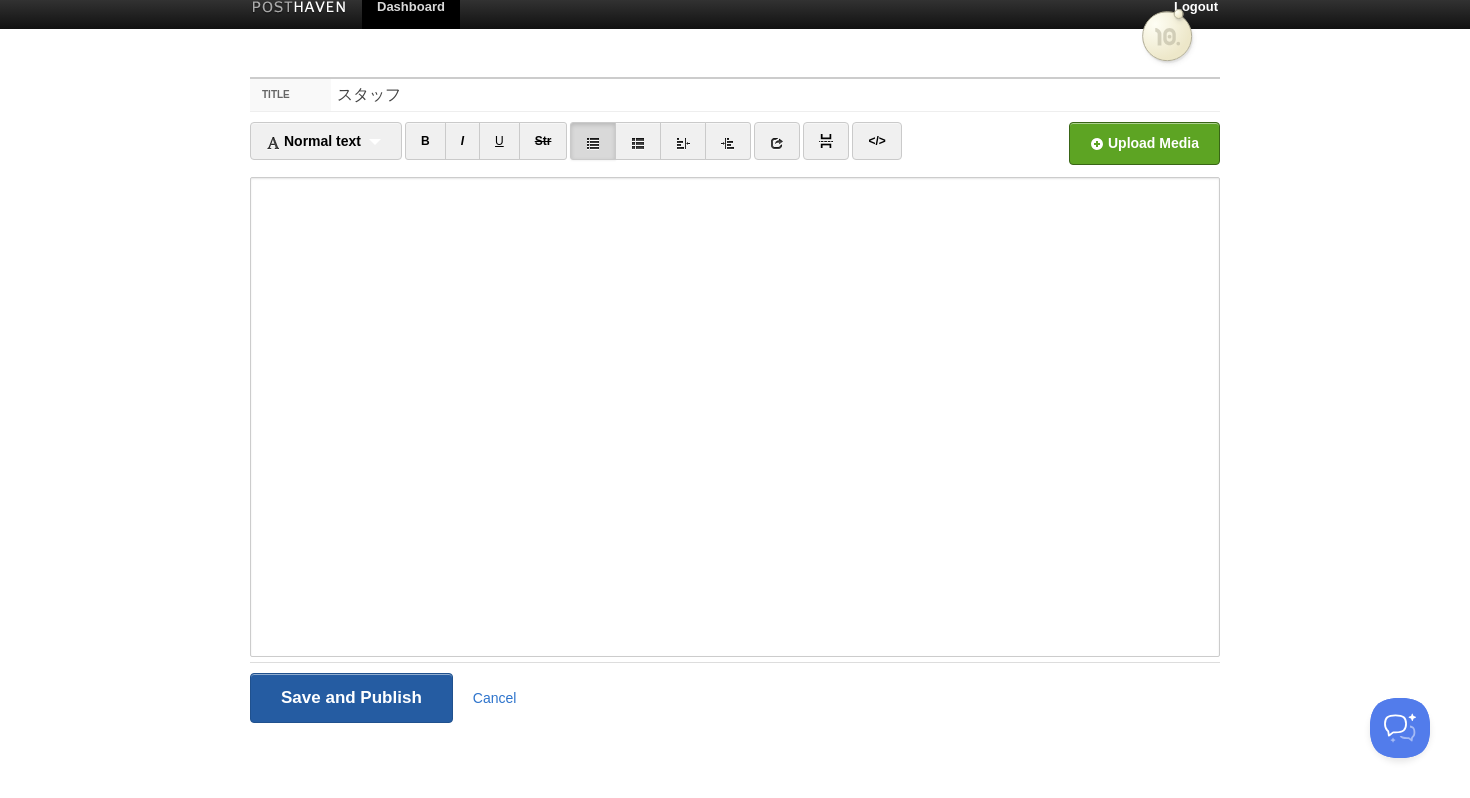 click on "Save and Publish" at bounding box center (351, 698) 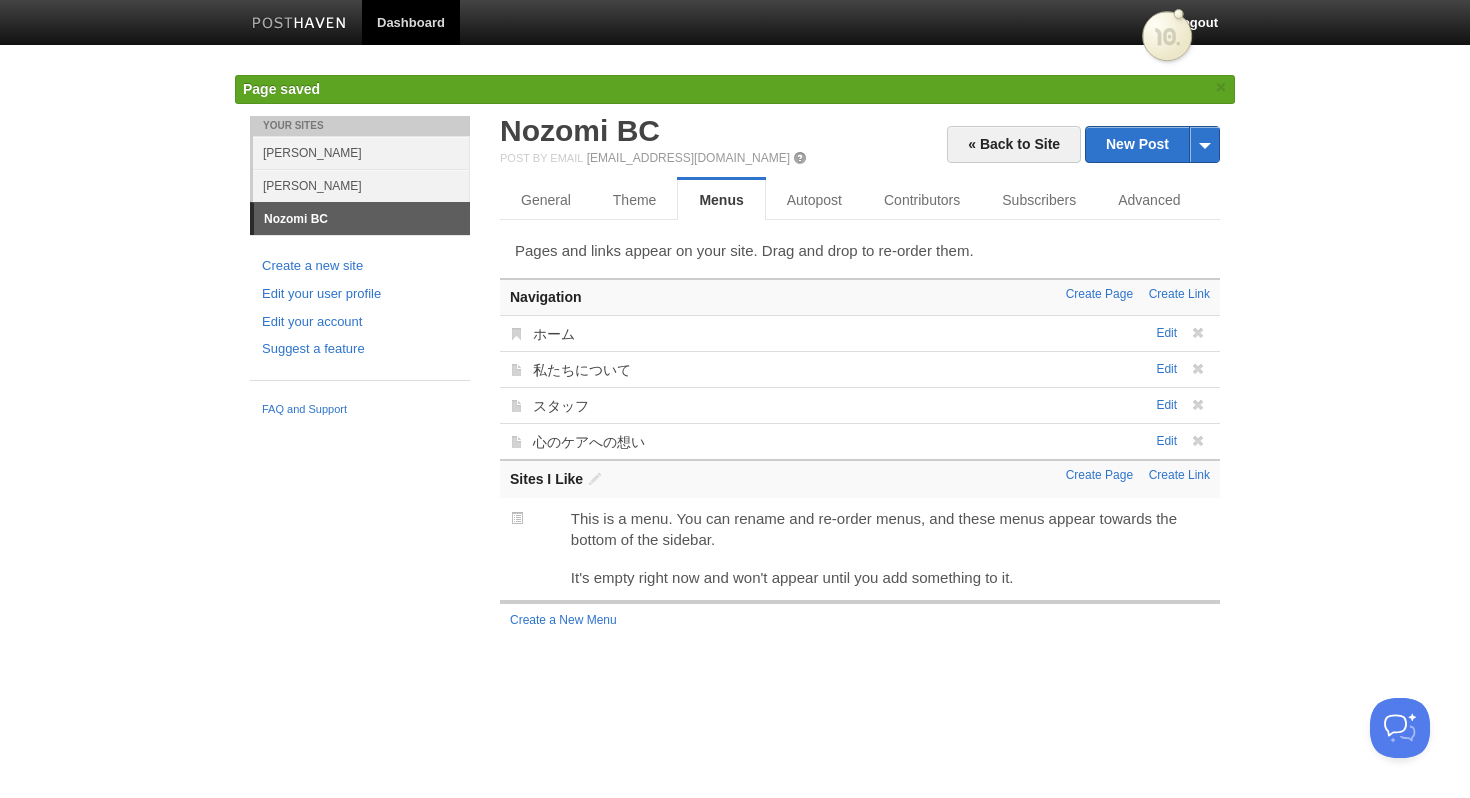 scroll, scrollTop: 0, scrollLeft: 0, axis: both 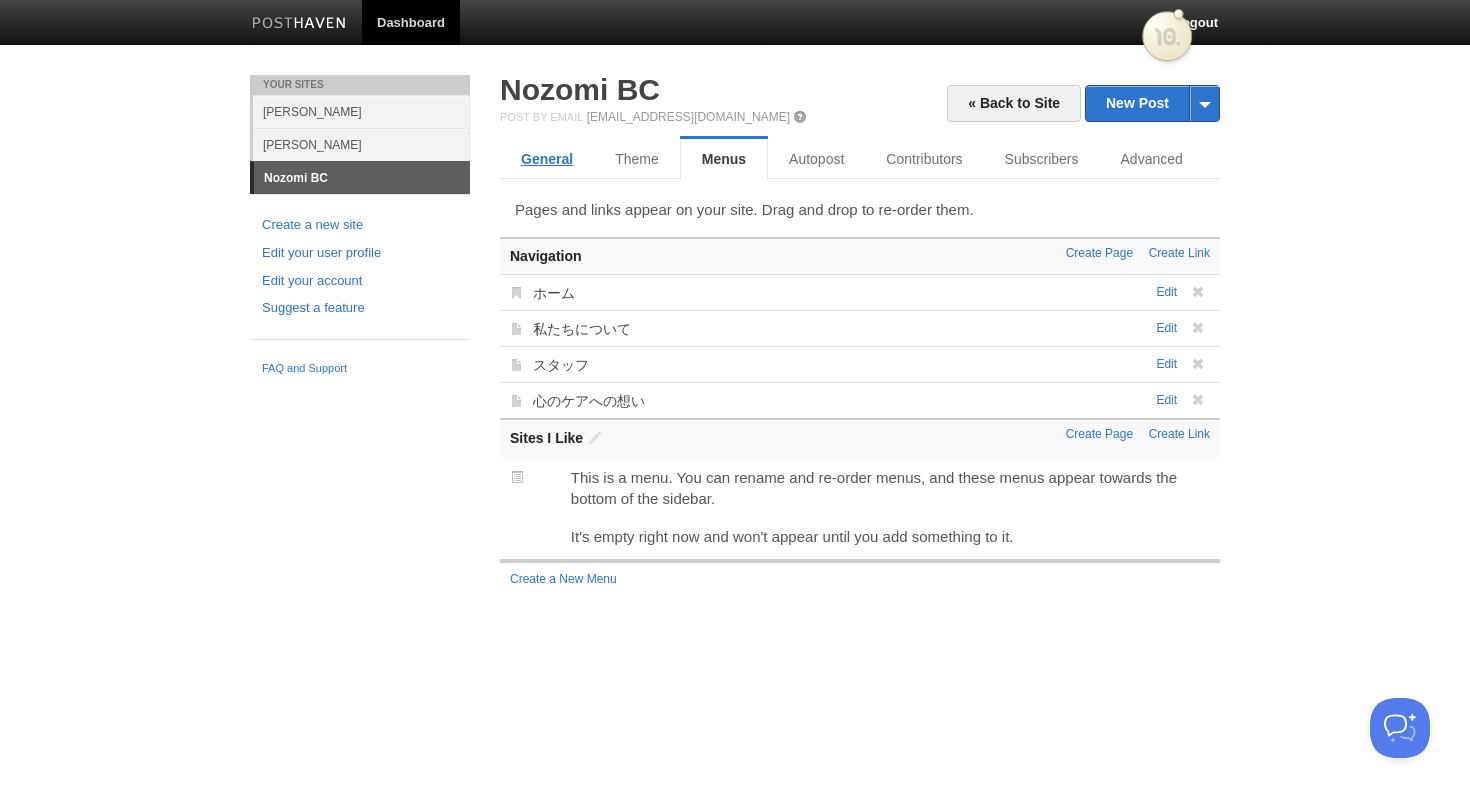 click on "General" at bounding box center (547, 159) 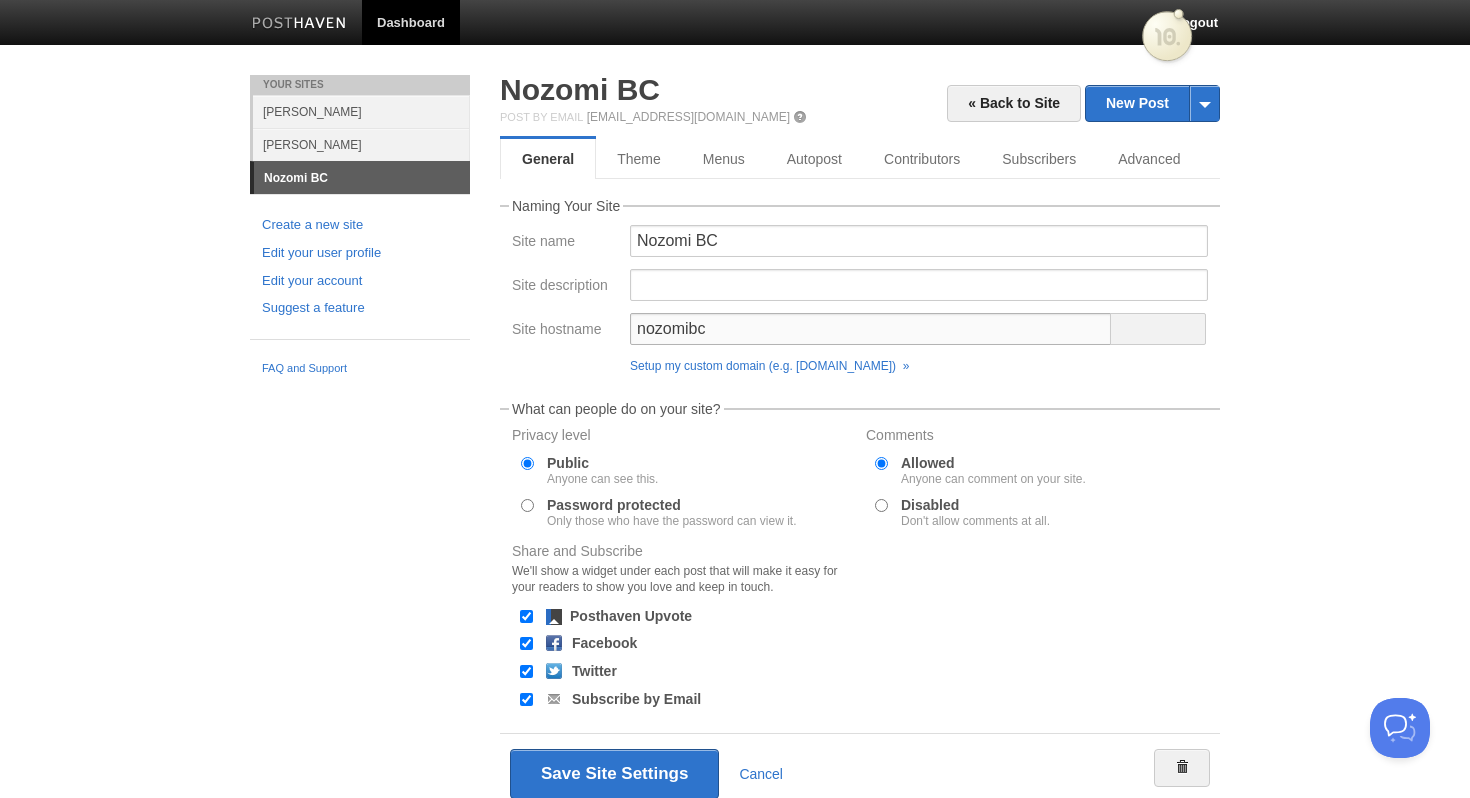 type on "[PERSON_NAME]" 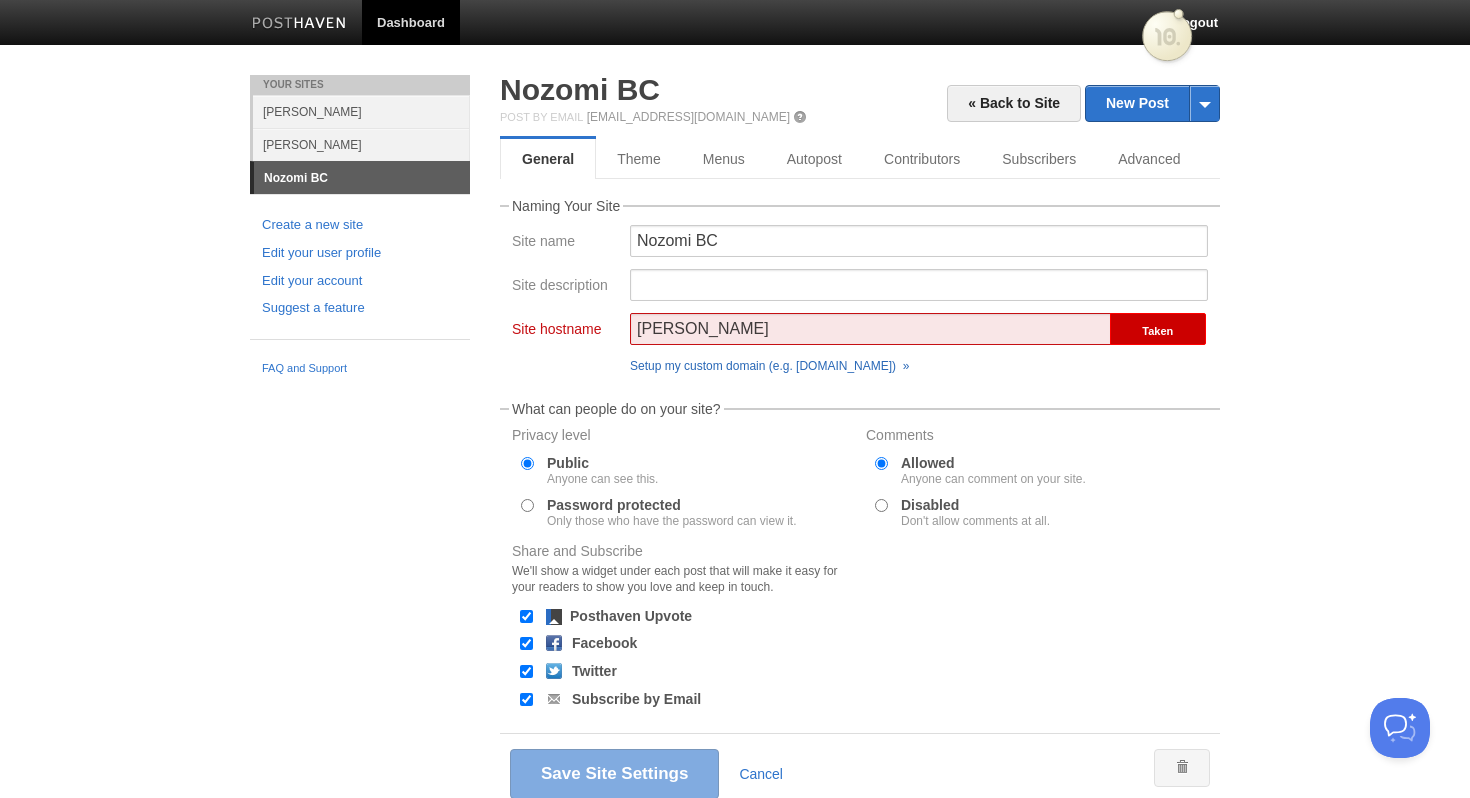 click on "Setup my custom domain (e.g. [DOMAIN_NAME])  »" at bounding box center [769, 366] 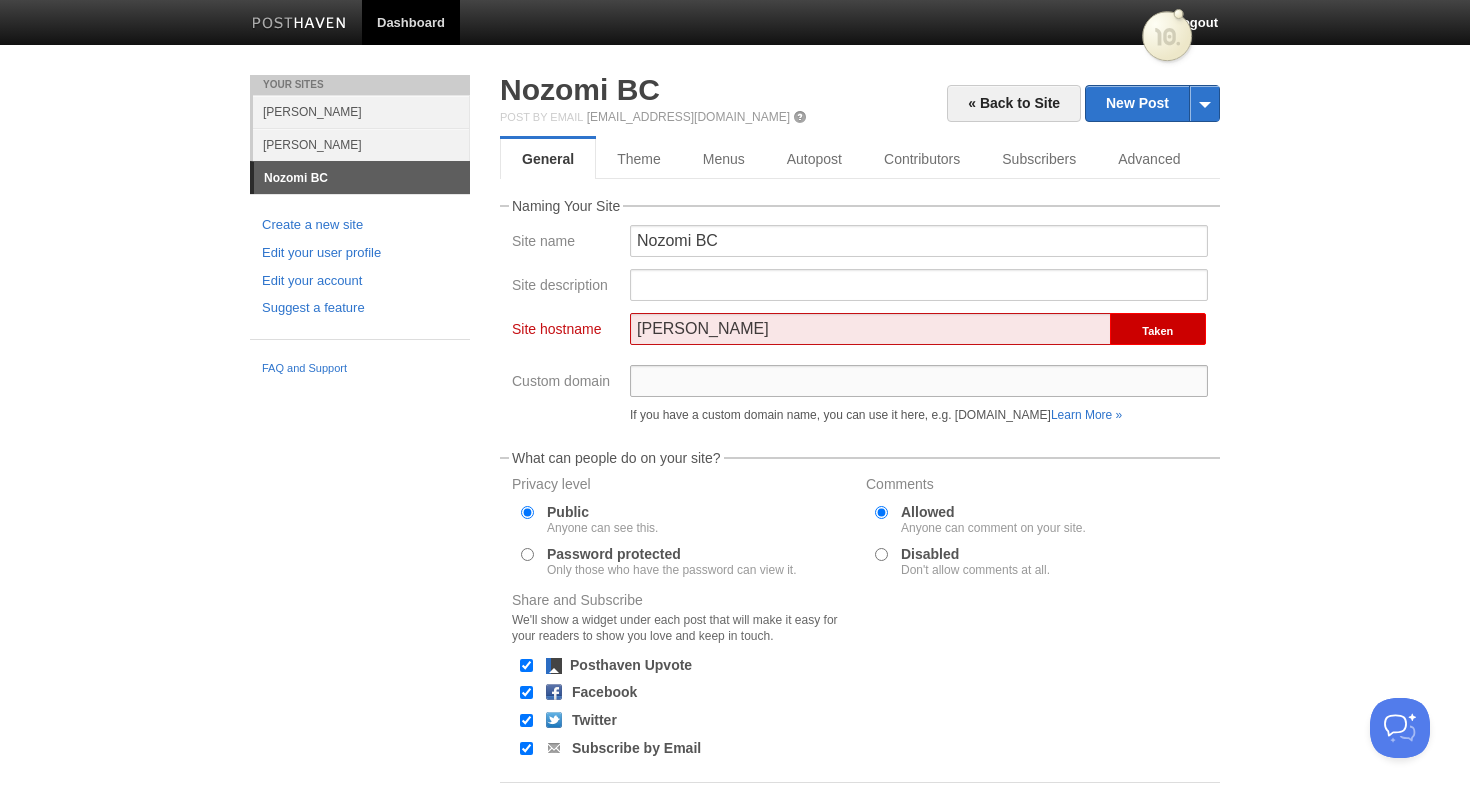 click on "Custom domain" at bounding box center [919, 381] 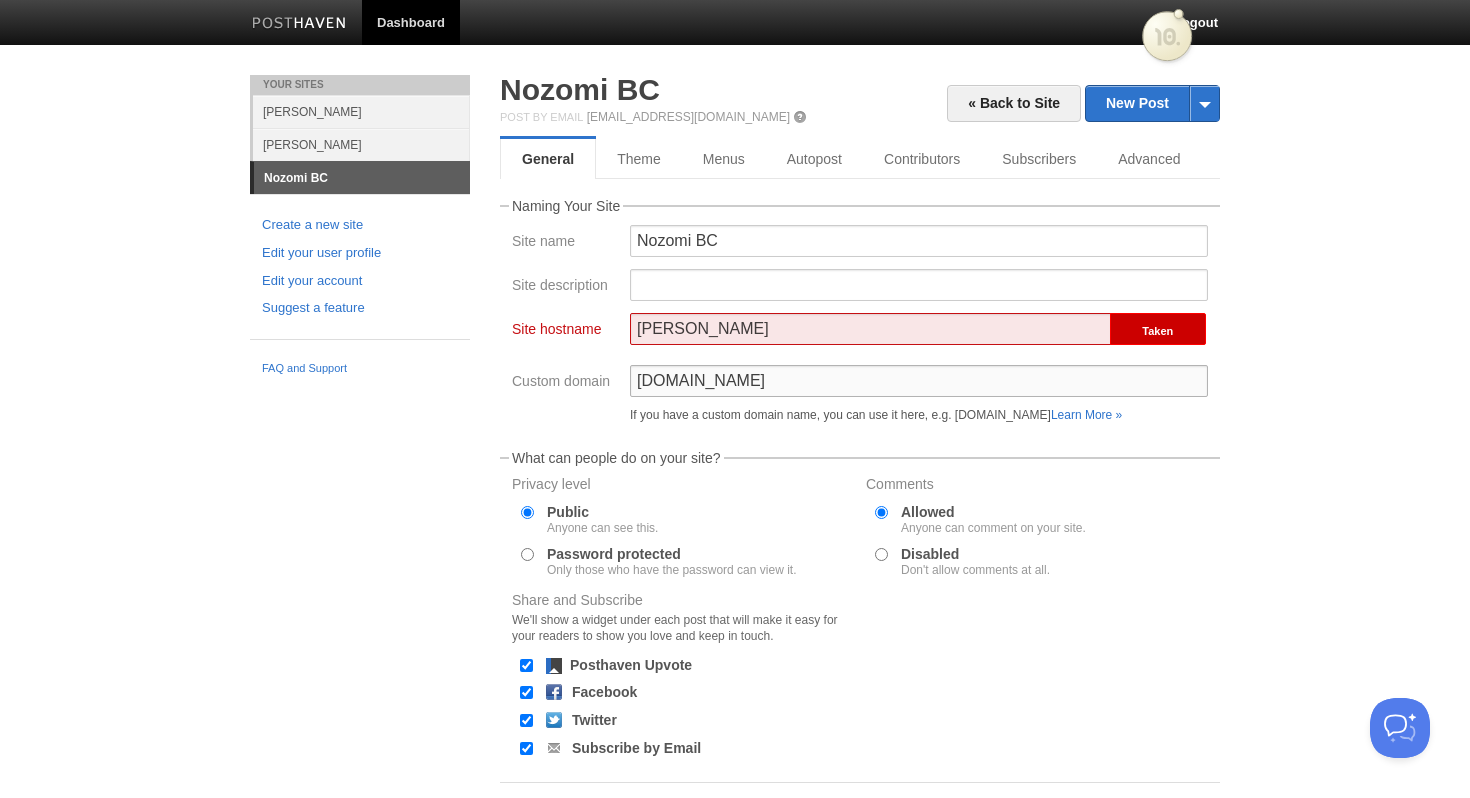 type on "[DOMAIN_NAME]" 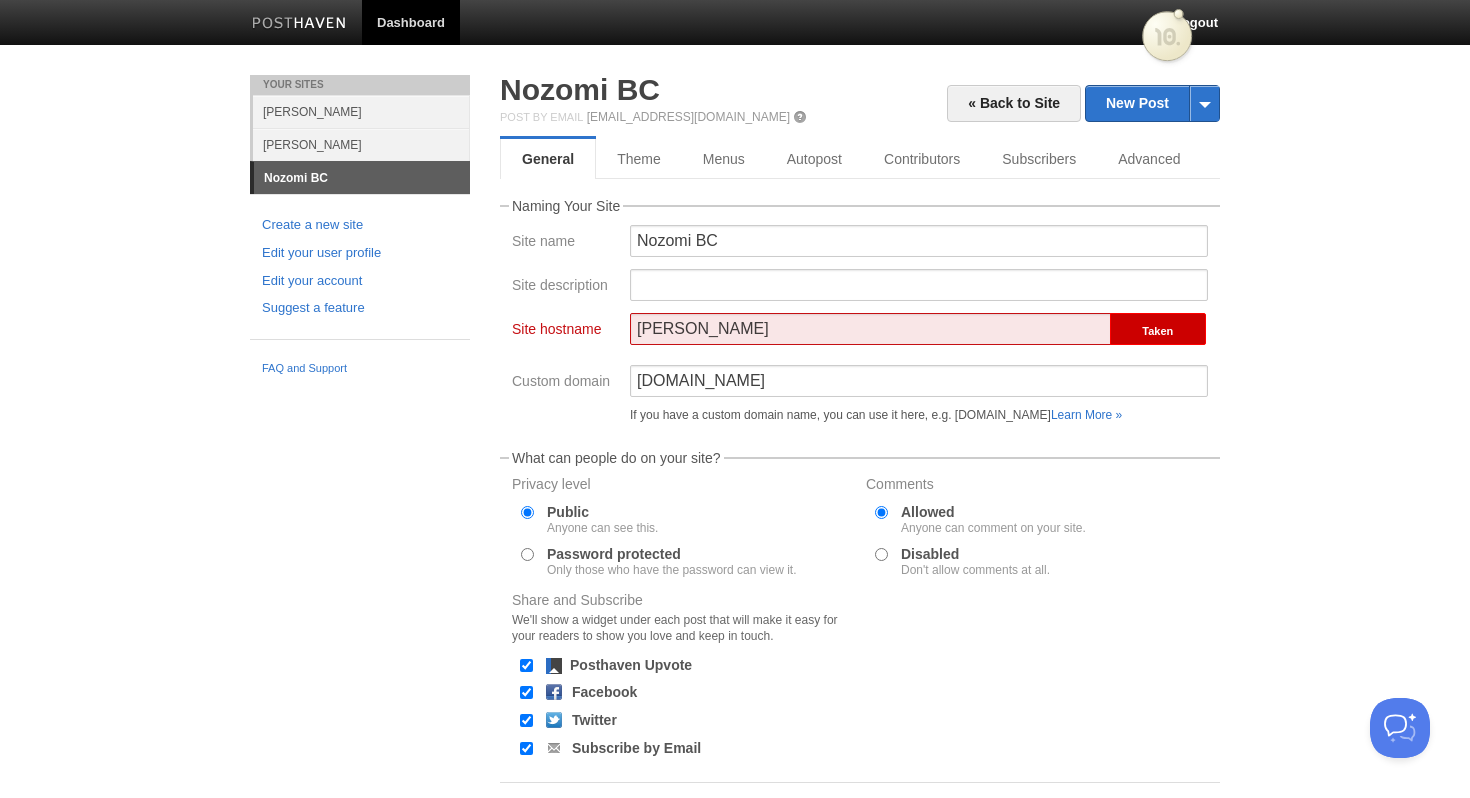 click on "Naming Your Site
Site name
Nozomi BC
Site description
Site hostname
[PERSON_NAME]
Taken
Setup my custom domain (e.g. [DOMAIN_NAME])  »
Custom domain
[DOMAIN_NAME]
If you have a custom domain name, you can use it here, e.g. [DOMAIN_NAME]
Learn More »
What can people do on your site?" at bounding box center (860, 531) 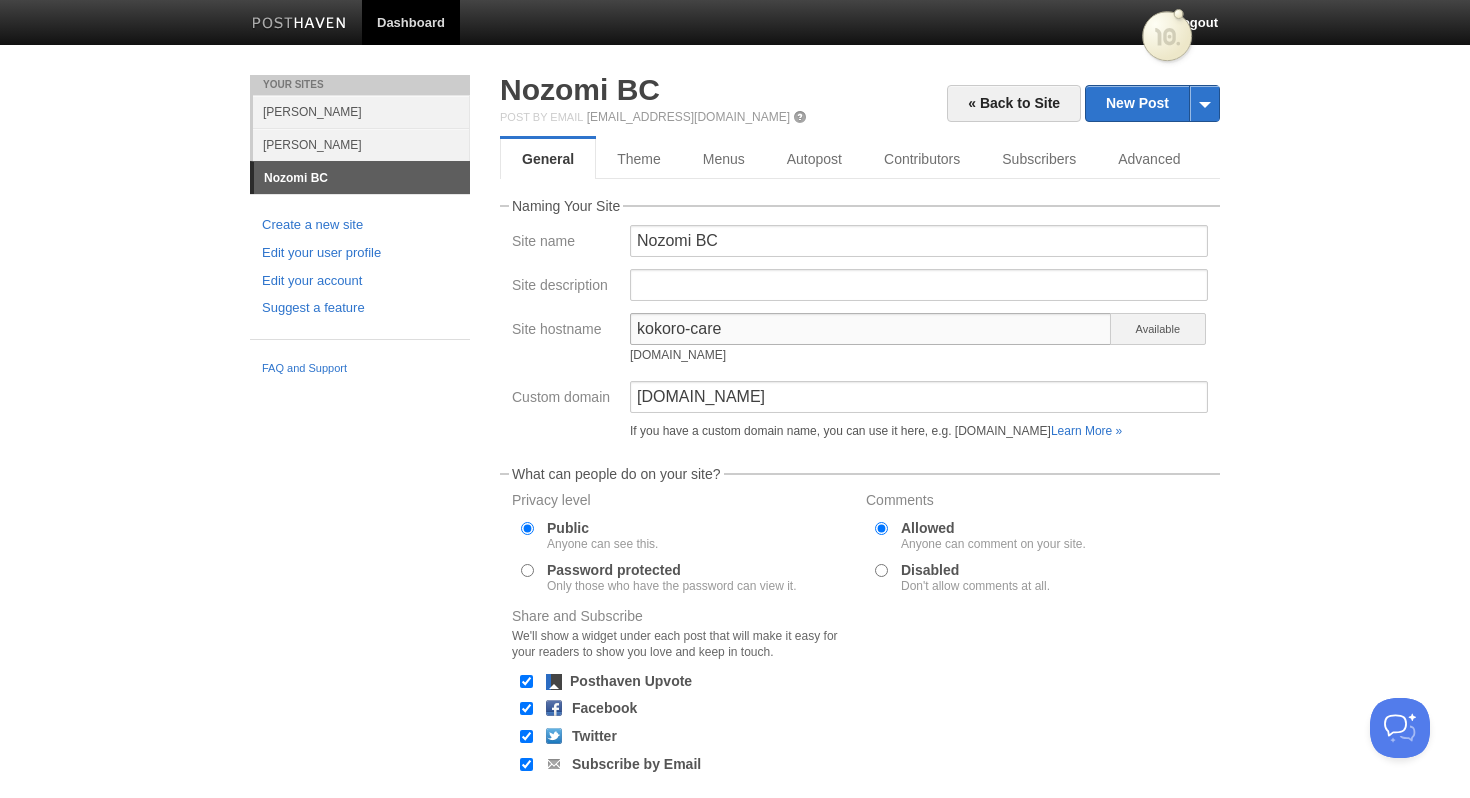 type on "kokoro-care" 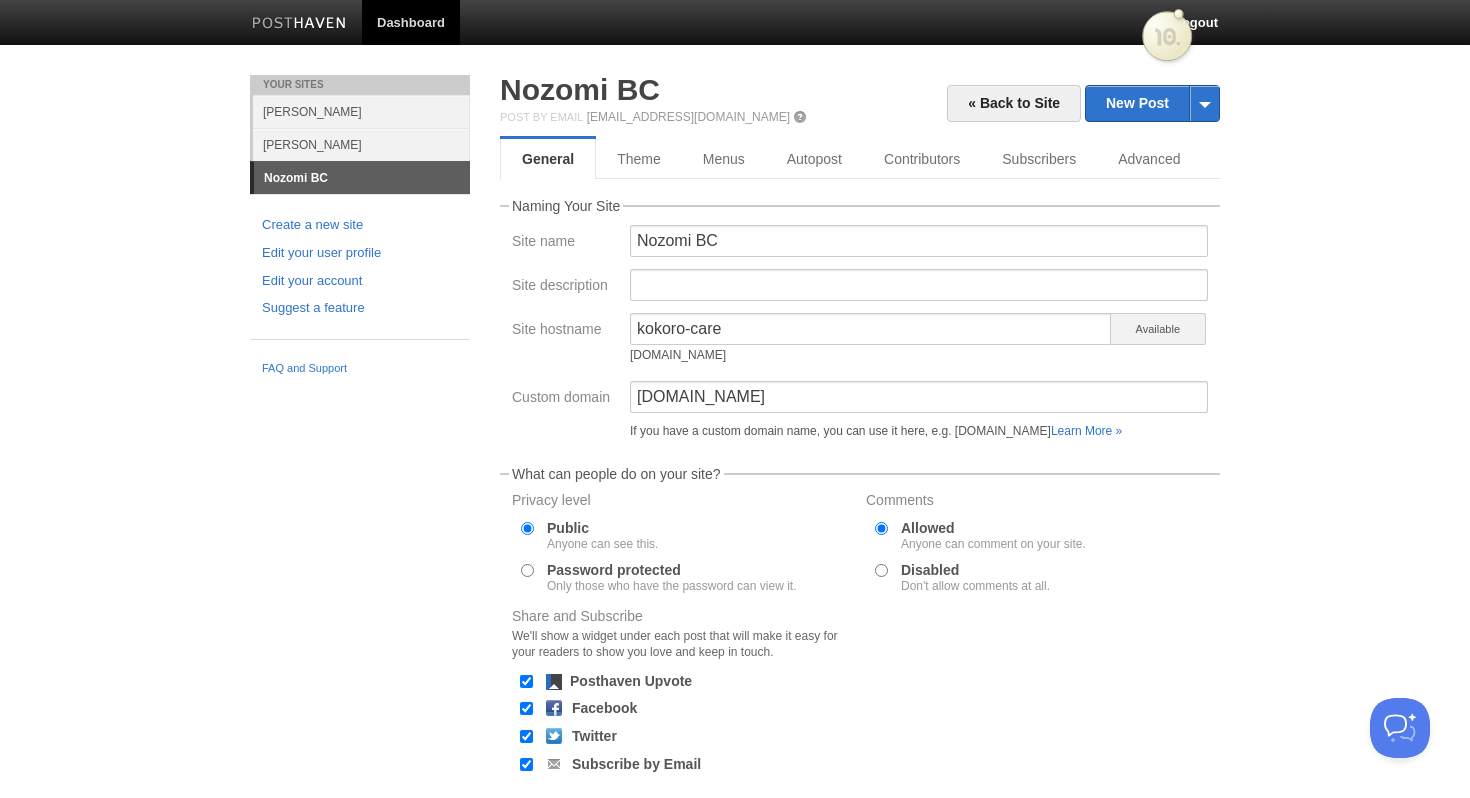 click on "Dashboard
Logout
Page saved
×
Your Sites Conor [GEOGRAPHIC_DATA] [PERSON_NAME] BC
Create a new site
Edit your user profile
Edit your account
Suggest a feature
FAQ and Support
« Back to Site
New Post
by Web
by Email
Nozomi BC
Post by Email
[EMAIL_ADDRESS][DOMAIN_NAME]
General
Theme
Menus
Autopost
Contributors
Subscribers
Advanced
Naming Your Site
Site name" at bounding box center (735, 469) 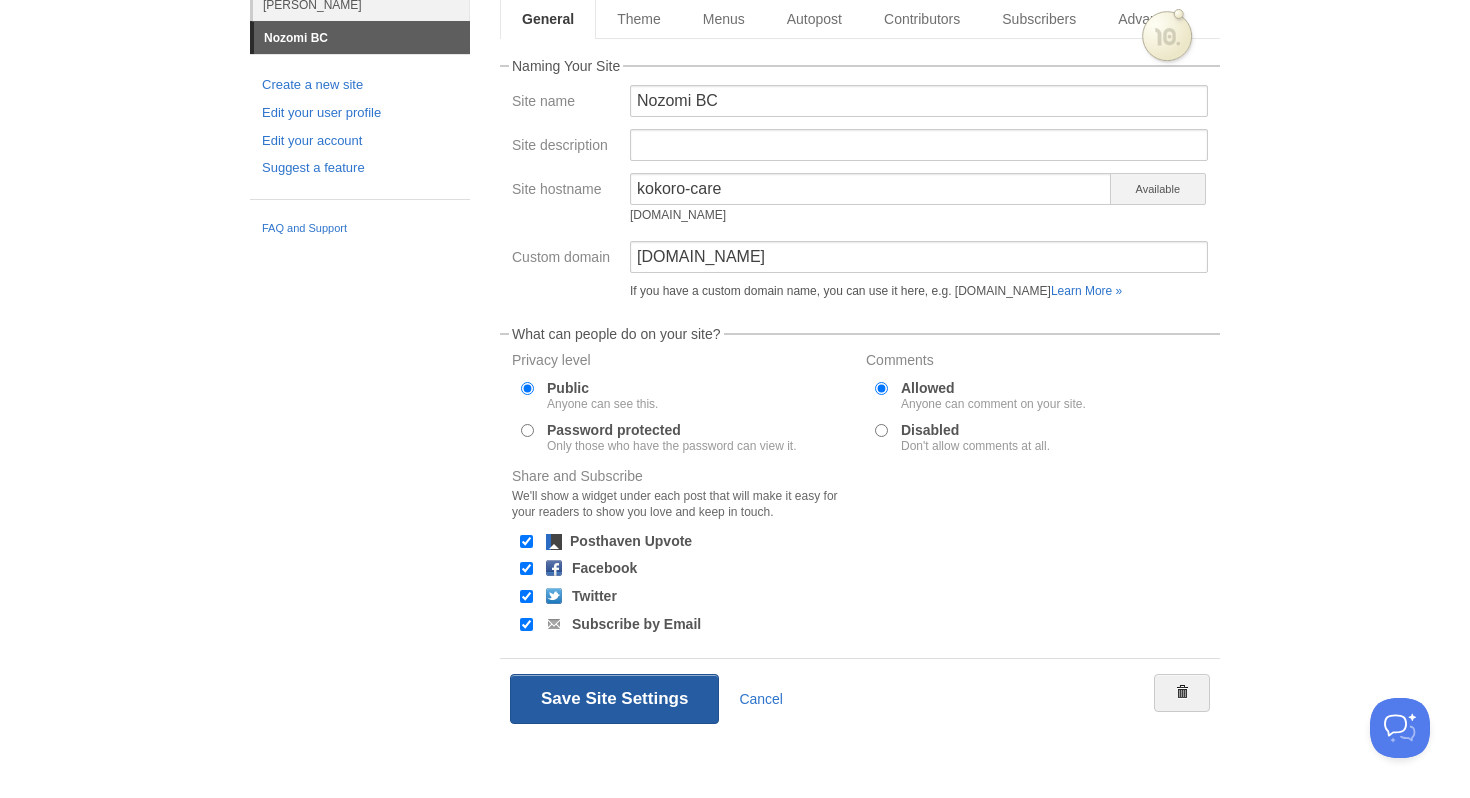 click on "Save Site Settings" at bounding box center (614, 699) 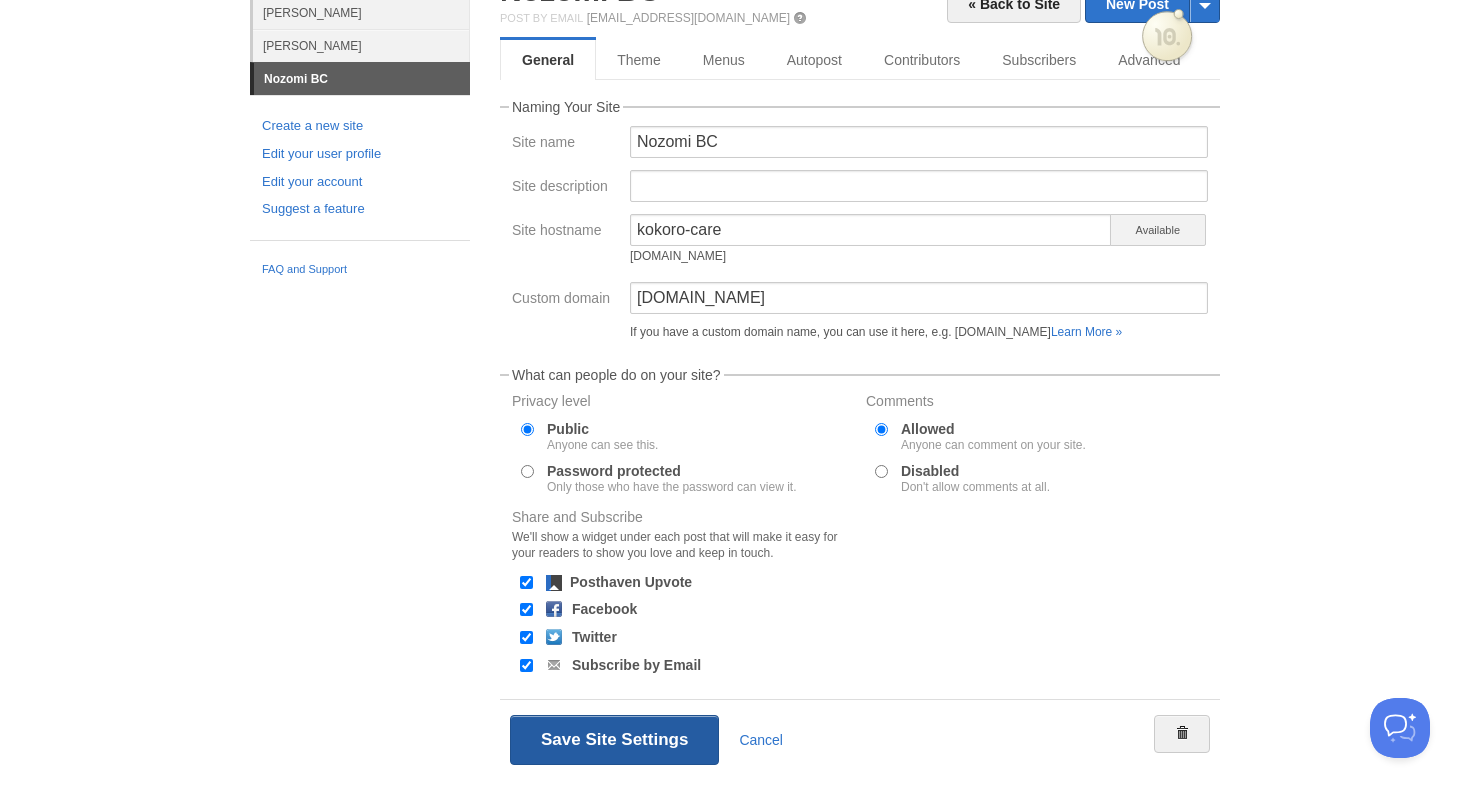 scroll, scrollTop: 140, scrollLeft: 0, axis: vertical 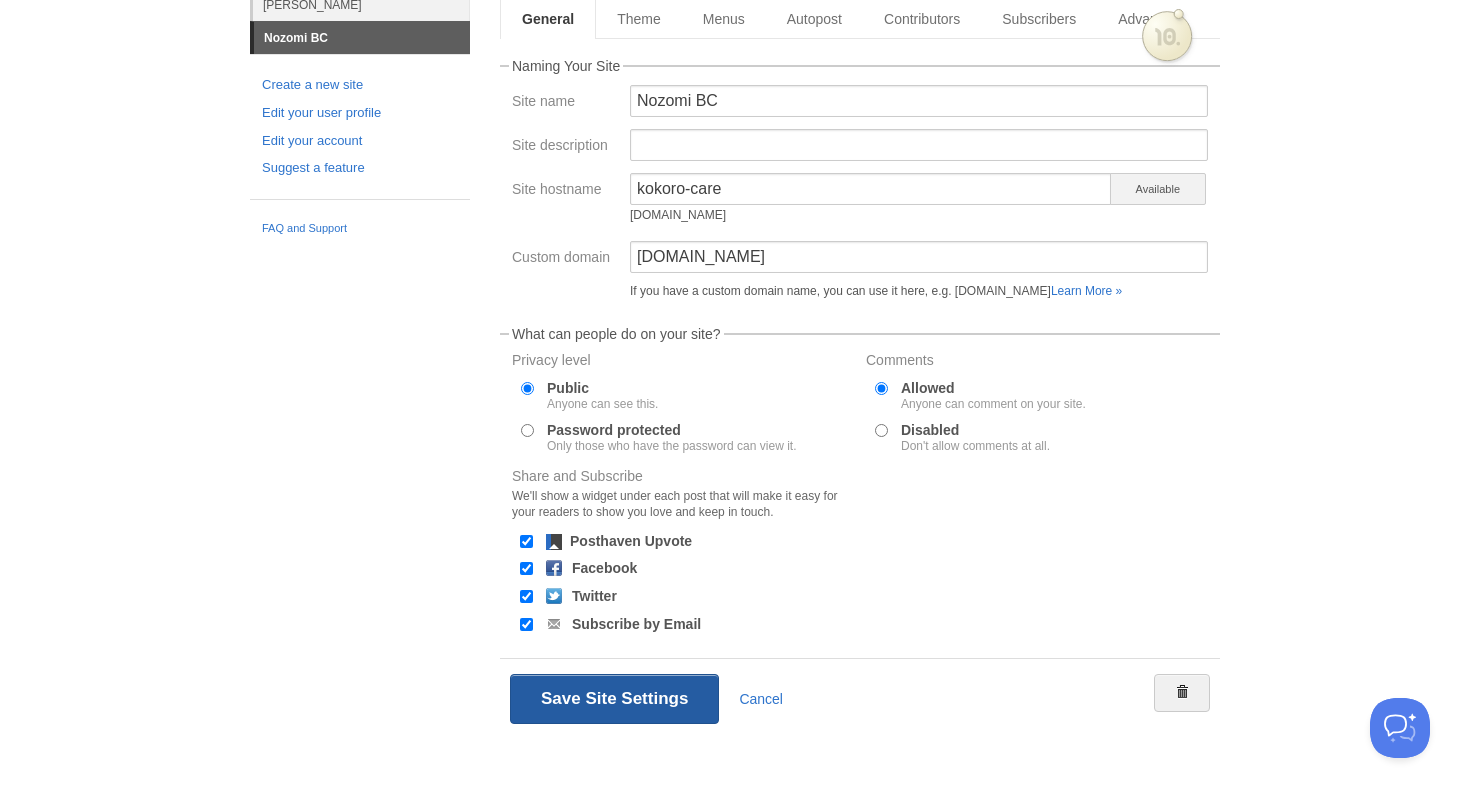 click on "Save Site Settings" at bounding box center [614, 699] 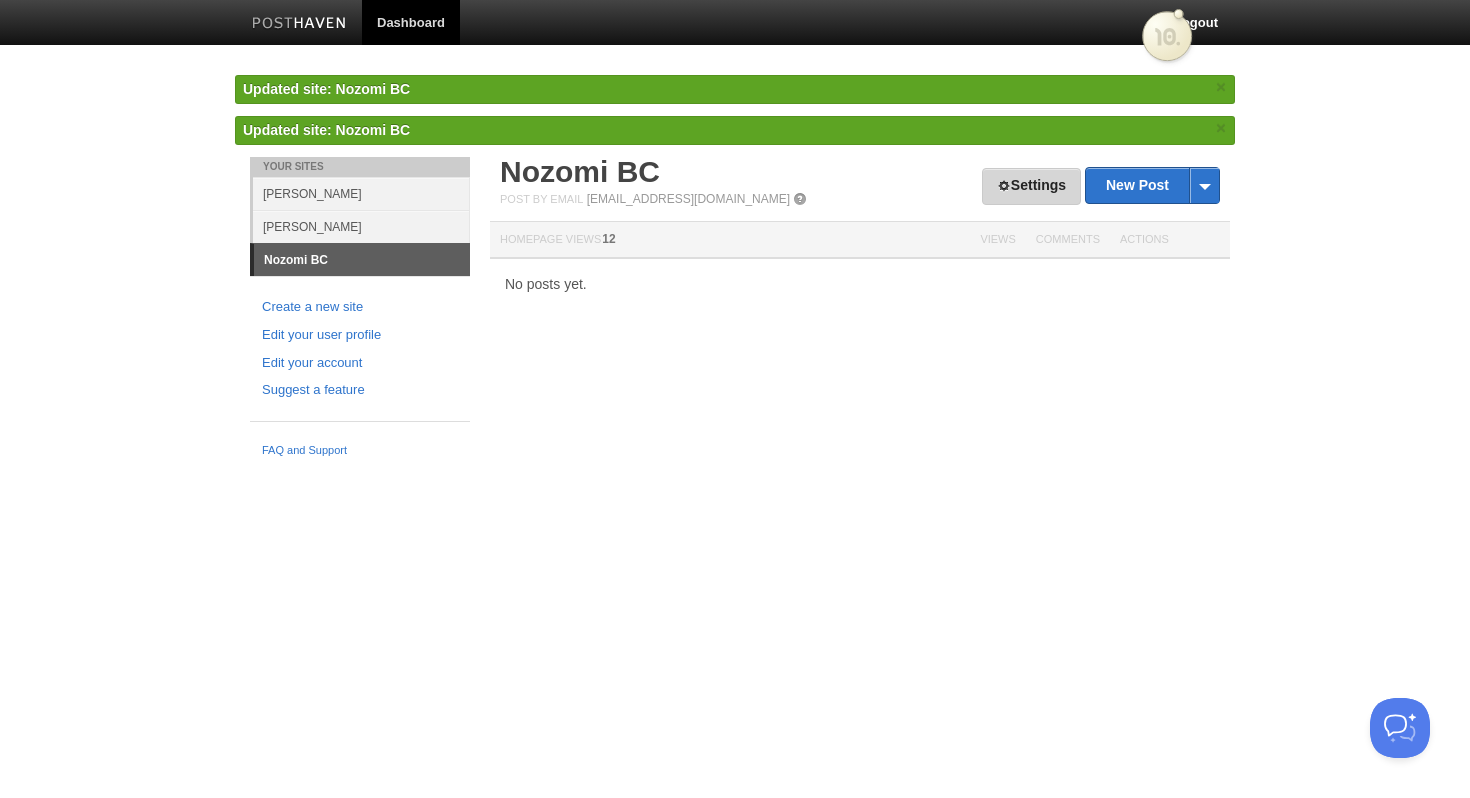 click on "Settings" at bounding box center (1031, 186) 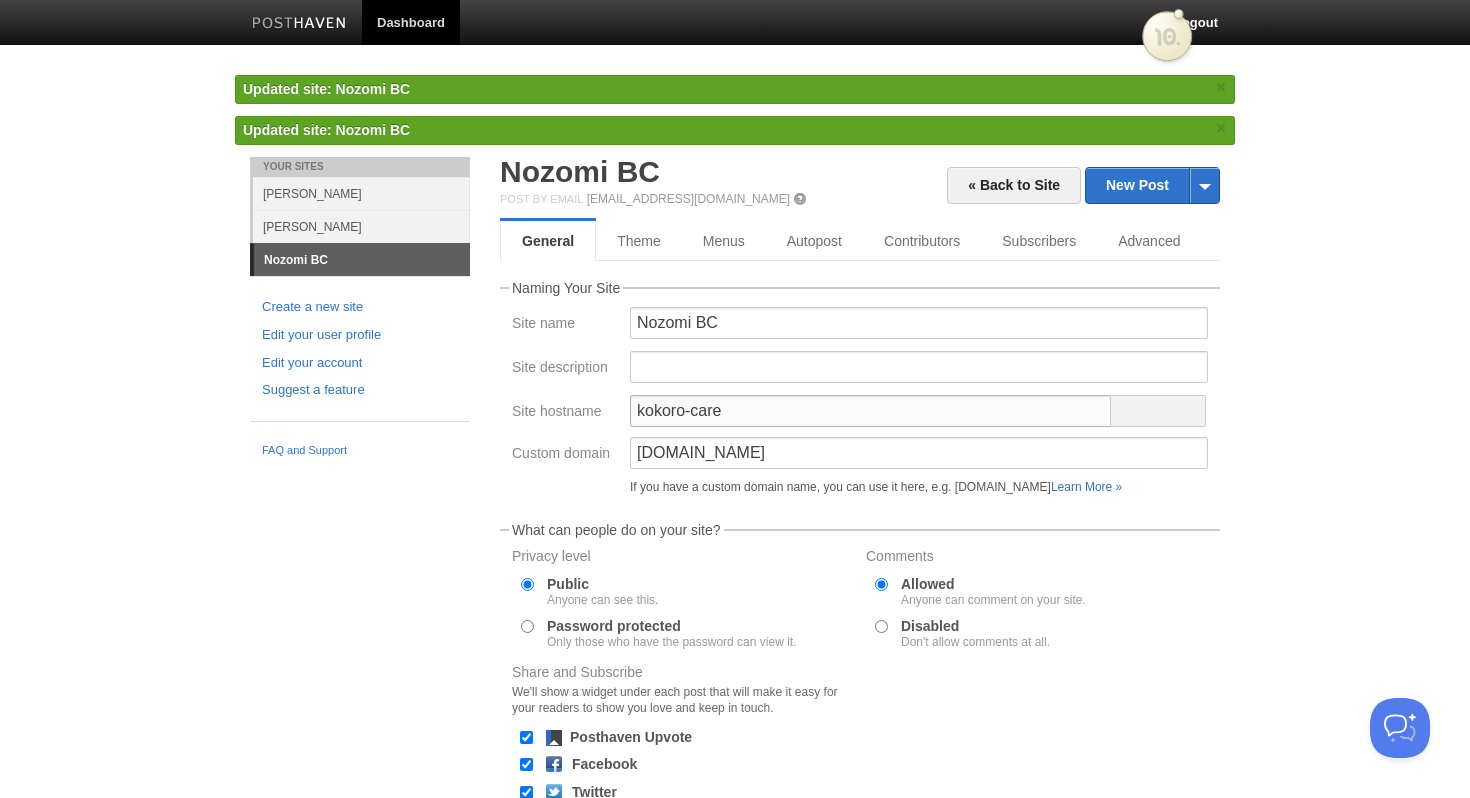 type on "[PERSON_NAME]" 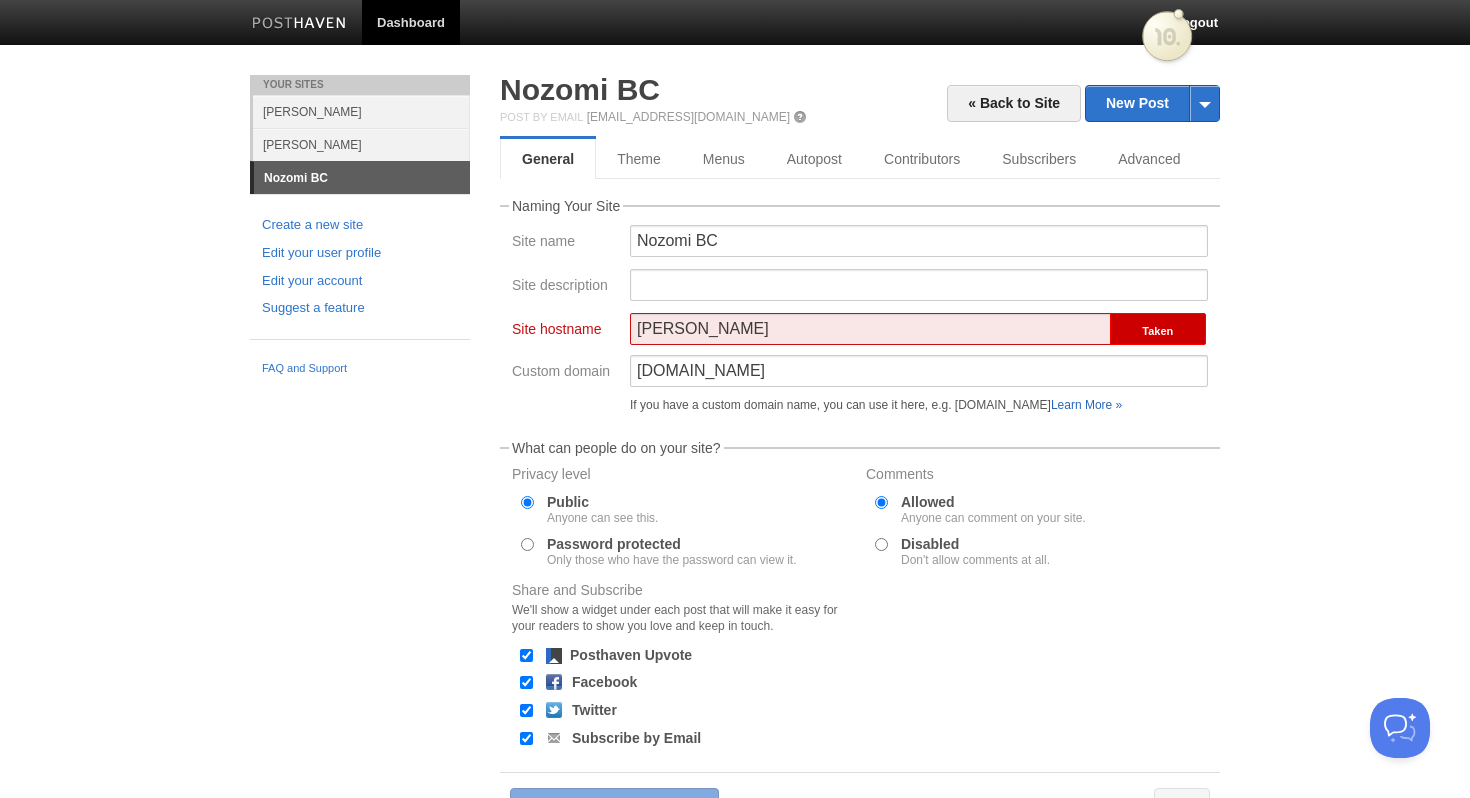 click on "Learn More »" at bounding box center [1086, 405] 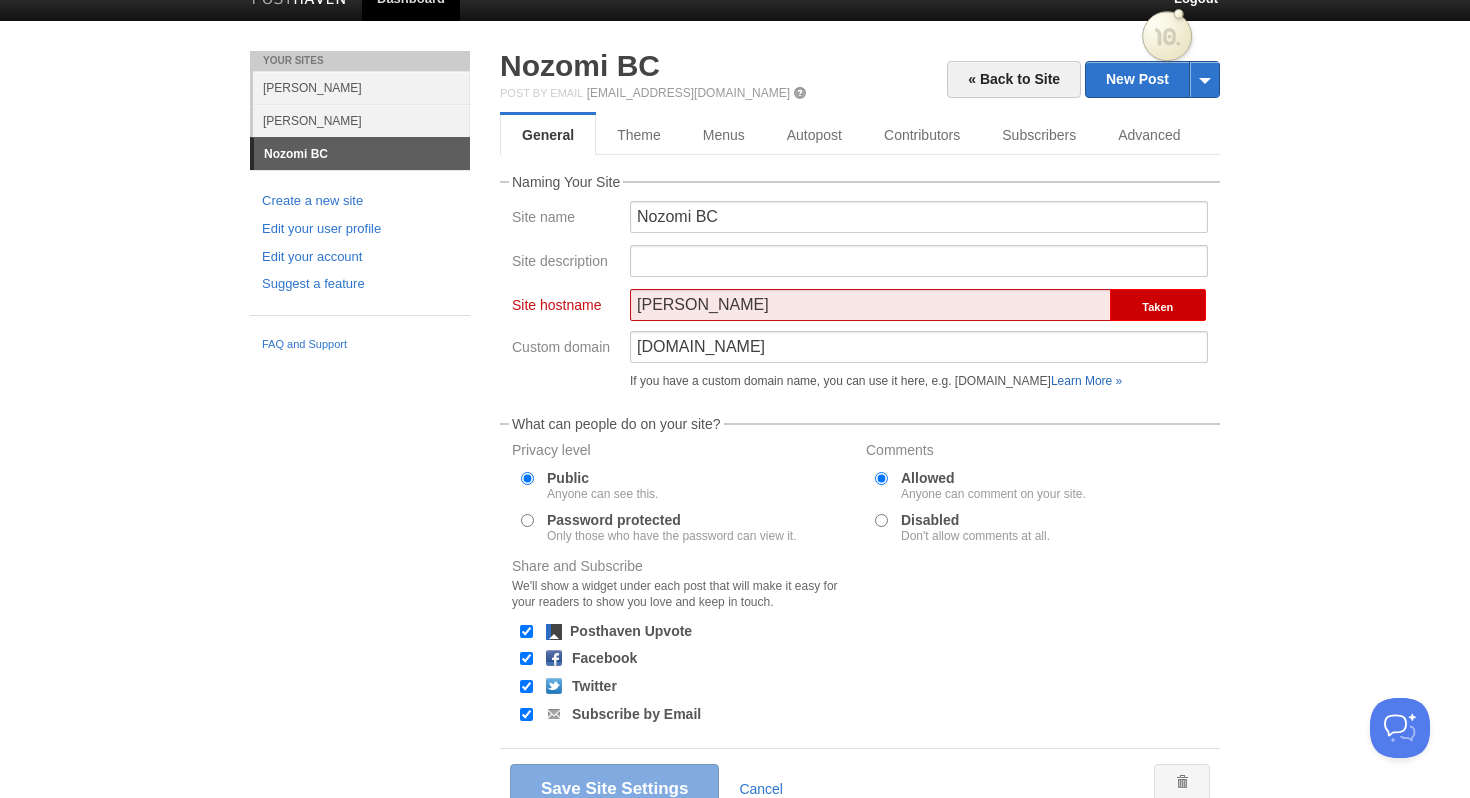 scroll, scrollTop: 25, scrollLeft: 0, axis: vertical 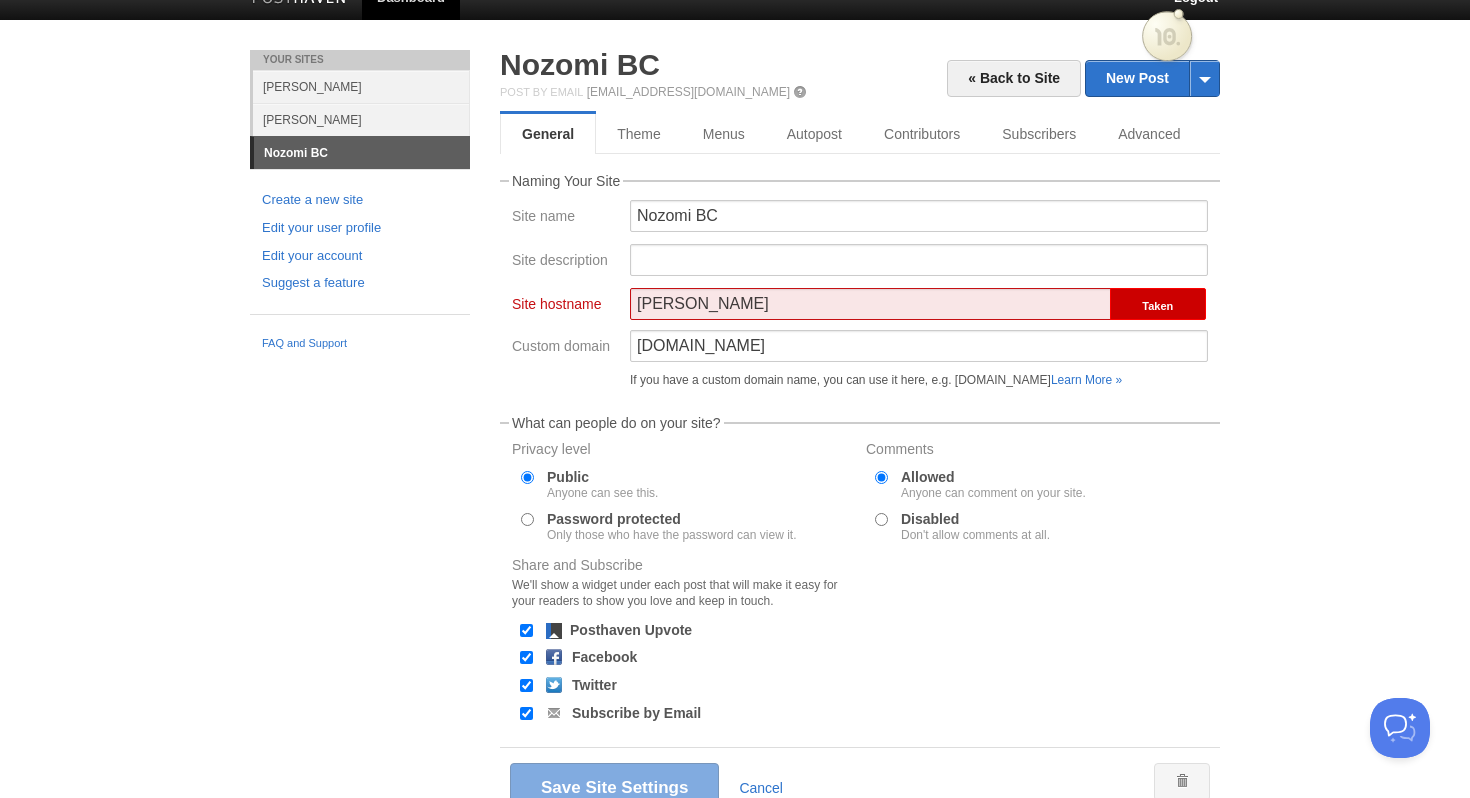 click on "FAQ and Support" at bounding box center (360, 333) 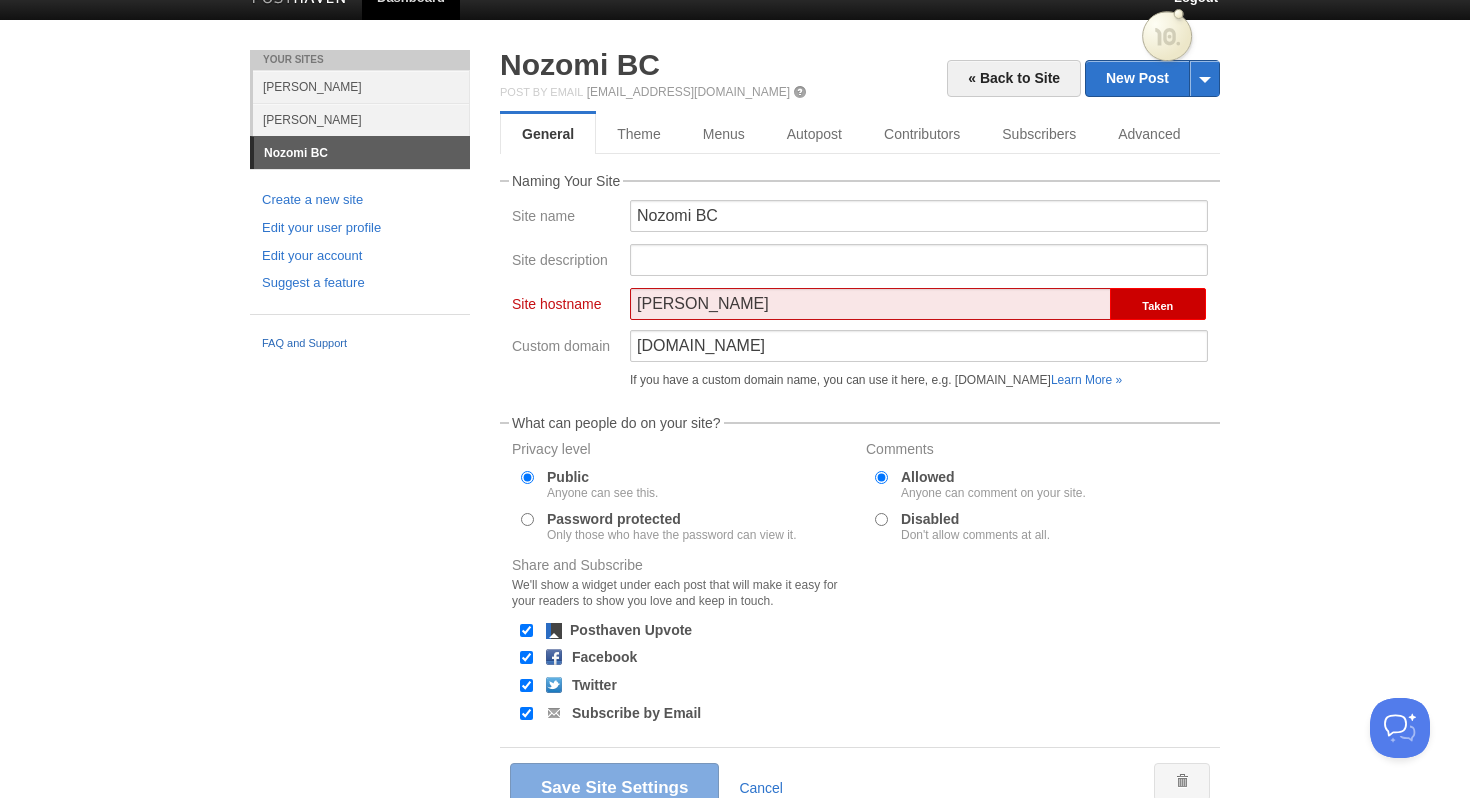 click on "FAQ and Support" at bounding box center [360, 344] 